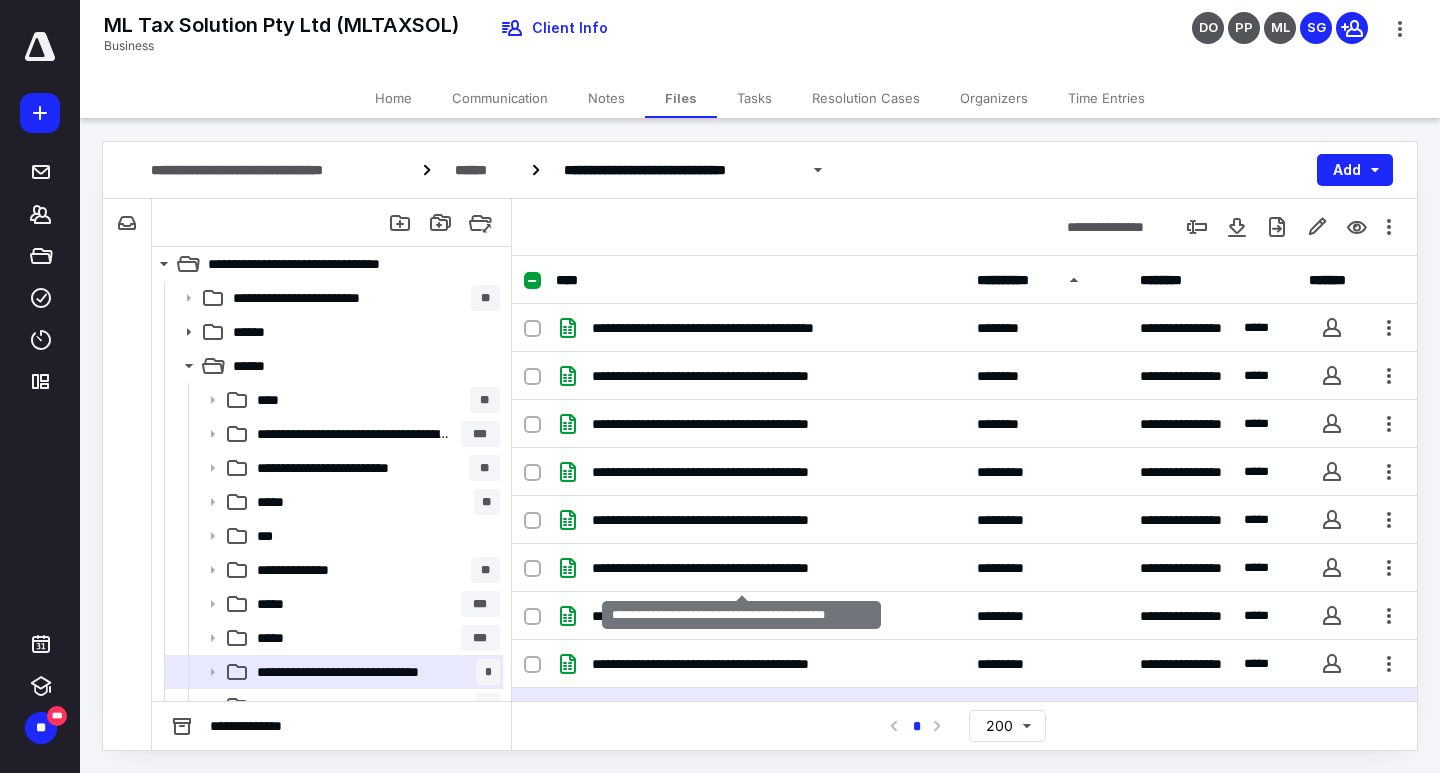 scroll, scrollTop: 0, scrollLeft: 0, axis: both 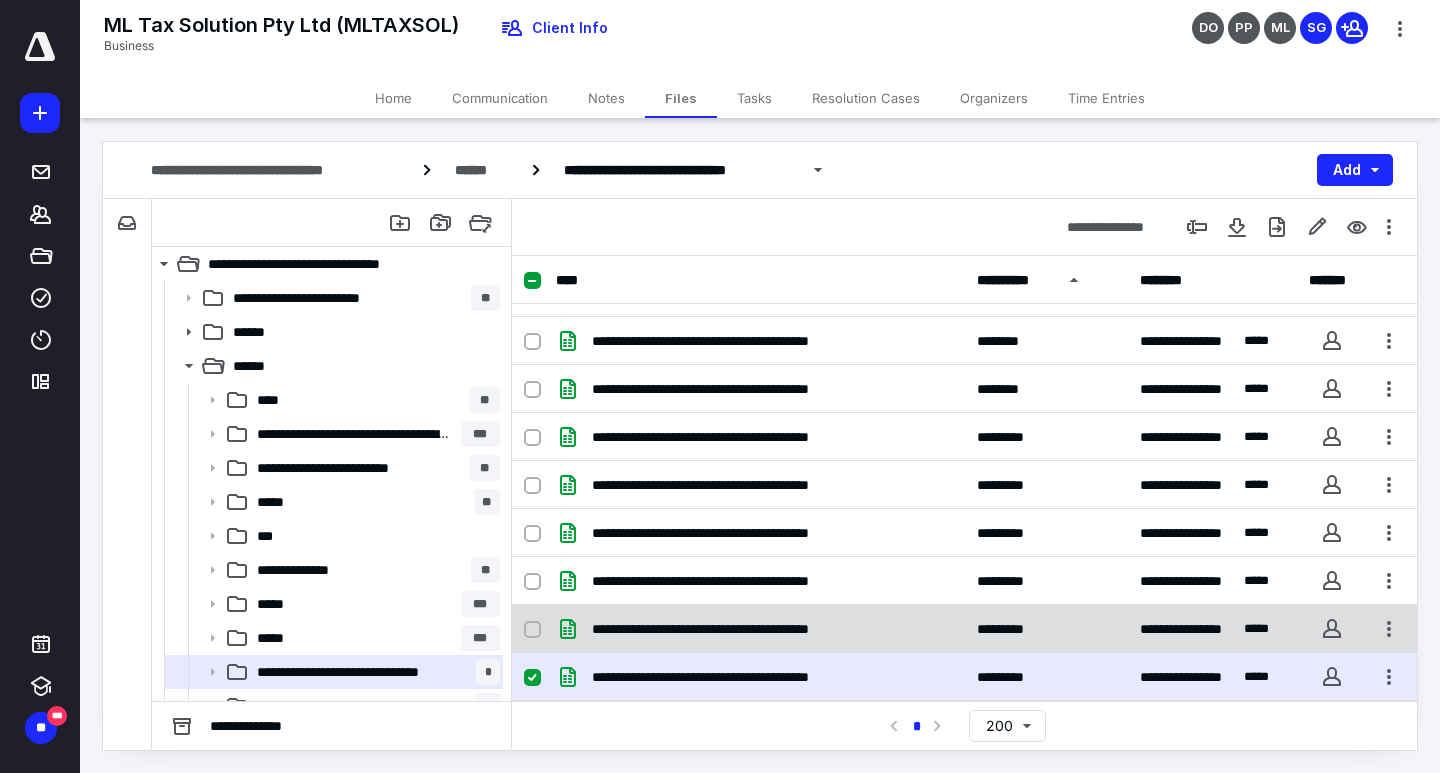 click on "**********" at bounding box center (741, 629) 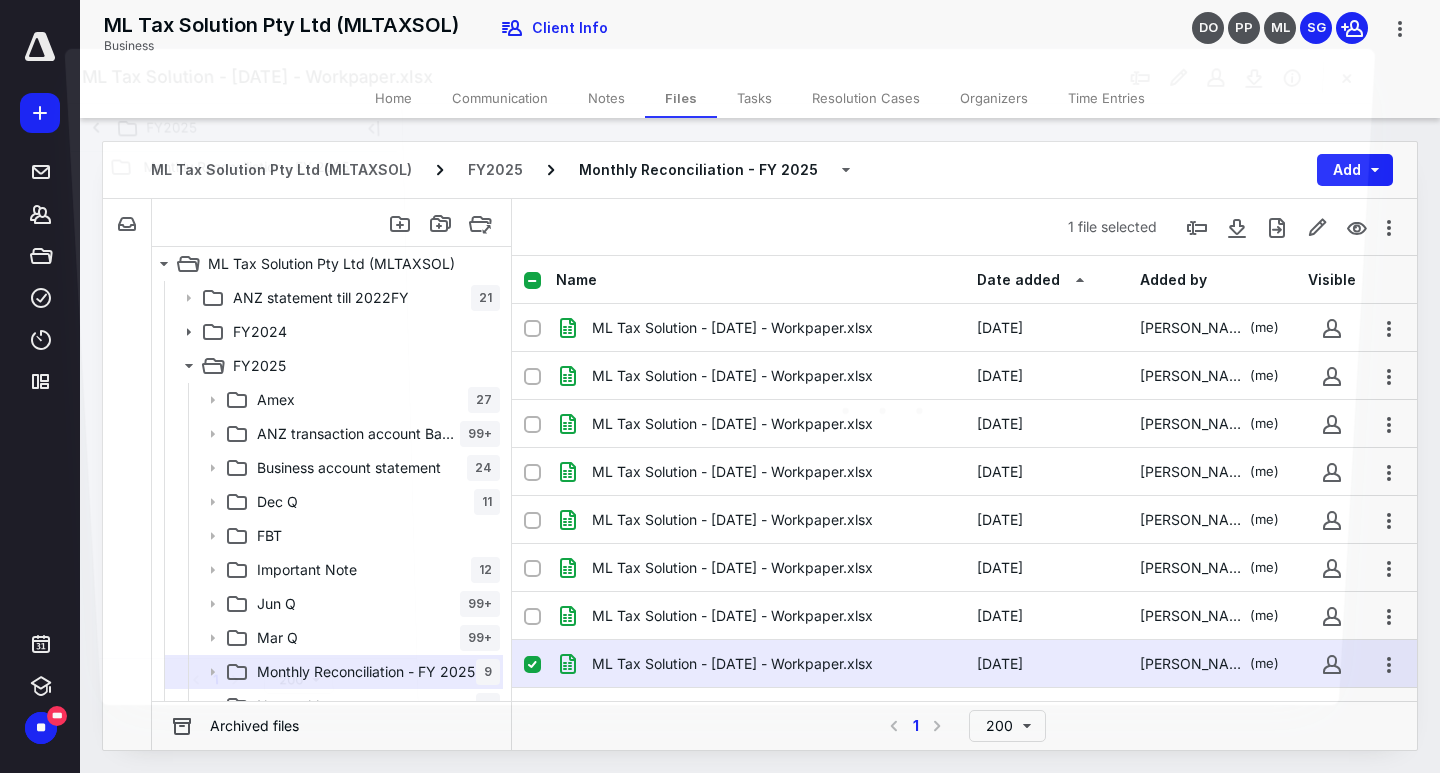 scroll, scrollTop: 35, scrollLeft: 0, axis: vertical 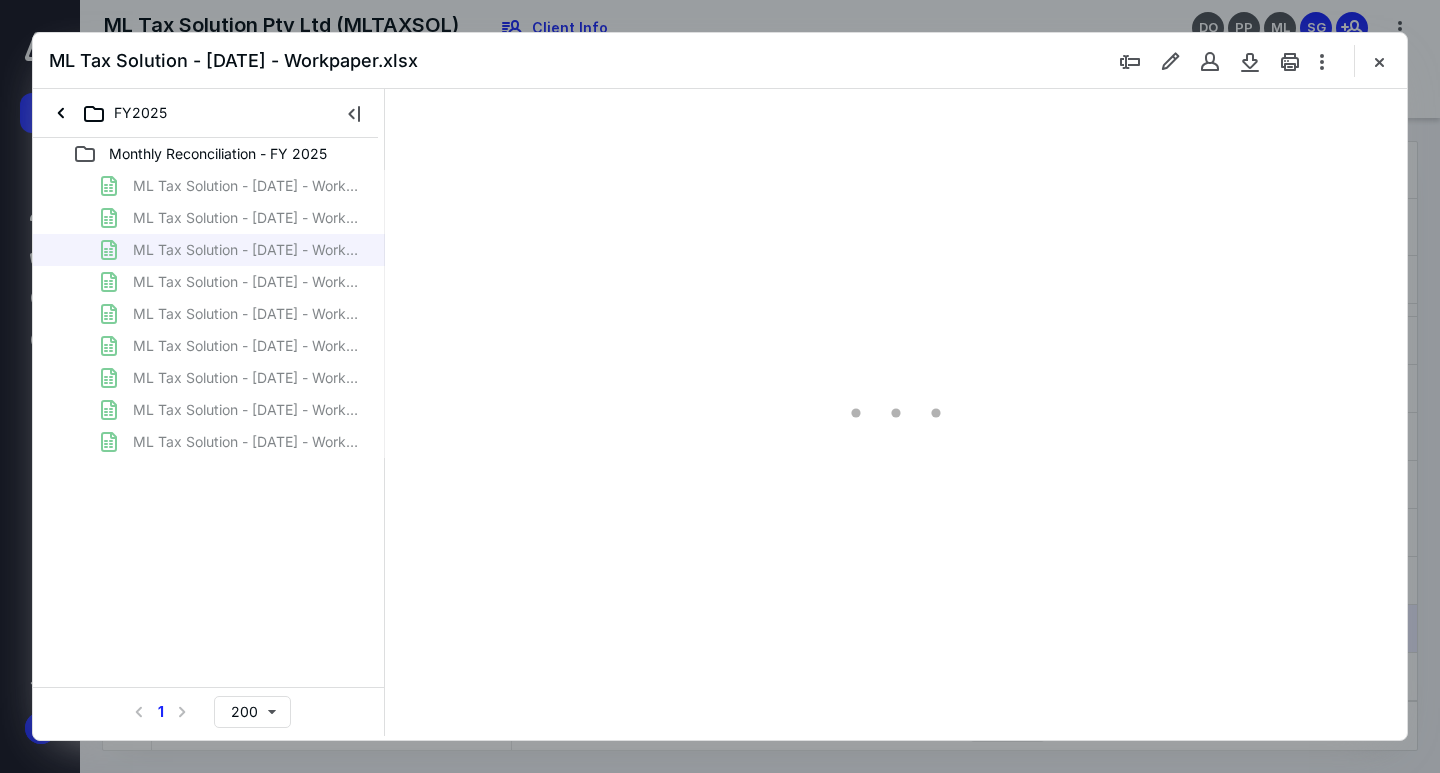 type on "109" 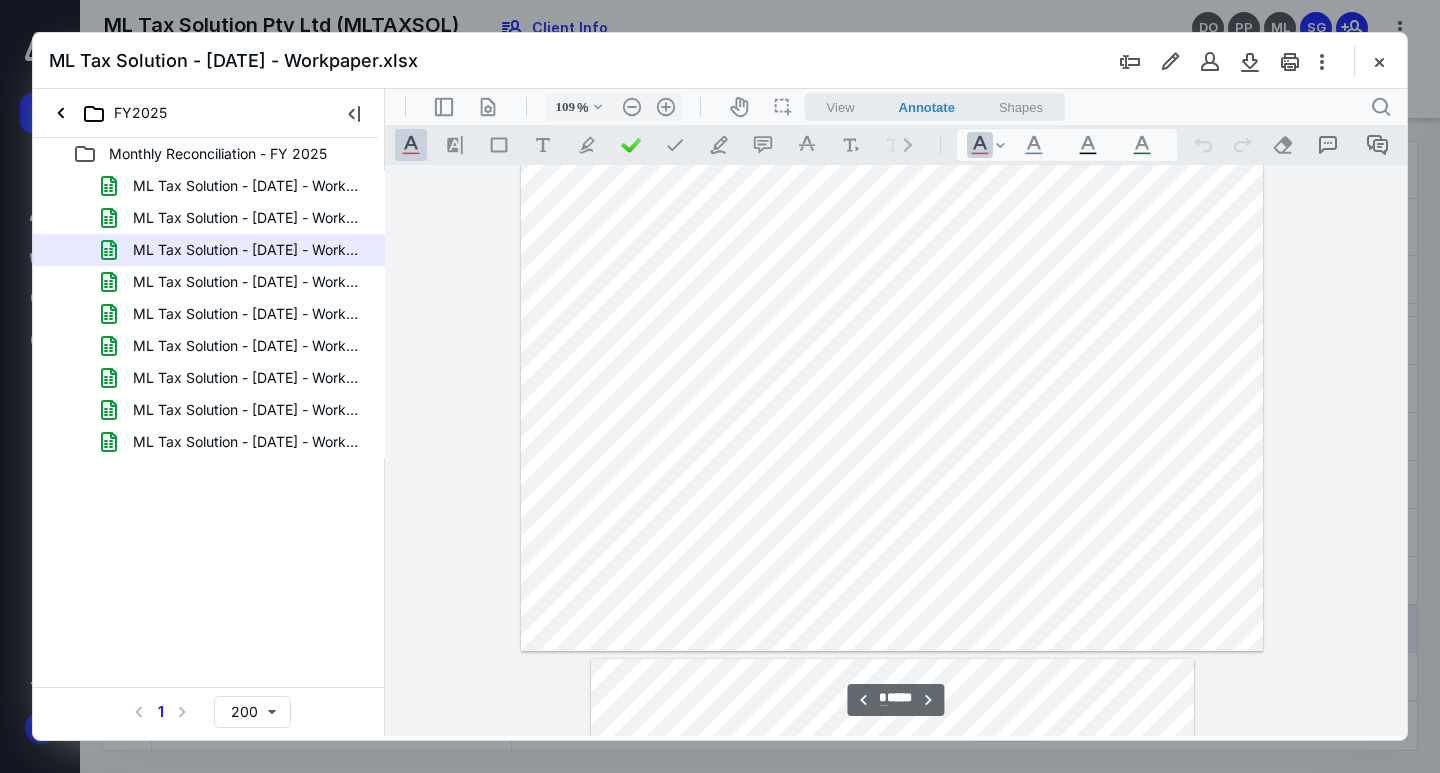 scroll, scrollTop: 480, scrollLeft: 787, axis: both 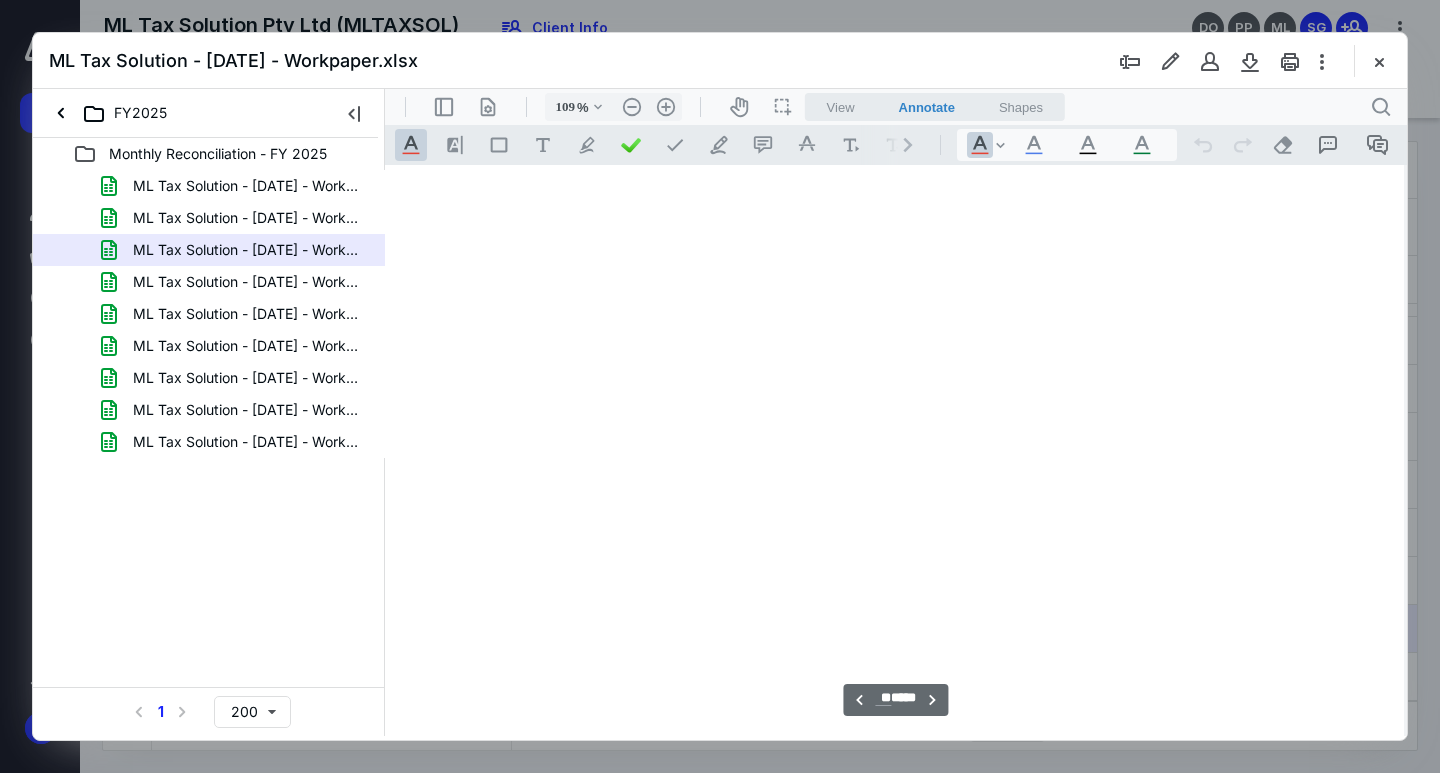 drag, startPoint x: 1402, startPoint y: 167, endPoint x: 1424, endPoint y: 828, distance: 661.366 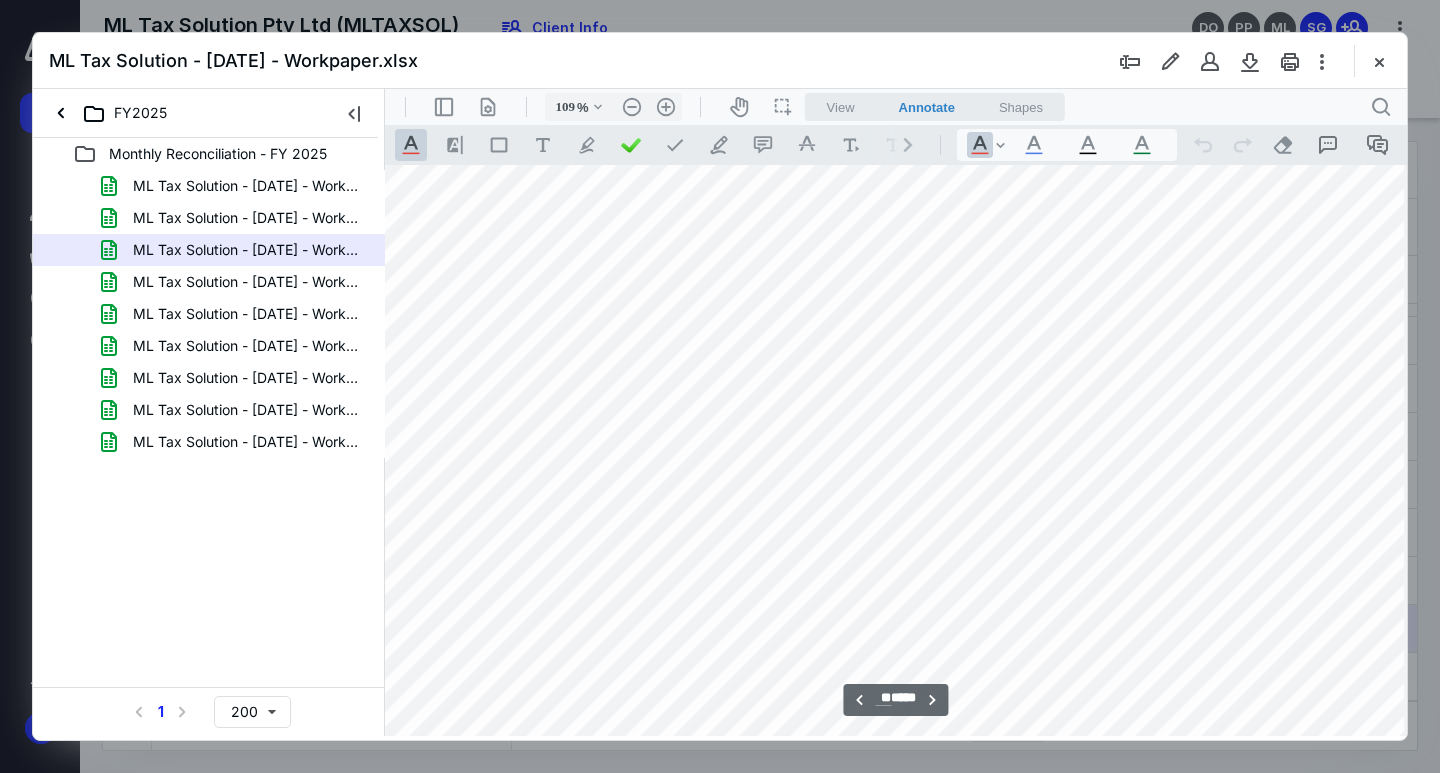 scroll, scrollTop: 187142, scrollLeft: 787, axis: both 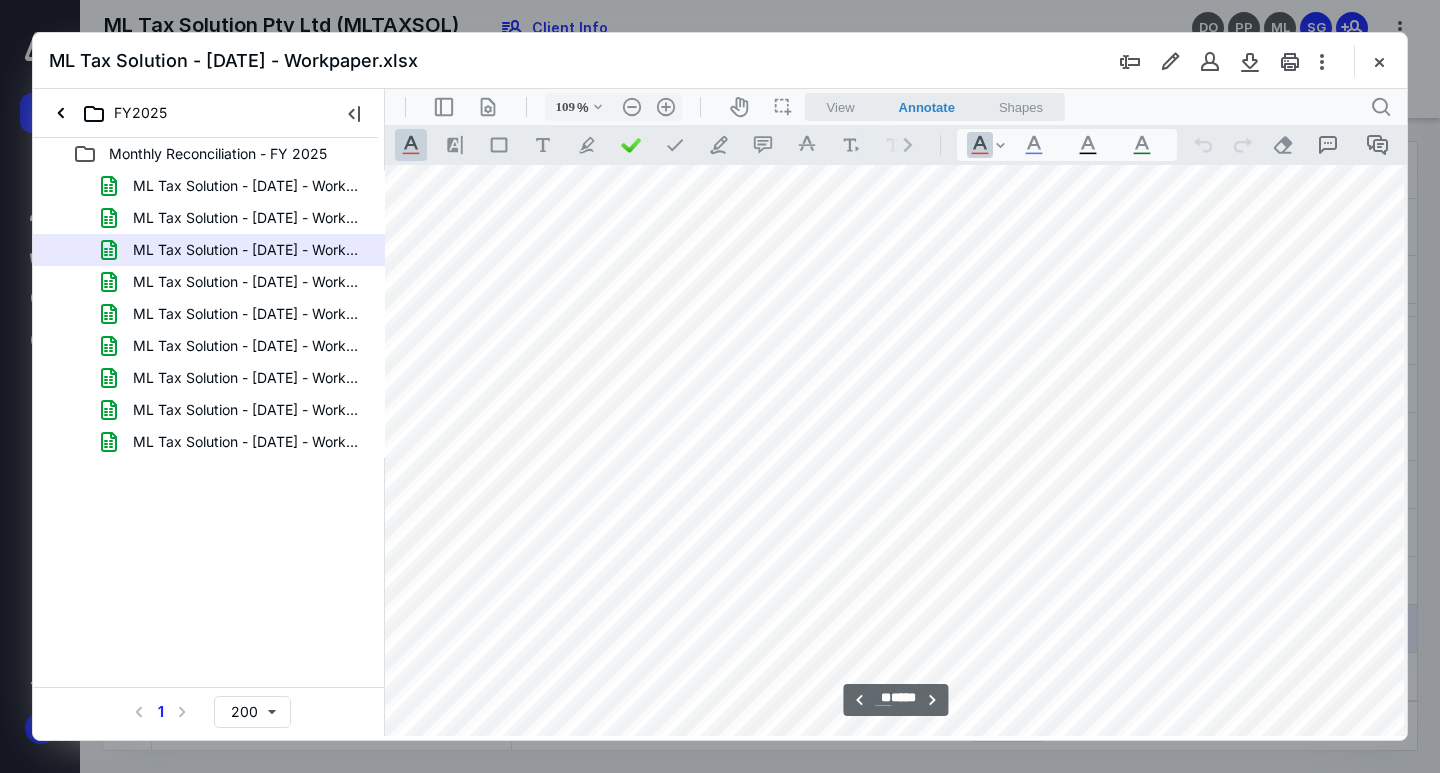 type on "**" 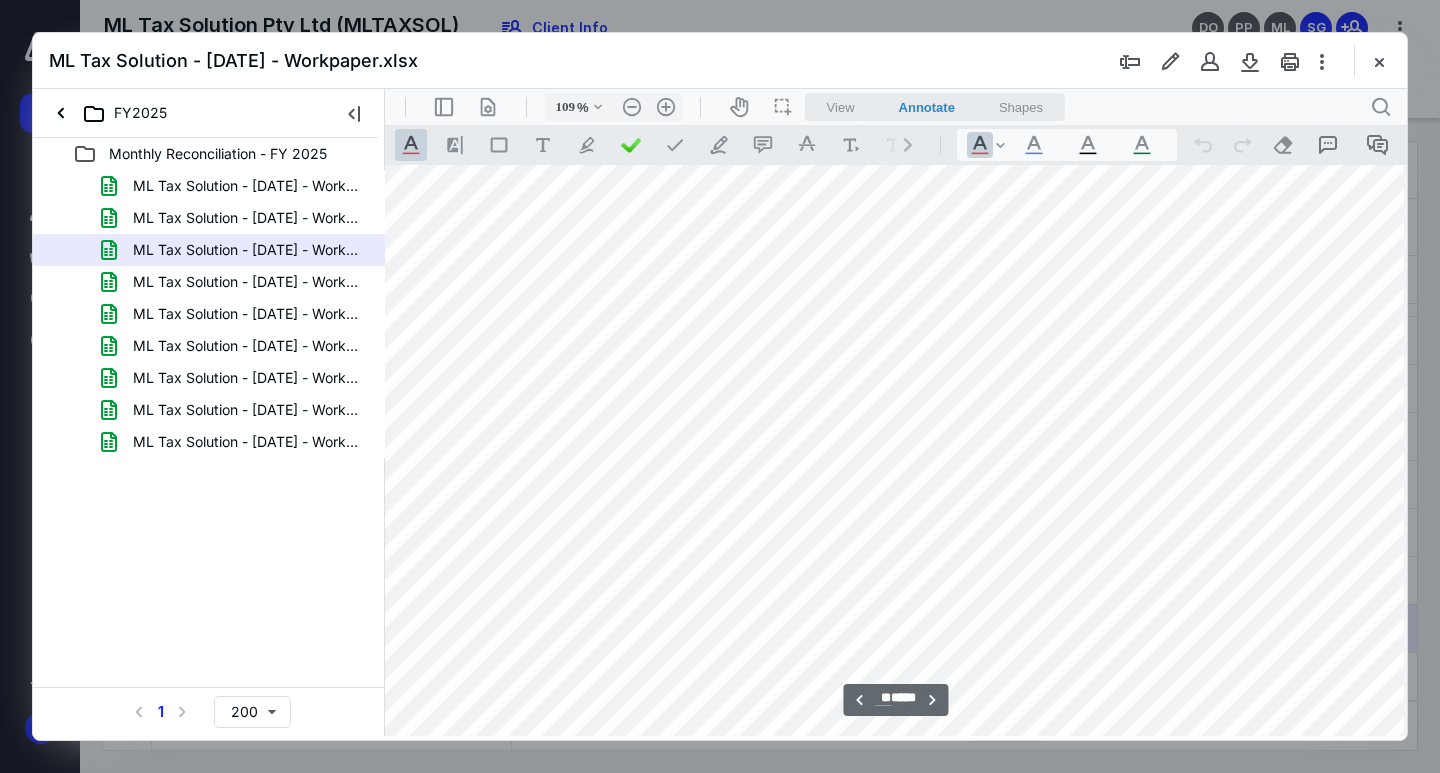 scroll, scrollTop: 199742, scrollLeft: 30, axis: both 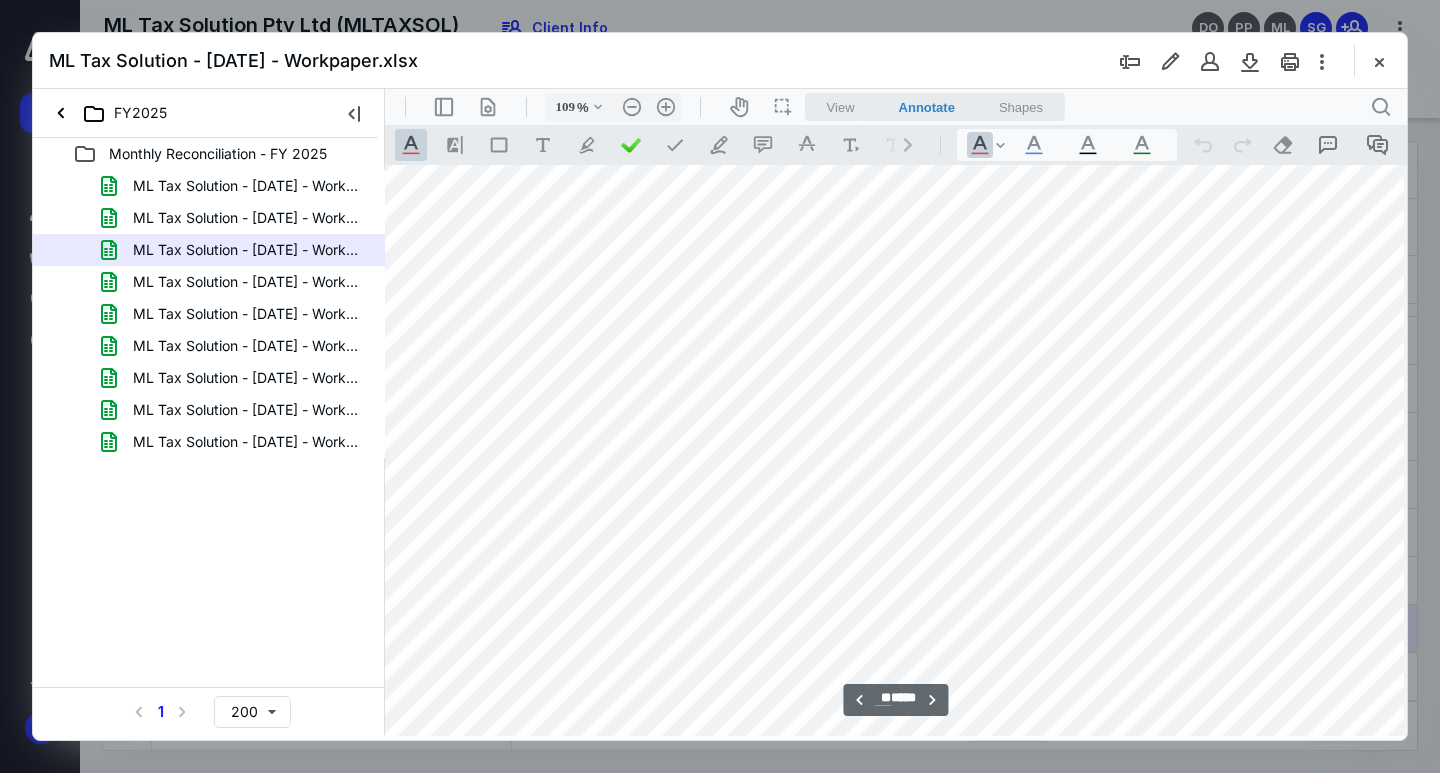 drag, startPoint x: 1062, startPoint y: 734, endPoint x: 1152, endPoint y: 837, distance: 136.78085 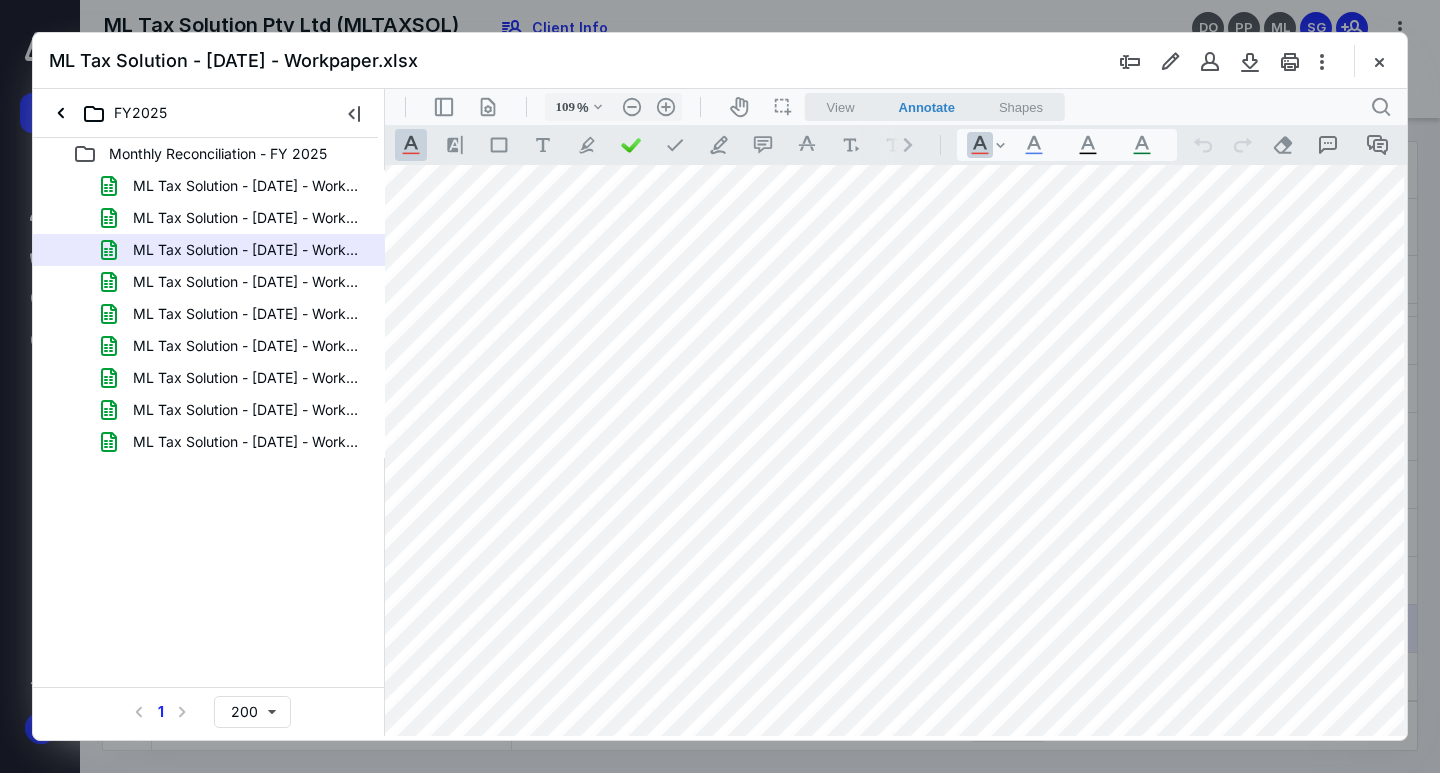 click at bounding box center [1649, 501] 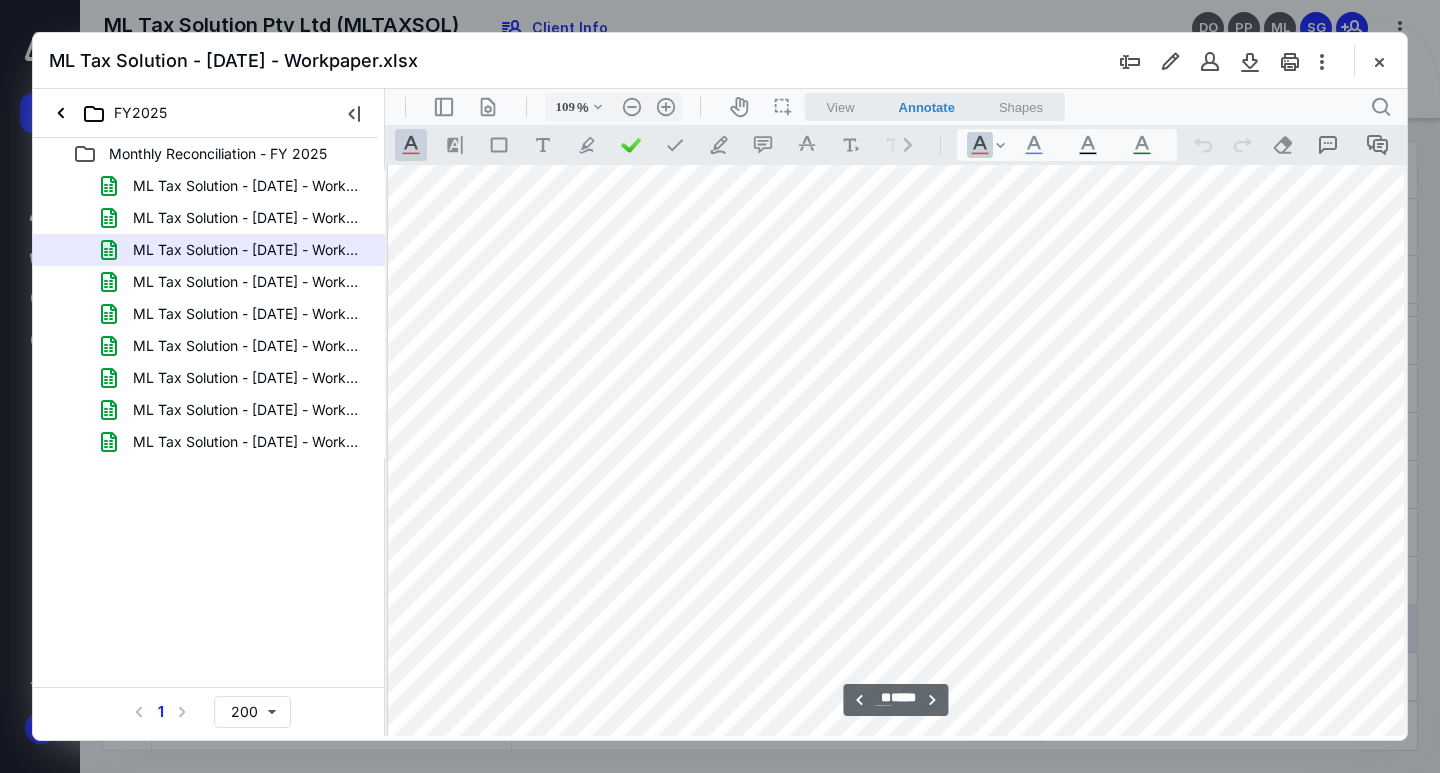 scroll, scrollTop: 199742, scrollLeft: 0, axis: vertical 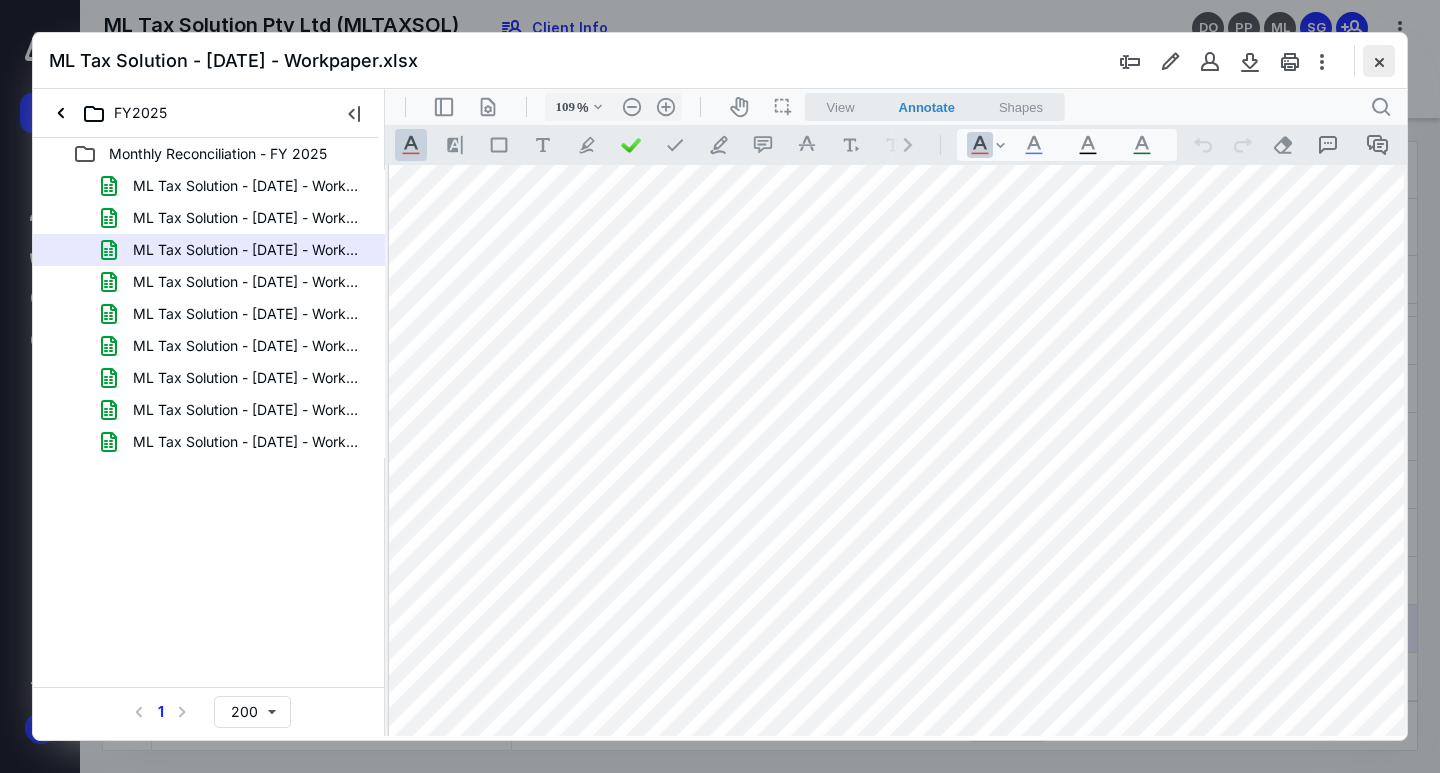 click at bounding box center [1379, 61] 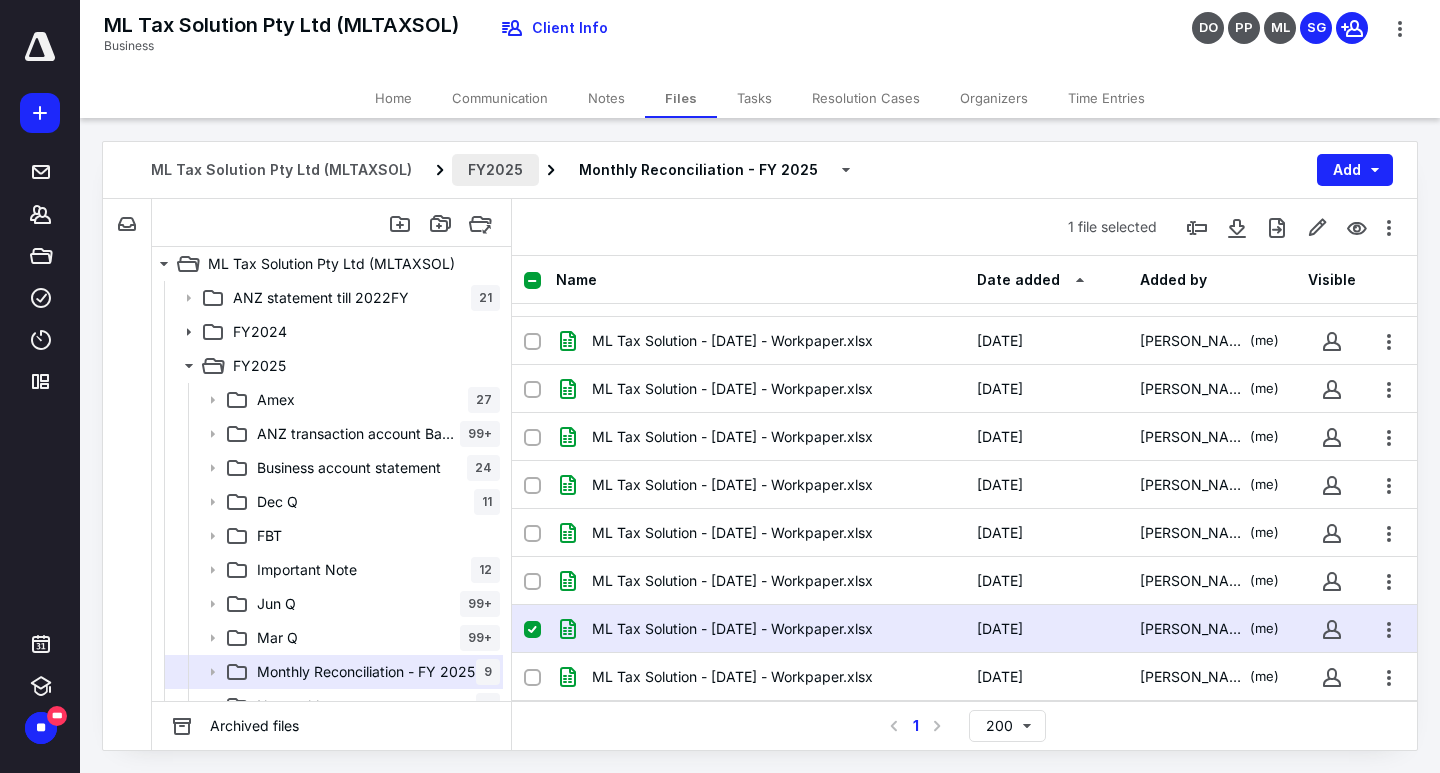 click on "FY2025" at bounding box center (495, 170) 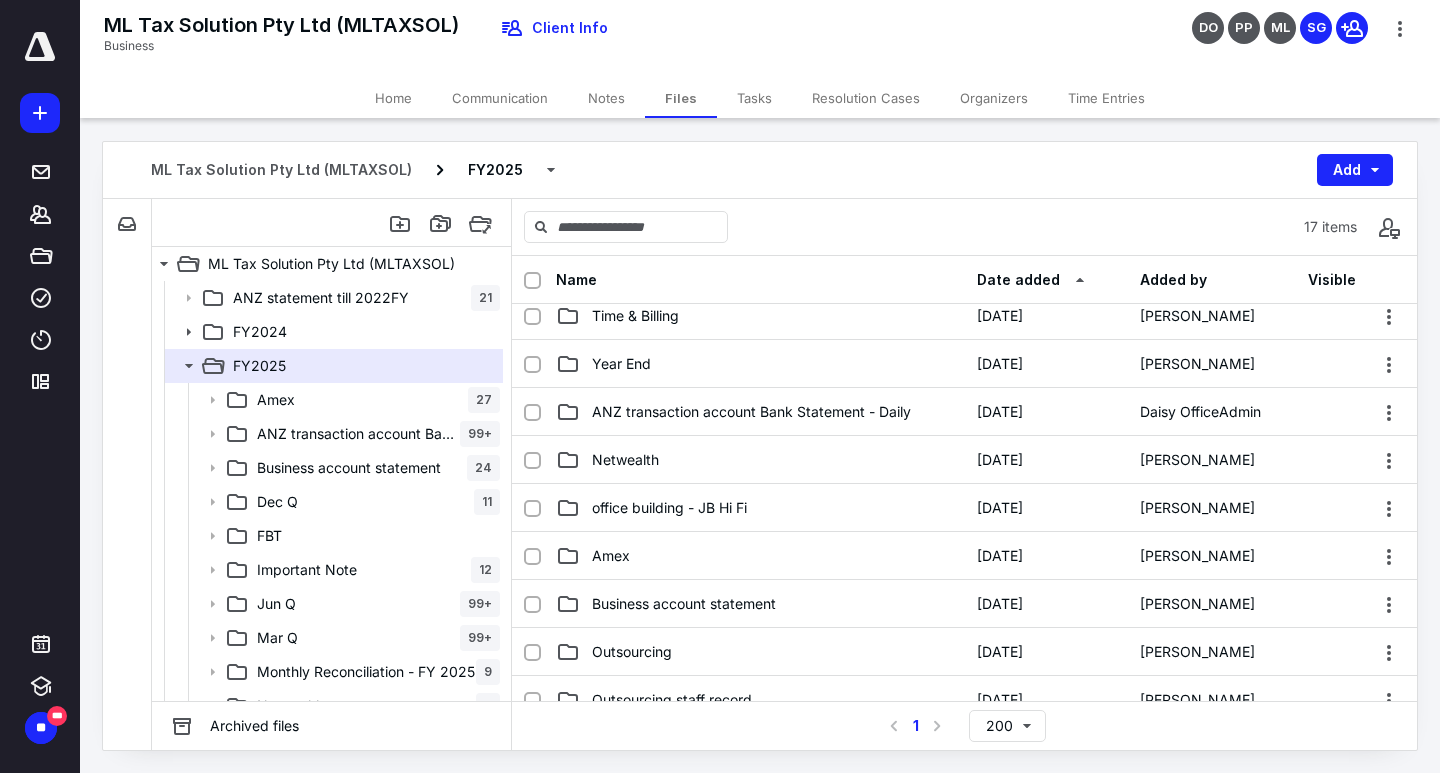scroll, scrollTop: 400, scrollLeft: 0, axis: vertical 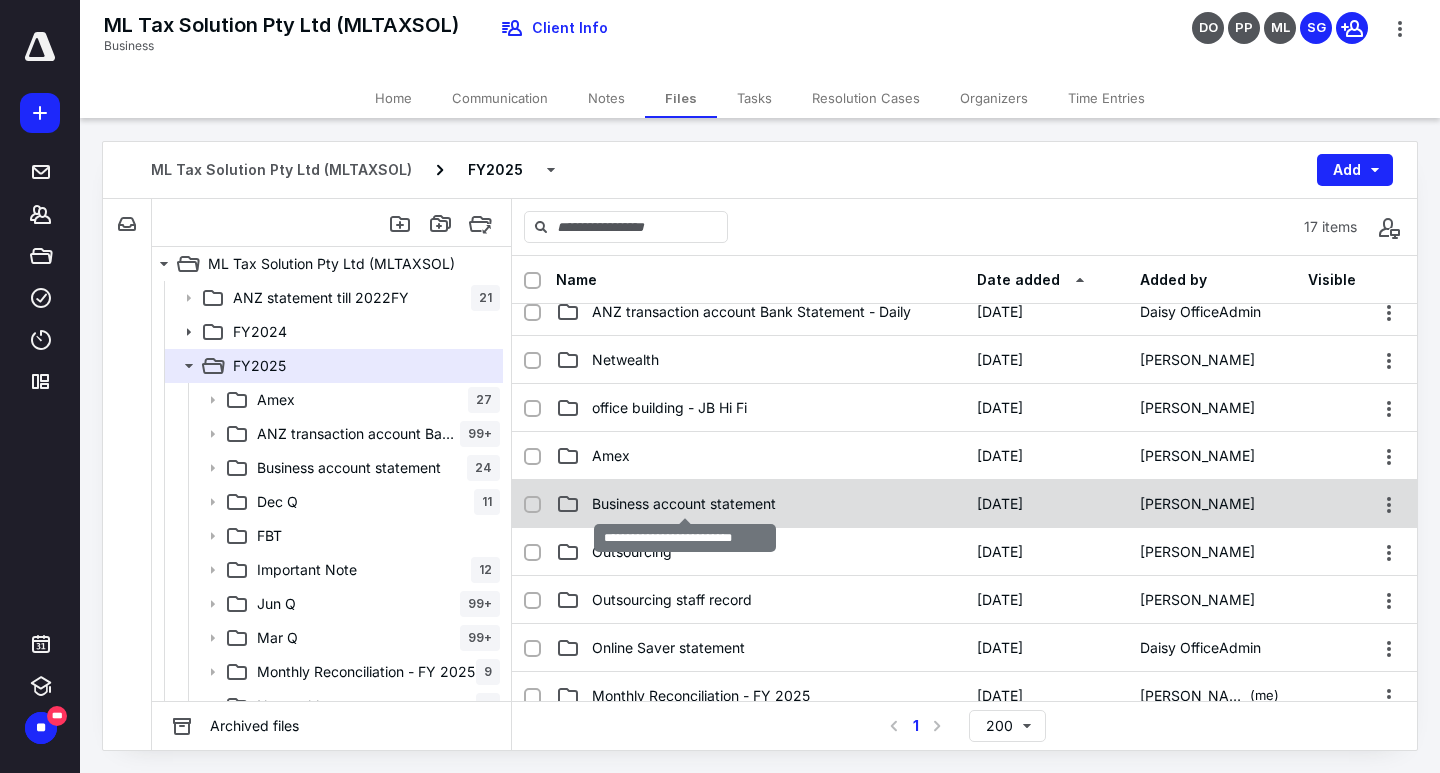 click on "Business account statement" at bounding box center [684, 504] 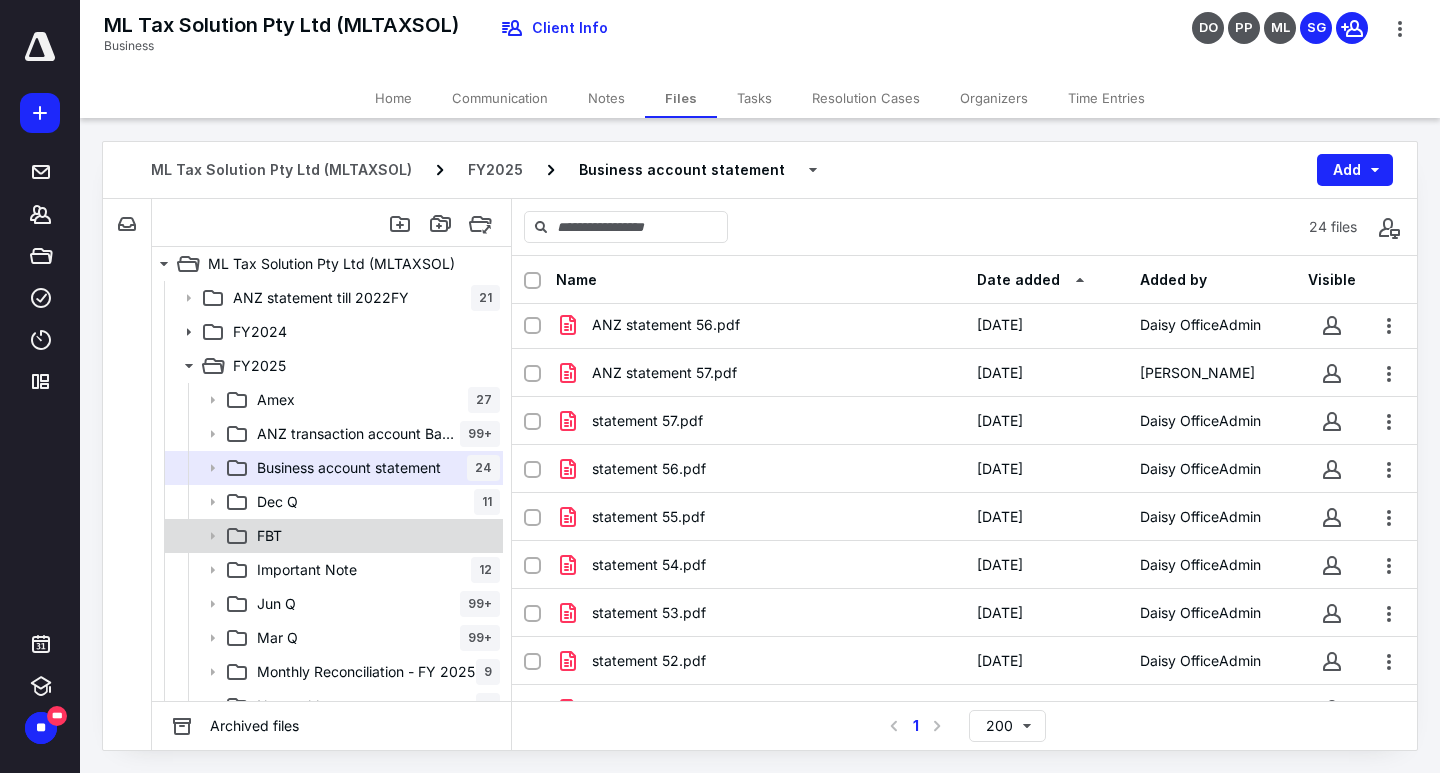 scroll, scrollTop: 400, scrollLeft: 0, axis: vertical 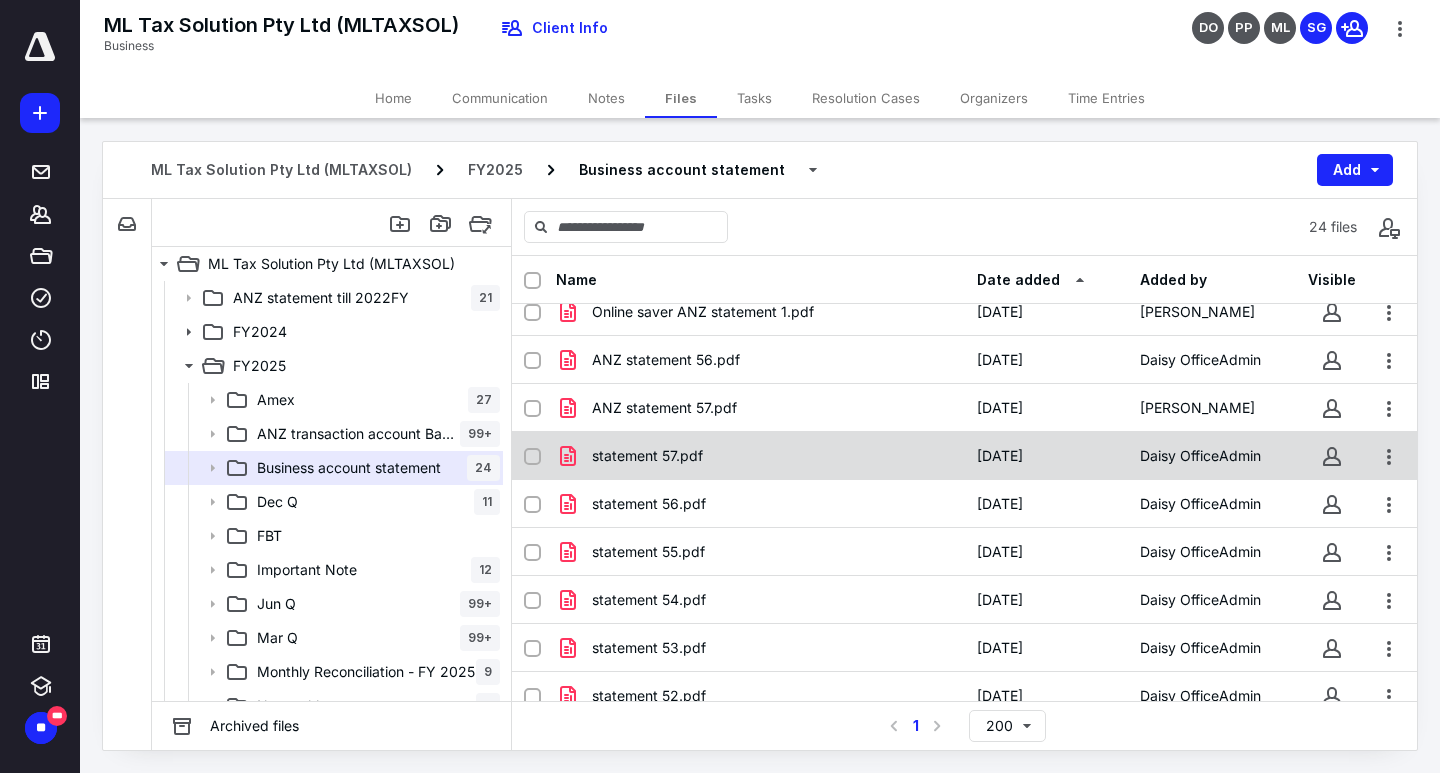 click on "statement 57.pdf" at bounding box center (647, 456) 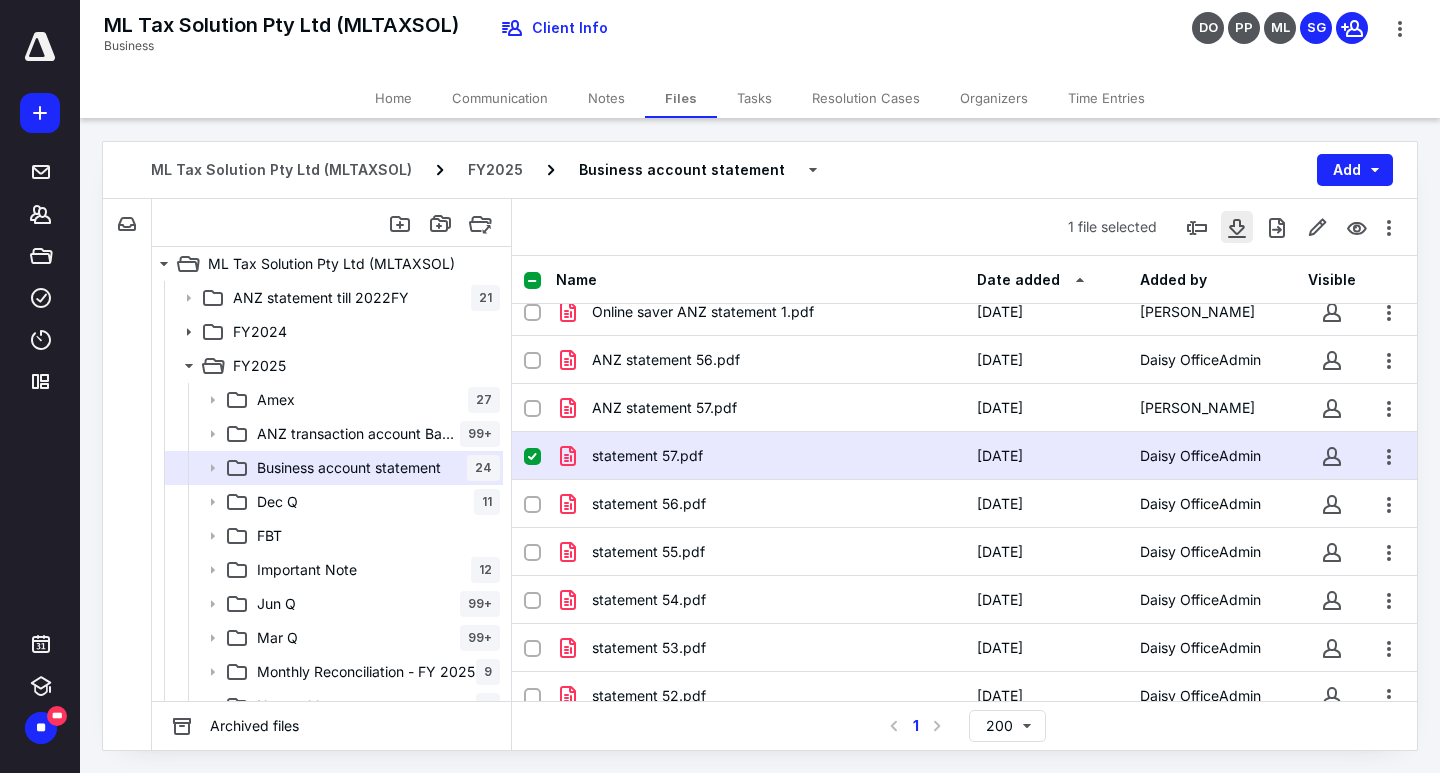 click at bounding box center [1237, 227] 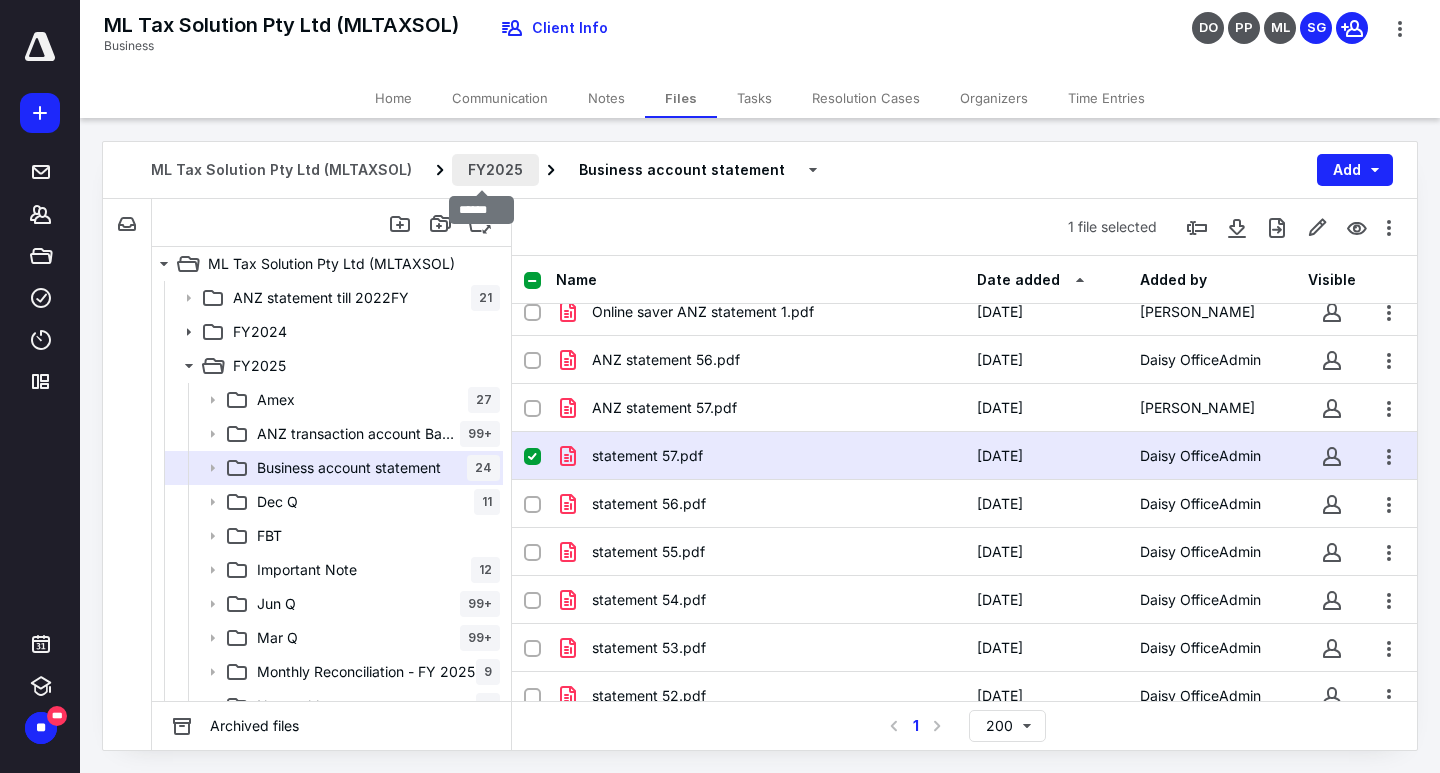 click on "FY2025" at bounding box center (495, 170) 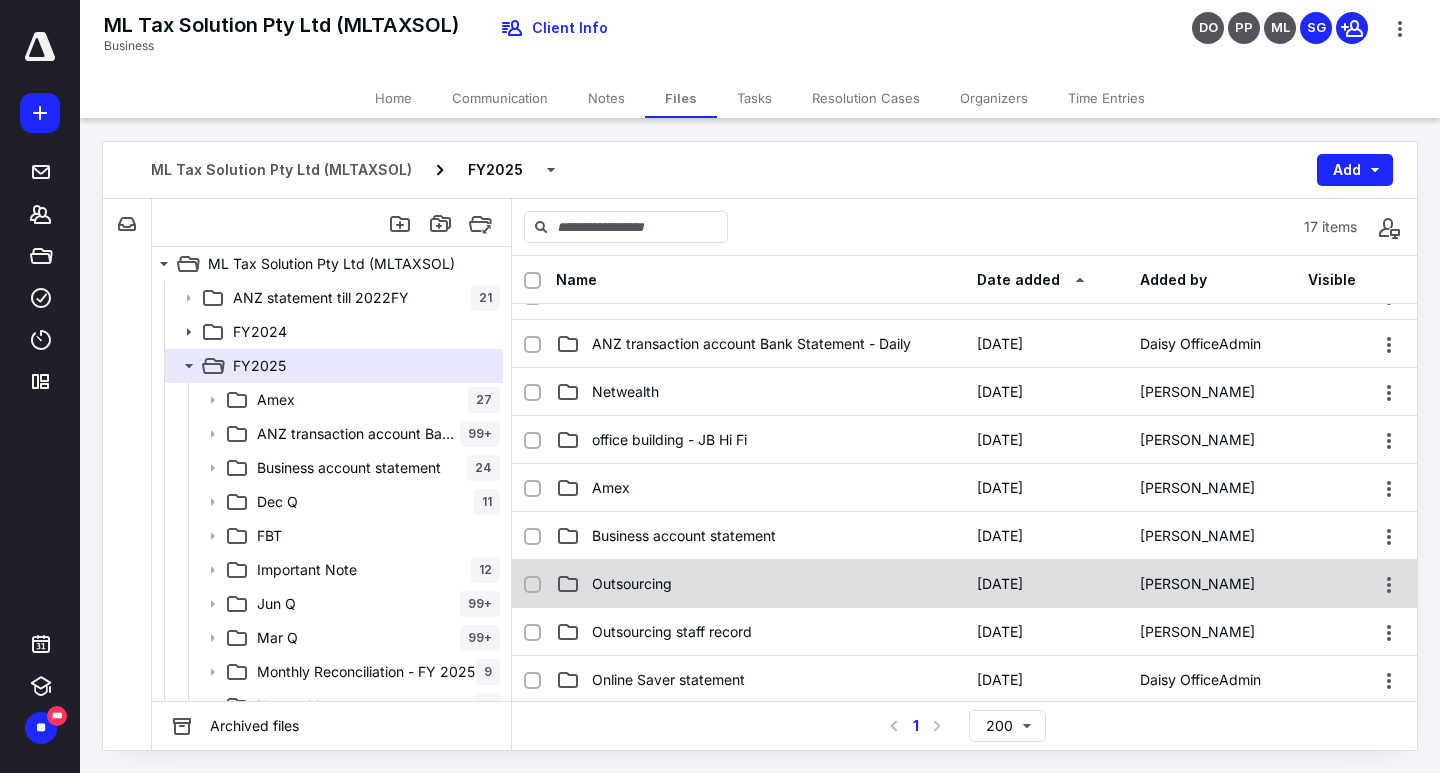 scroll, scrollTop: 400, scrollLeft: 0, axis: vertical 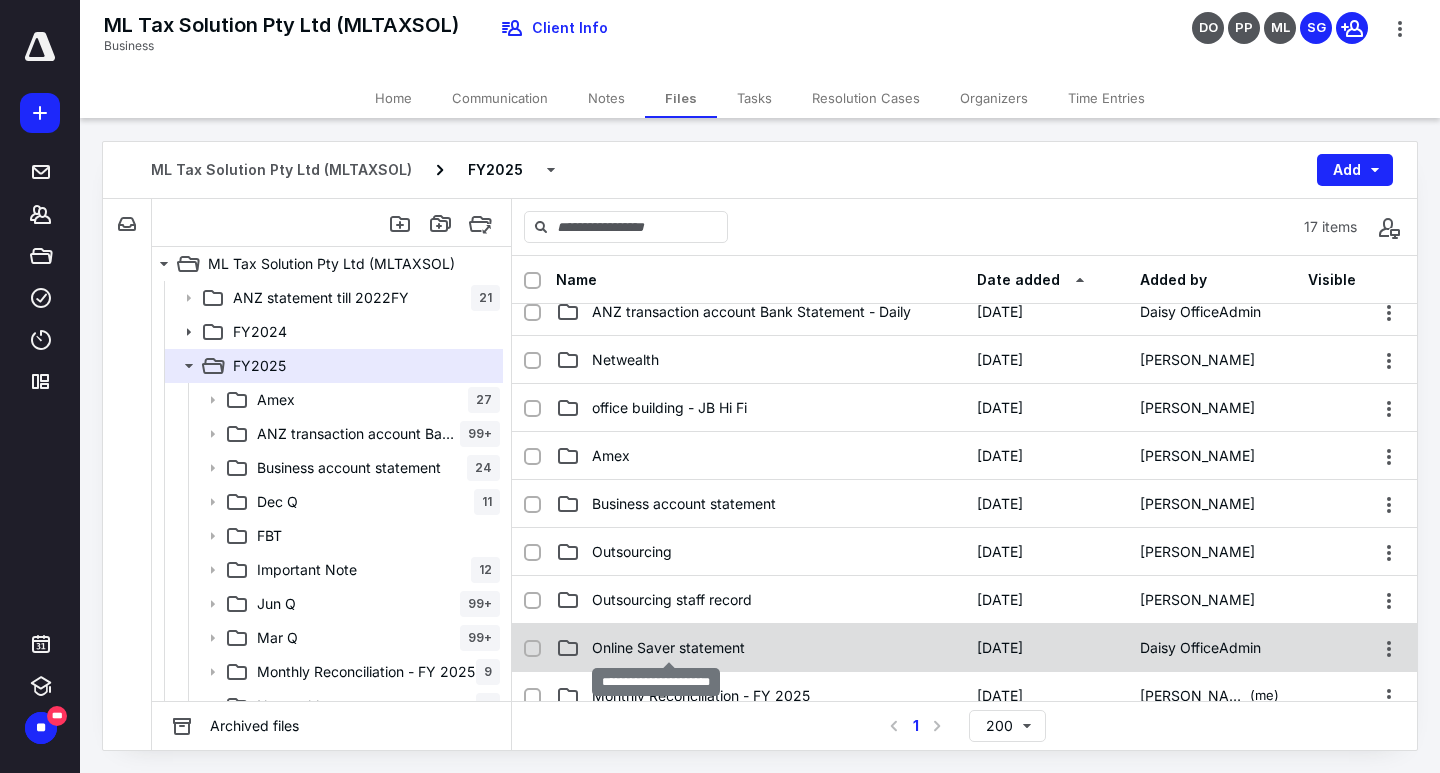 click on "Online Saver statement" at bounding box center [668, 648] 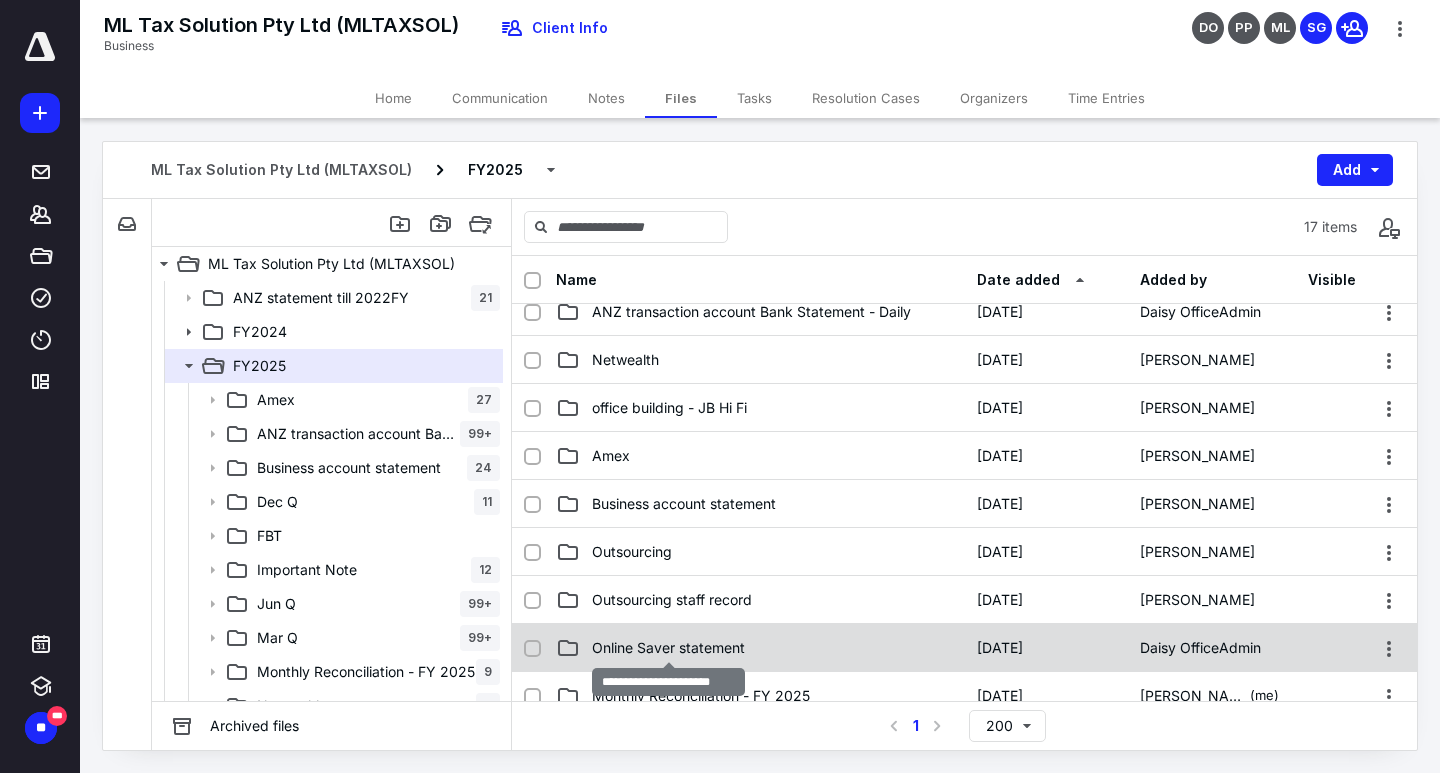 click on "Online Saver statement" at bounding box center (668, 648) 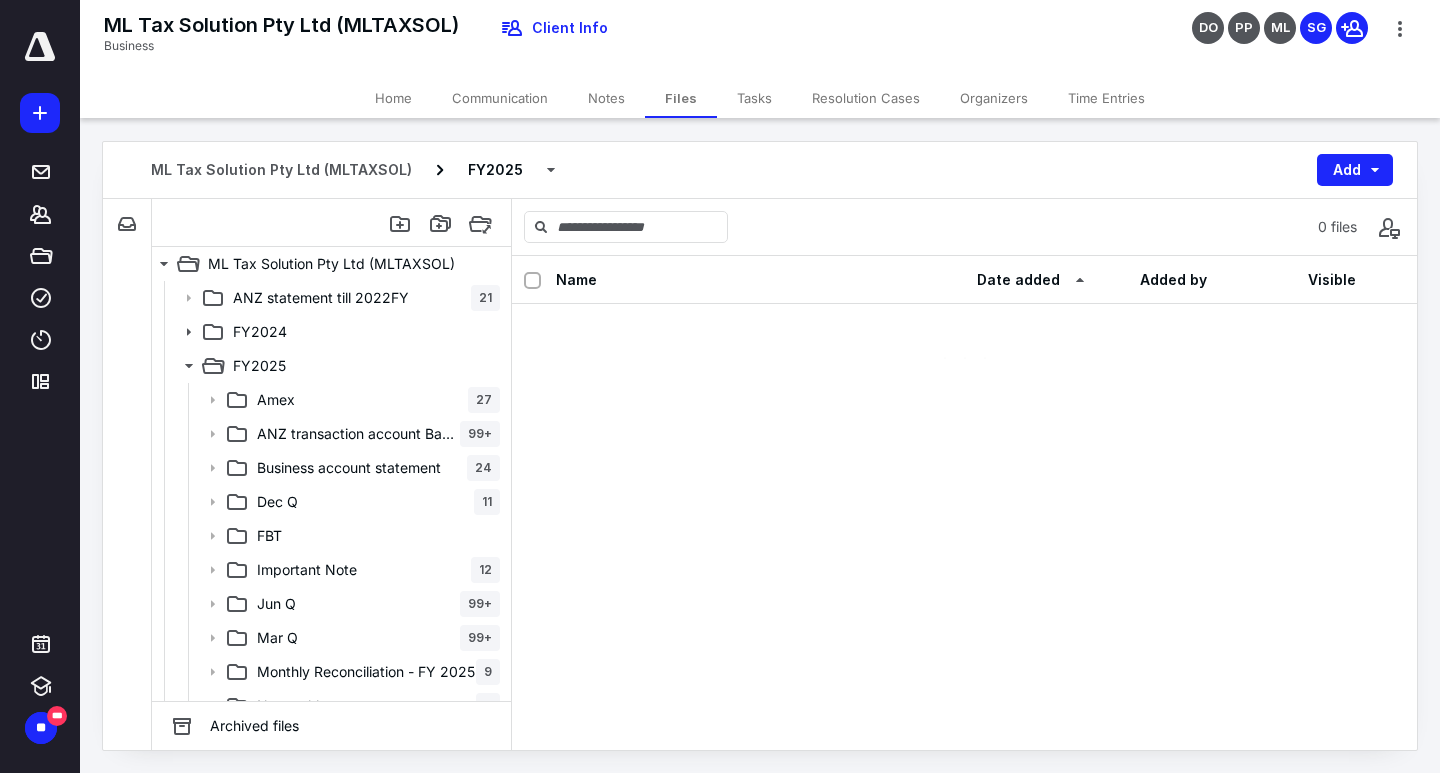 scroll, scrollTop: 0, scrollLeft: 0, axis: both 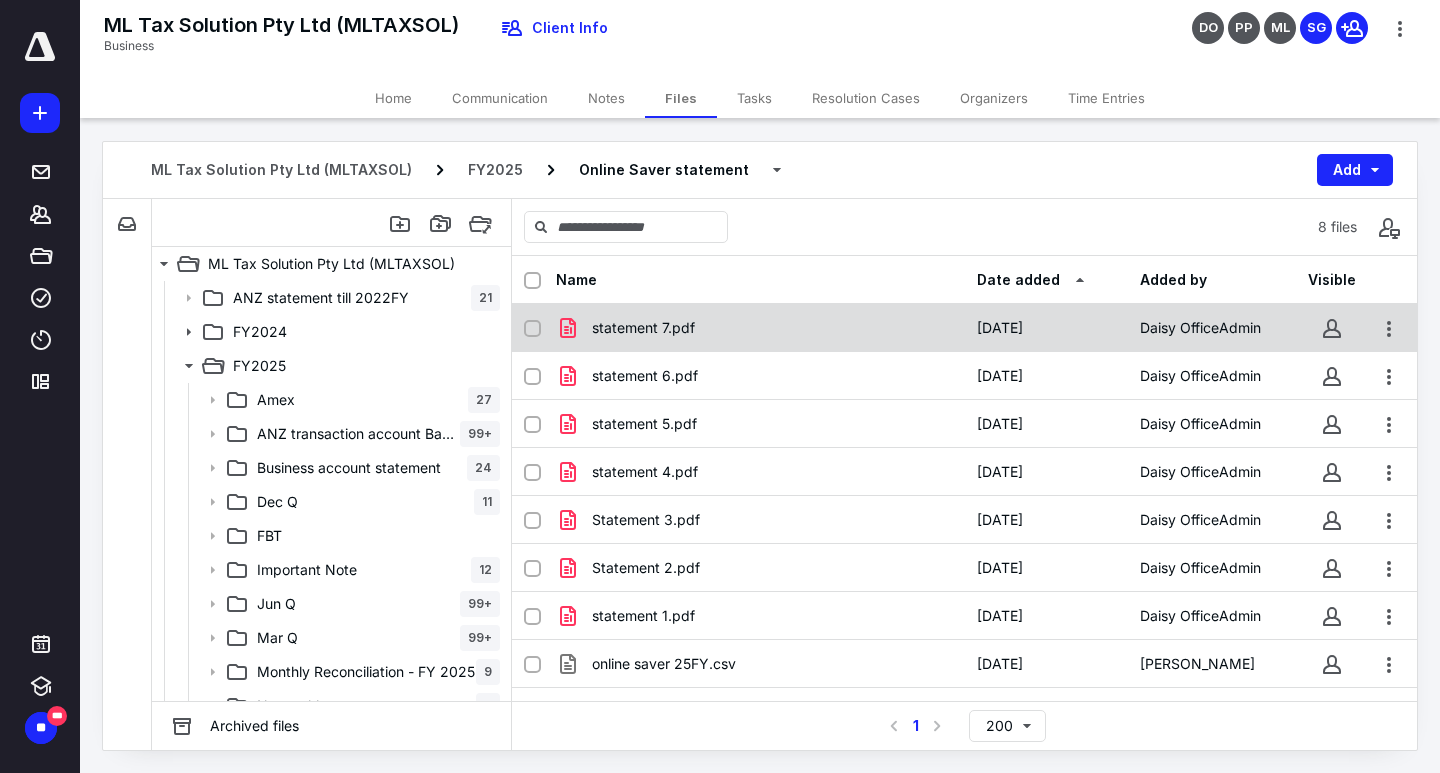click on "statement 7.pdf" at bounding box center (760, 328) 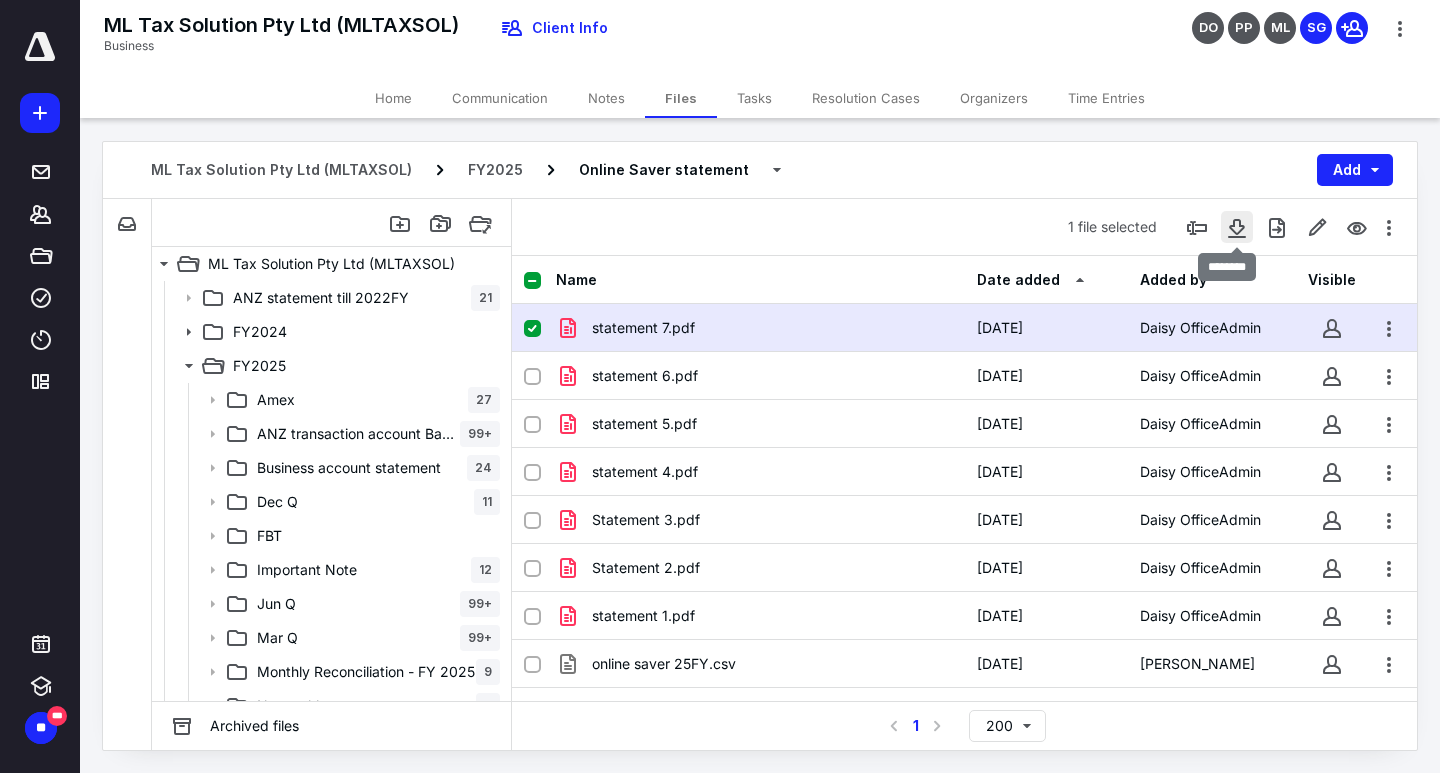 click at bounding box center (1237, 227) 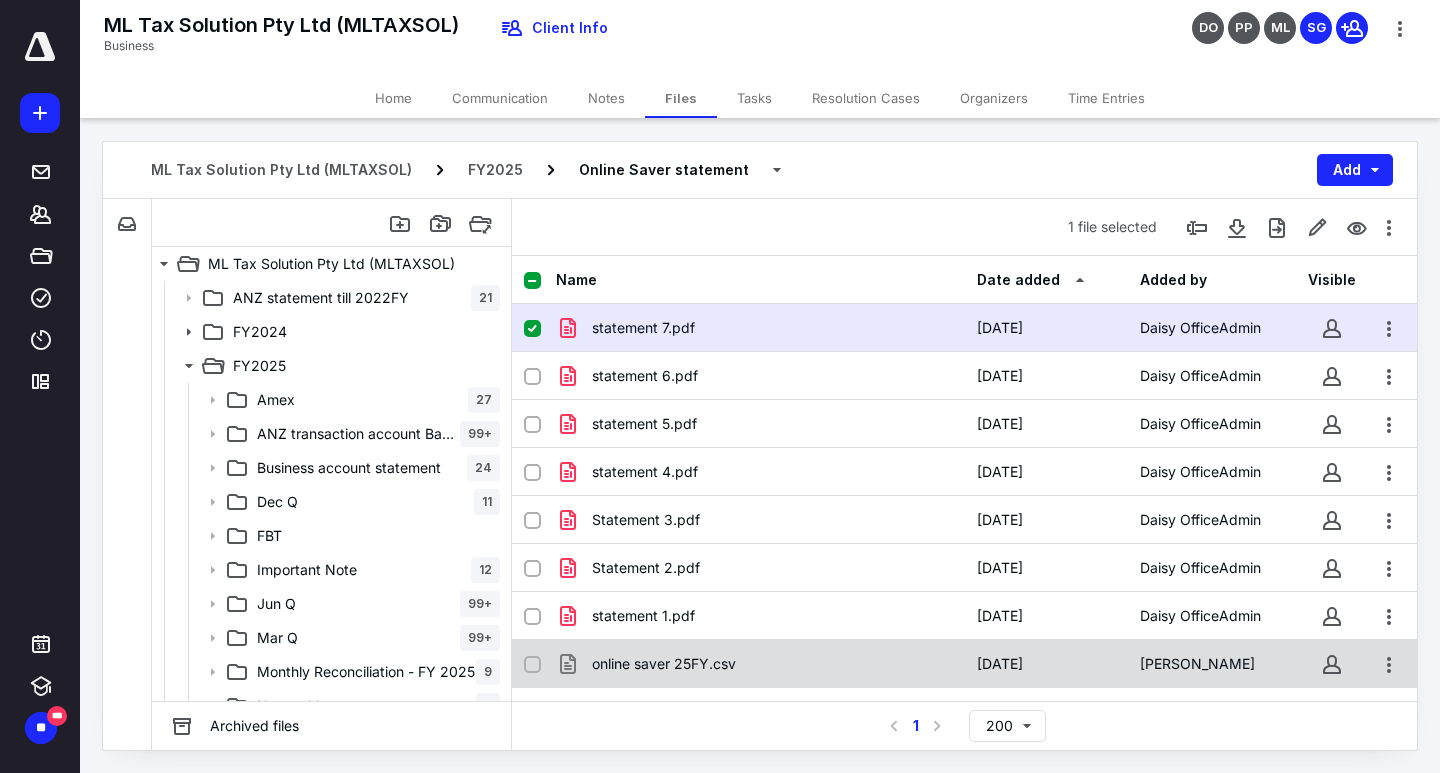 click on "online saver 25FY.csv" at bounding box center (664, 664) 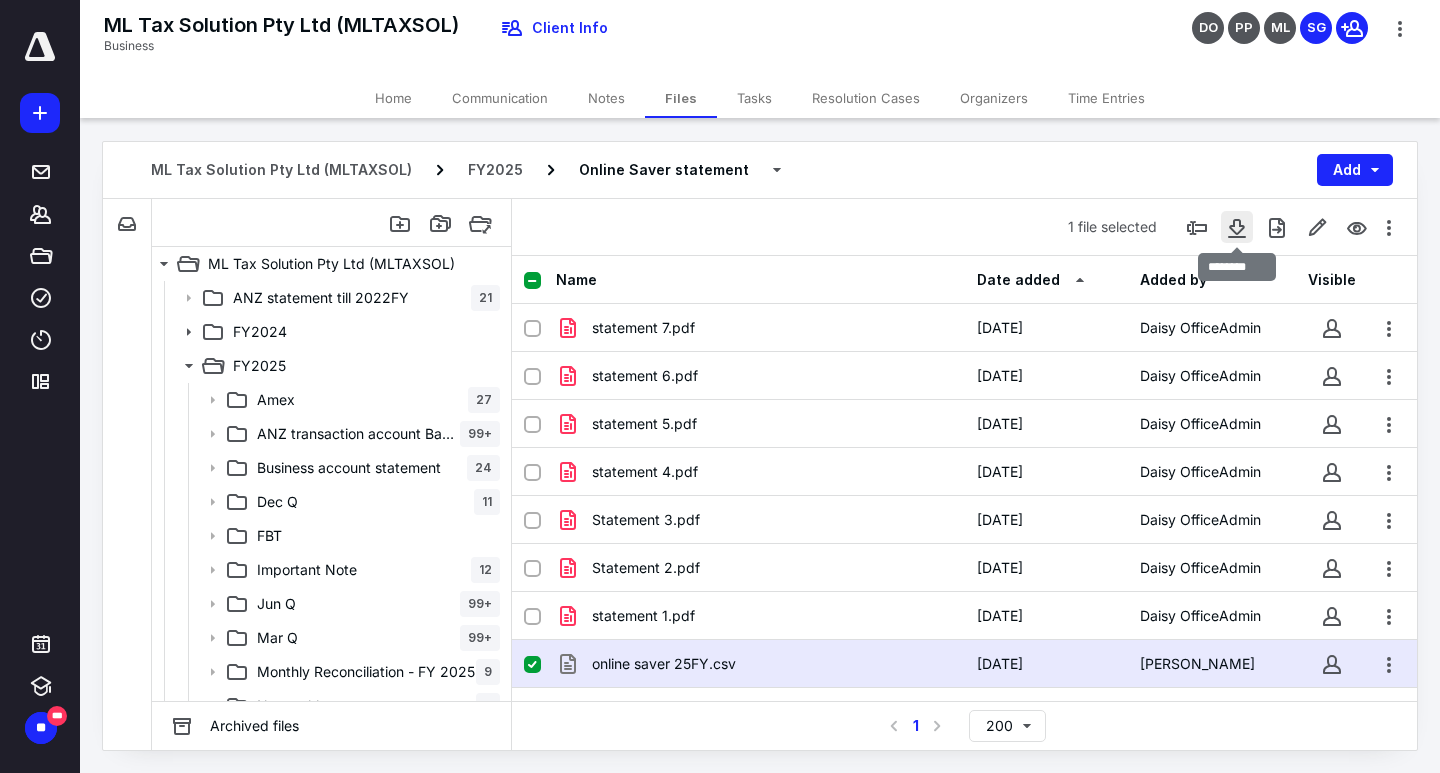 click at bounding box center (1237, 227) 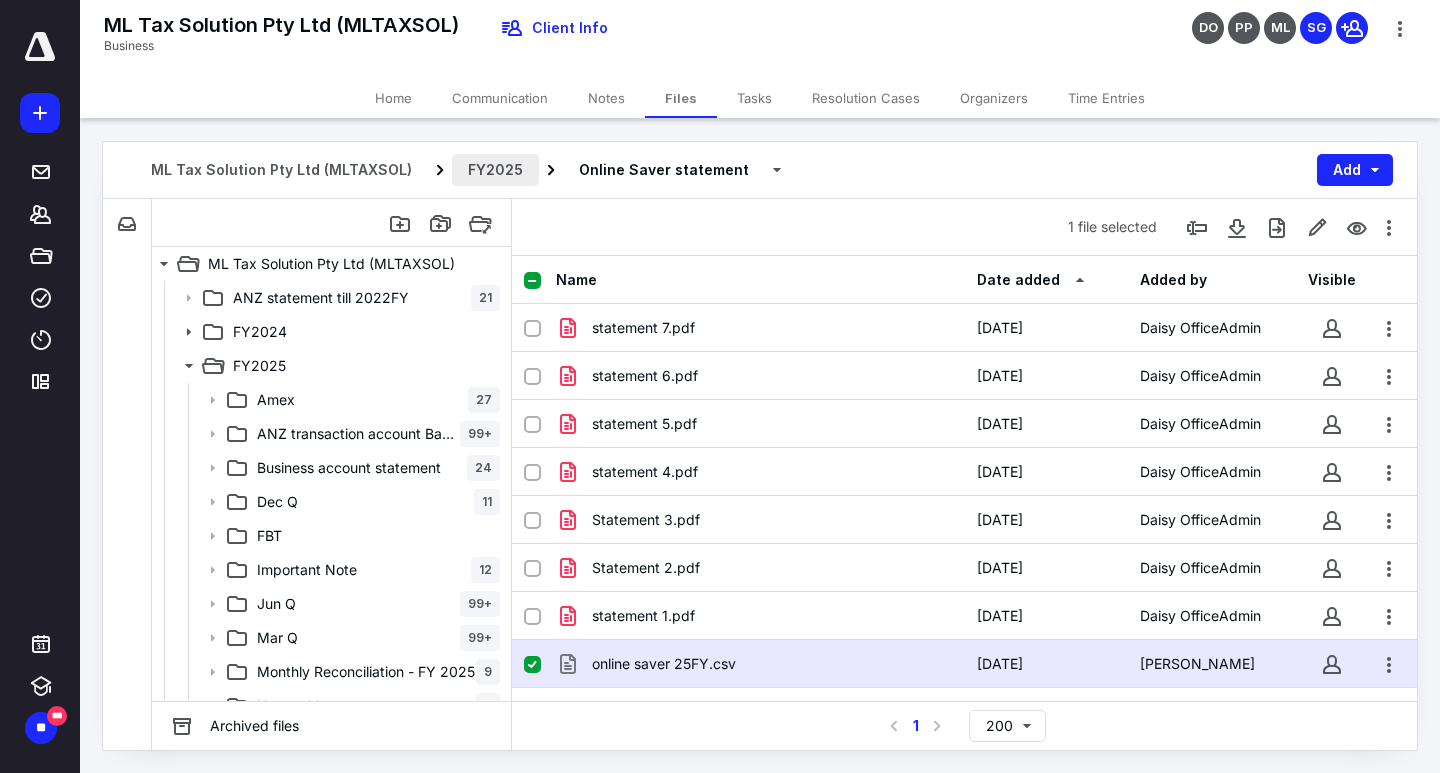 click on "FY2025" at bounding box center (495, 170) 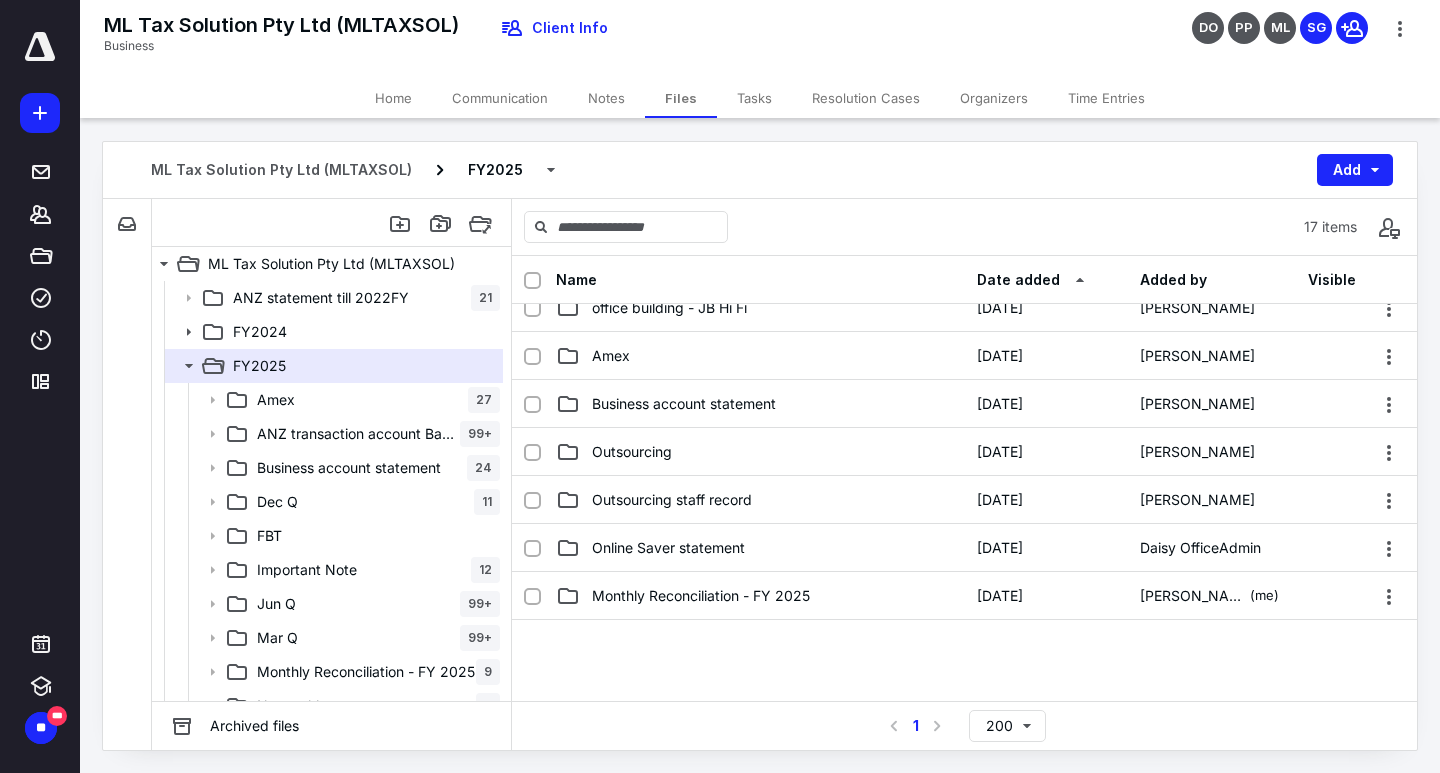 scroll, scrollTop: 400, scrollLeft: 0, axis: vertical 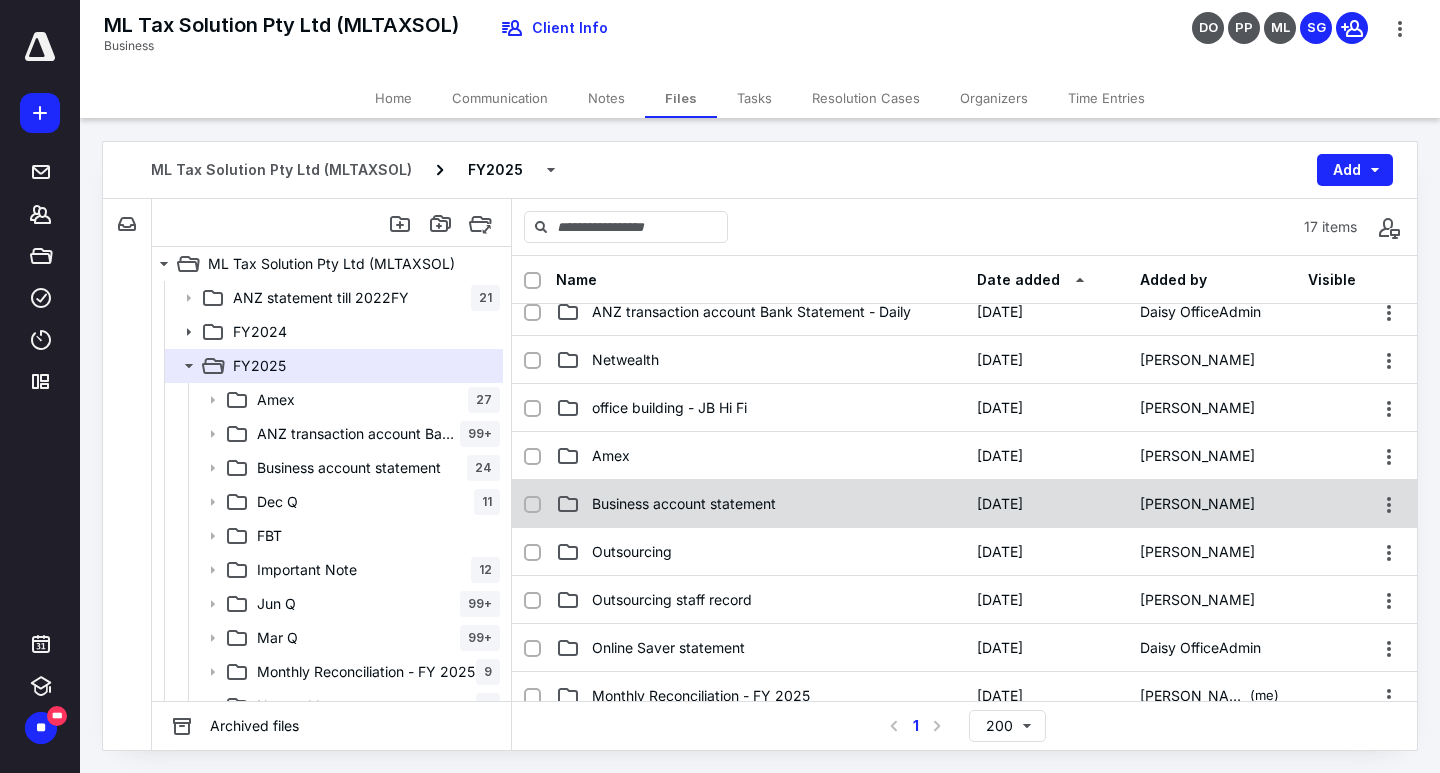 click on "Business account statement" at bounding box center (684, 504) 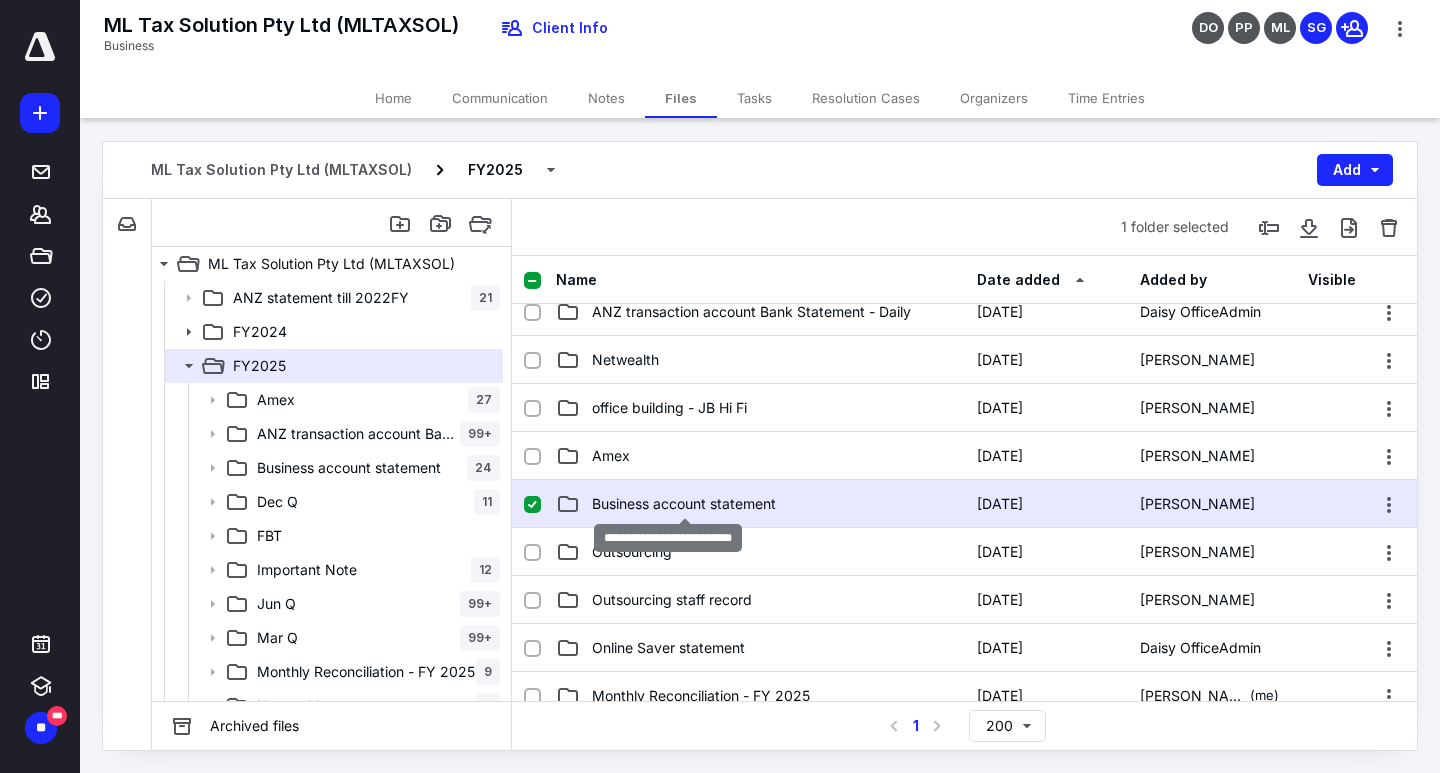 click on "Business account statement" at bounding box center [684, 504] 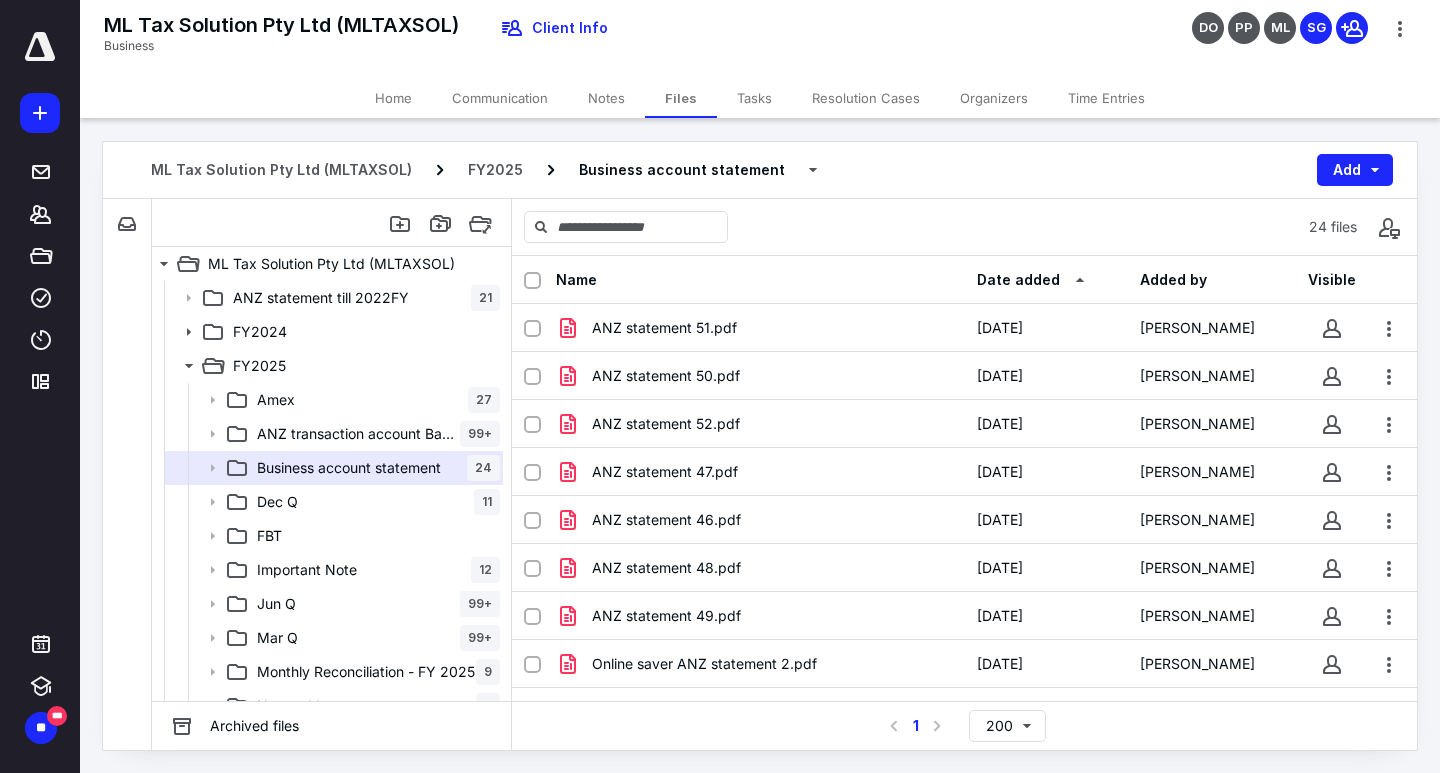 scroll, scrollTop: 300, scrollLeft: 0, axis: vertical 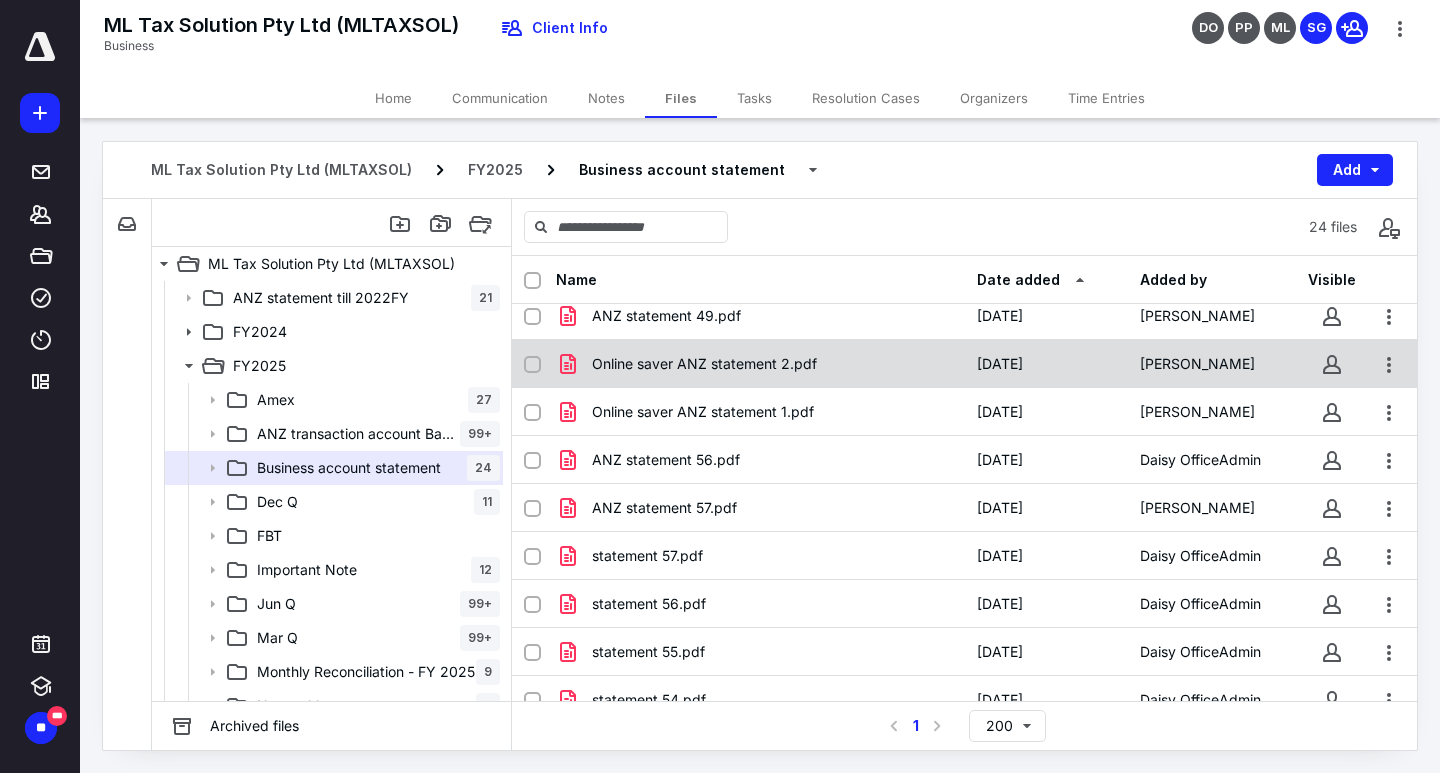 click on "Online saver ANZ statement 2.pdf" at bounding box center [704, 364] 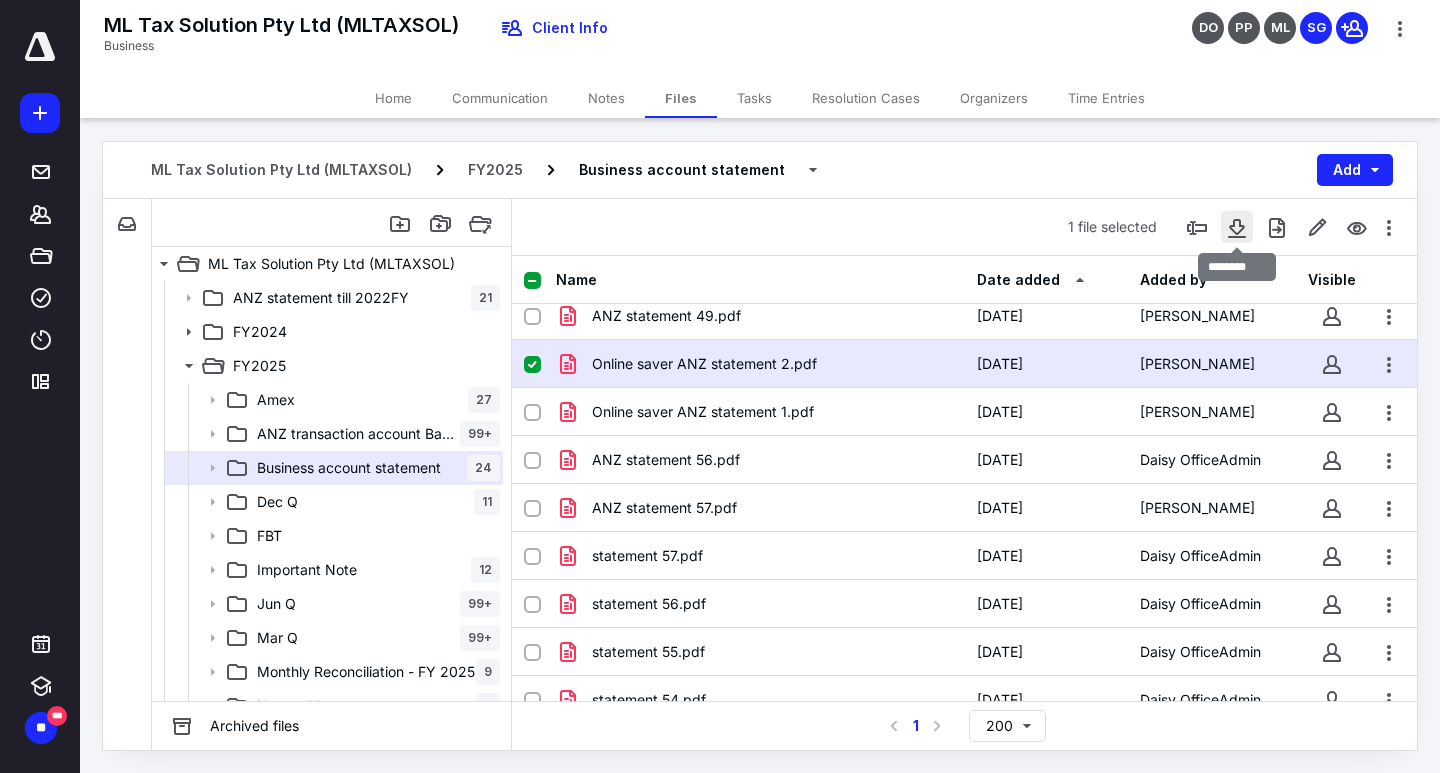 click at bounding box center [1237, 227] 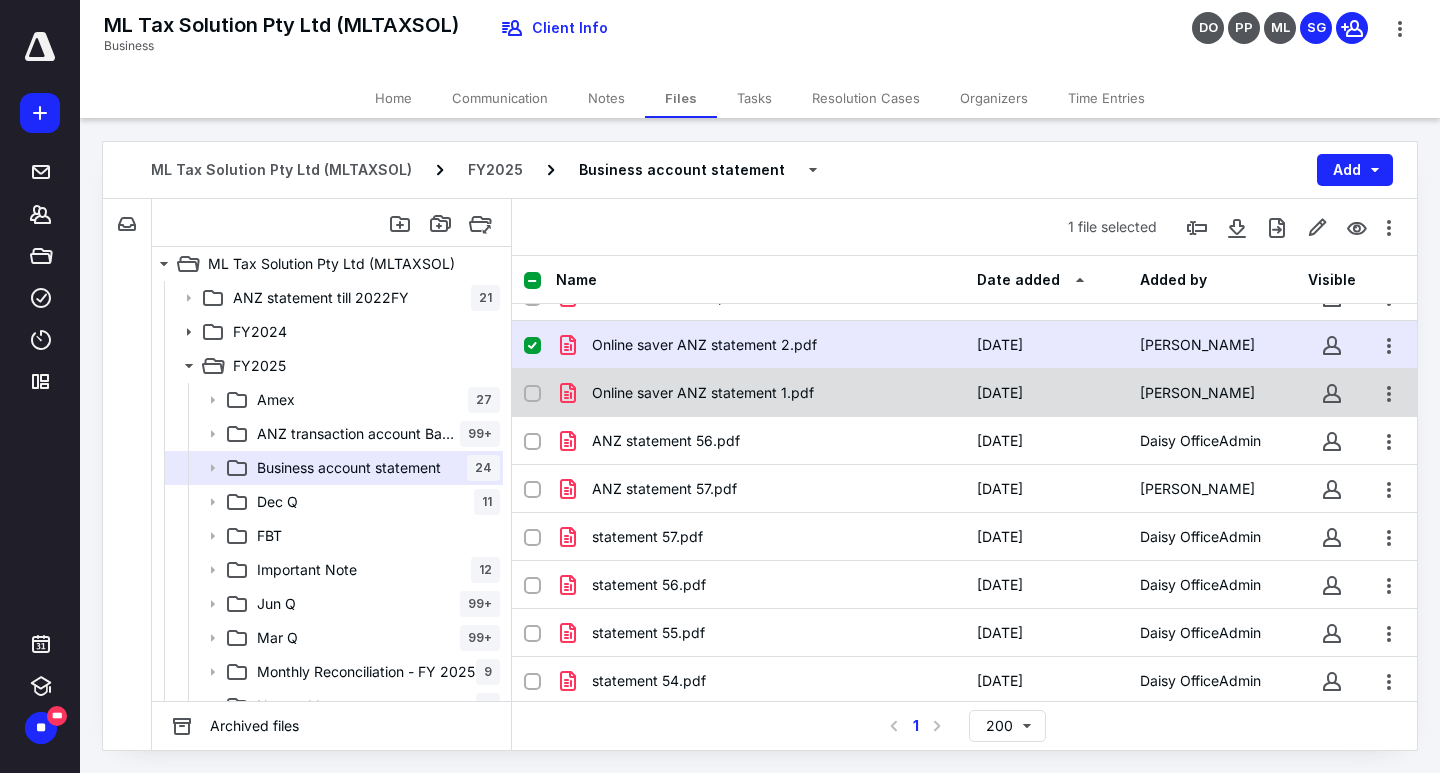 scroll, scrollTop: 300, scrollLeft: 0, axis: vertical 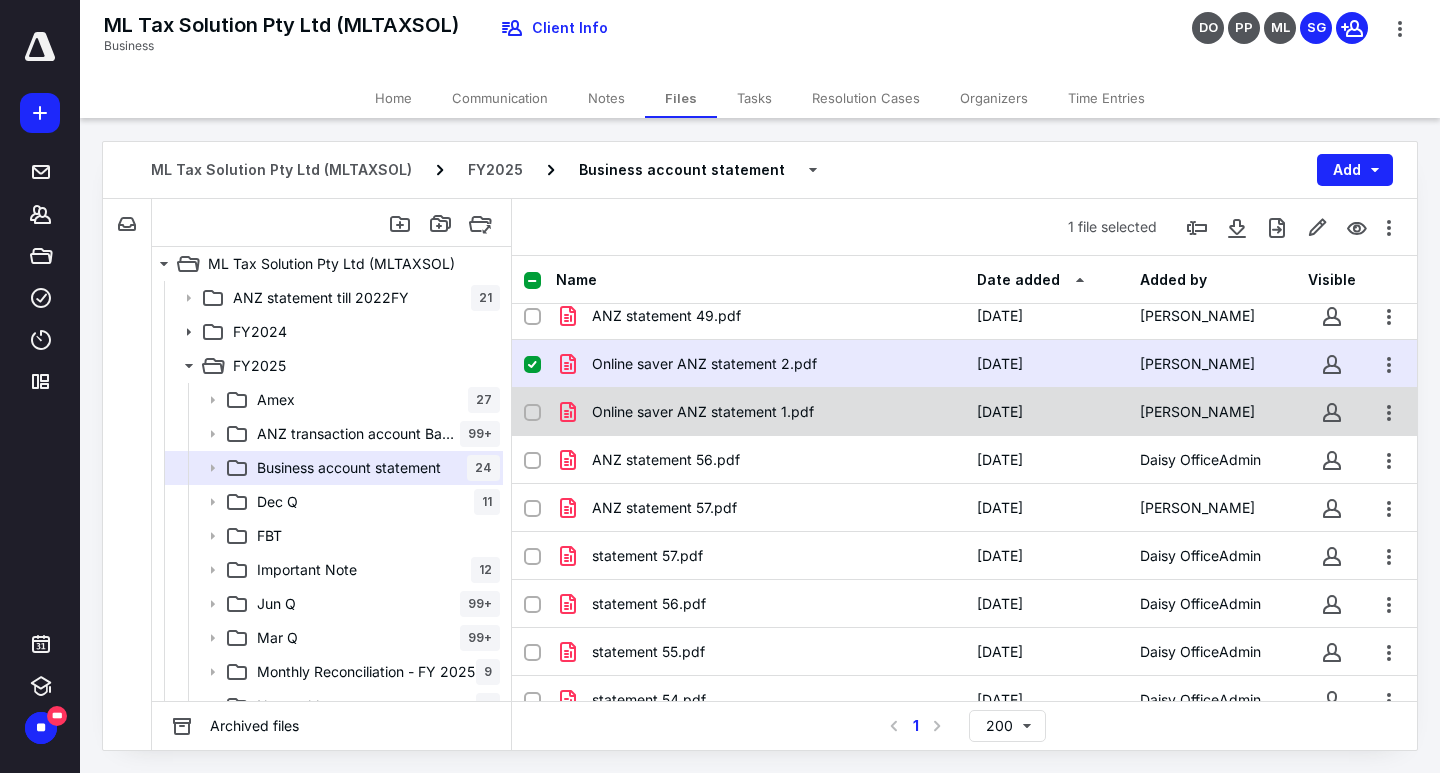 click on "Online saver ANZ statement 1.pdf" at bounding box center [760, 412] 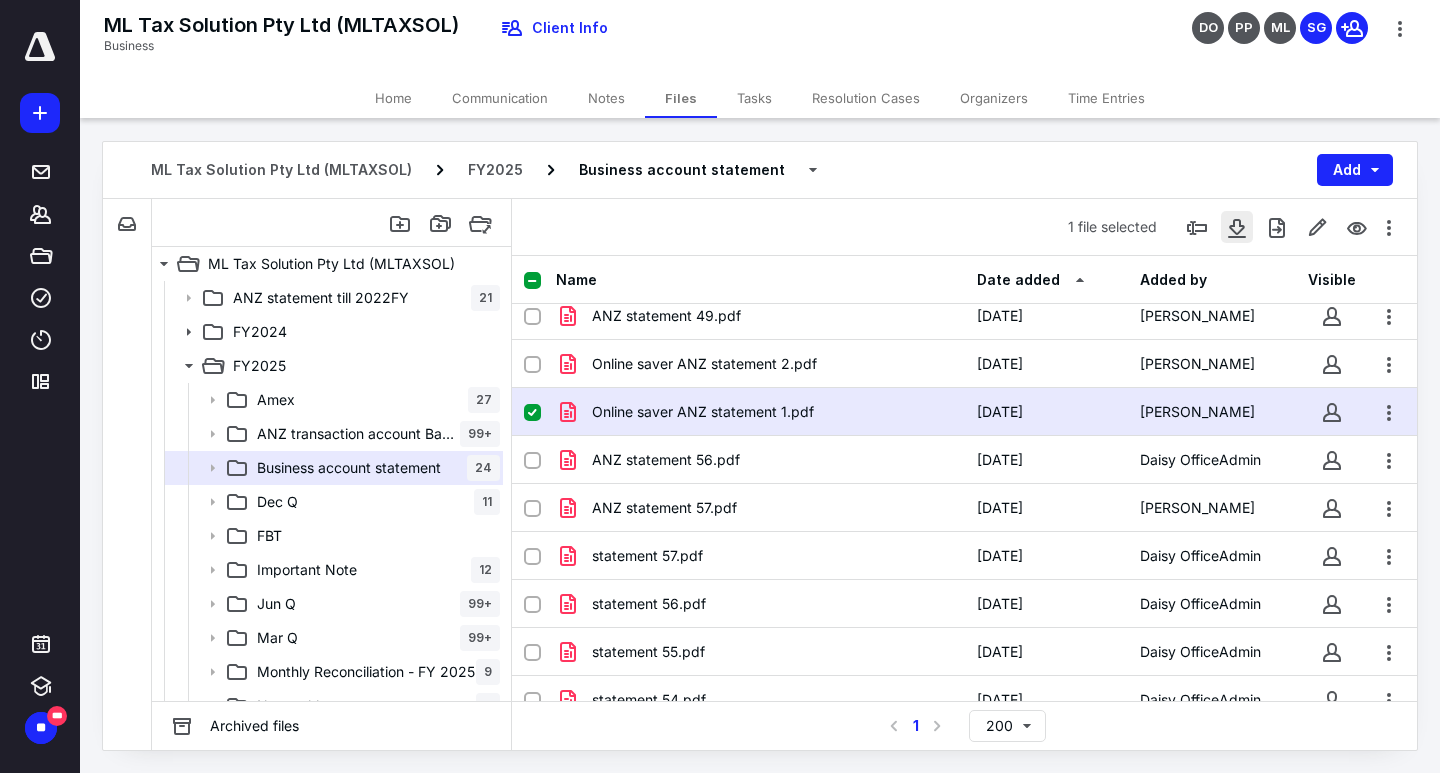 click at bounding box center [1237, 227] 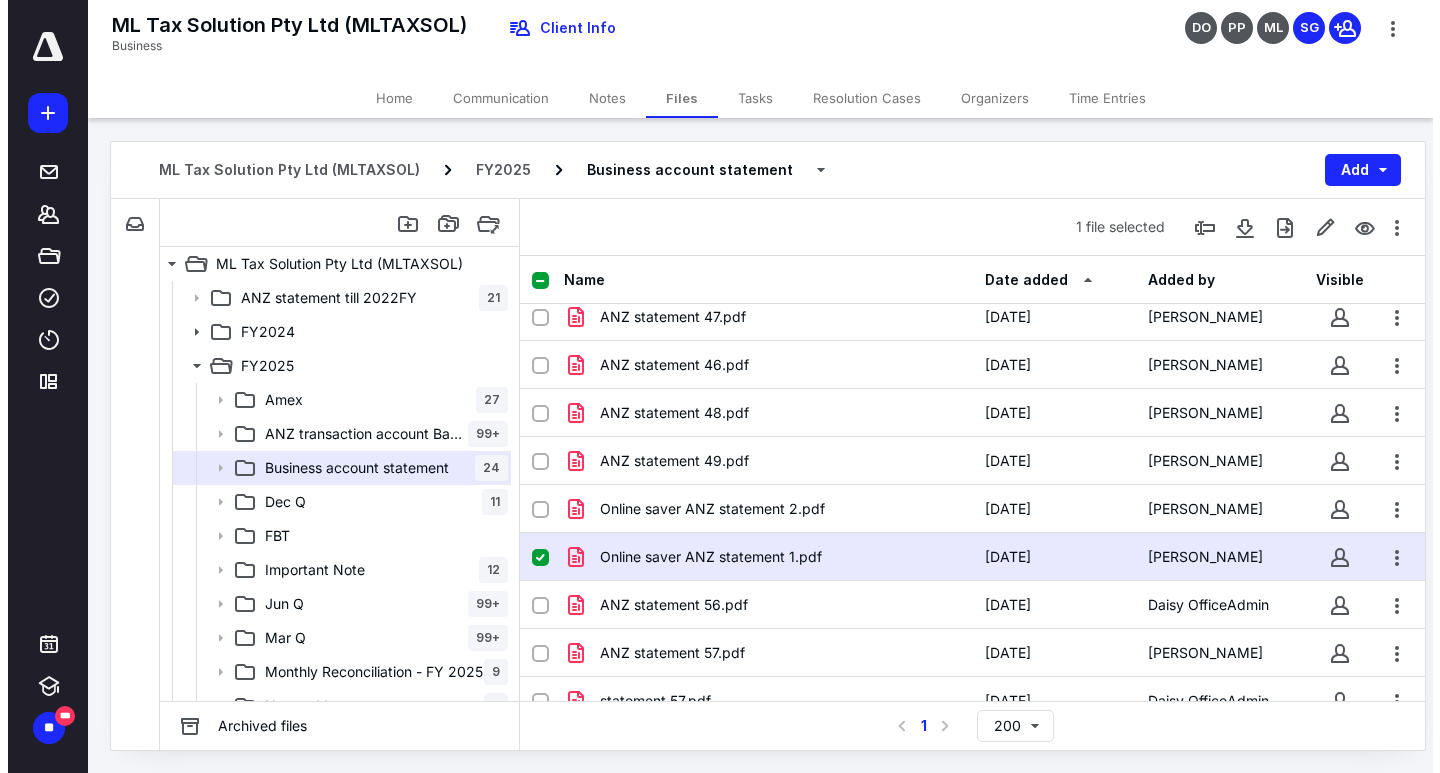 scroll, scrollTop: 0, scrollLeft: 0, axis: both 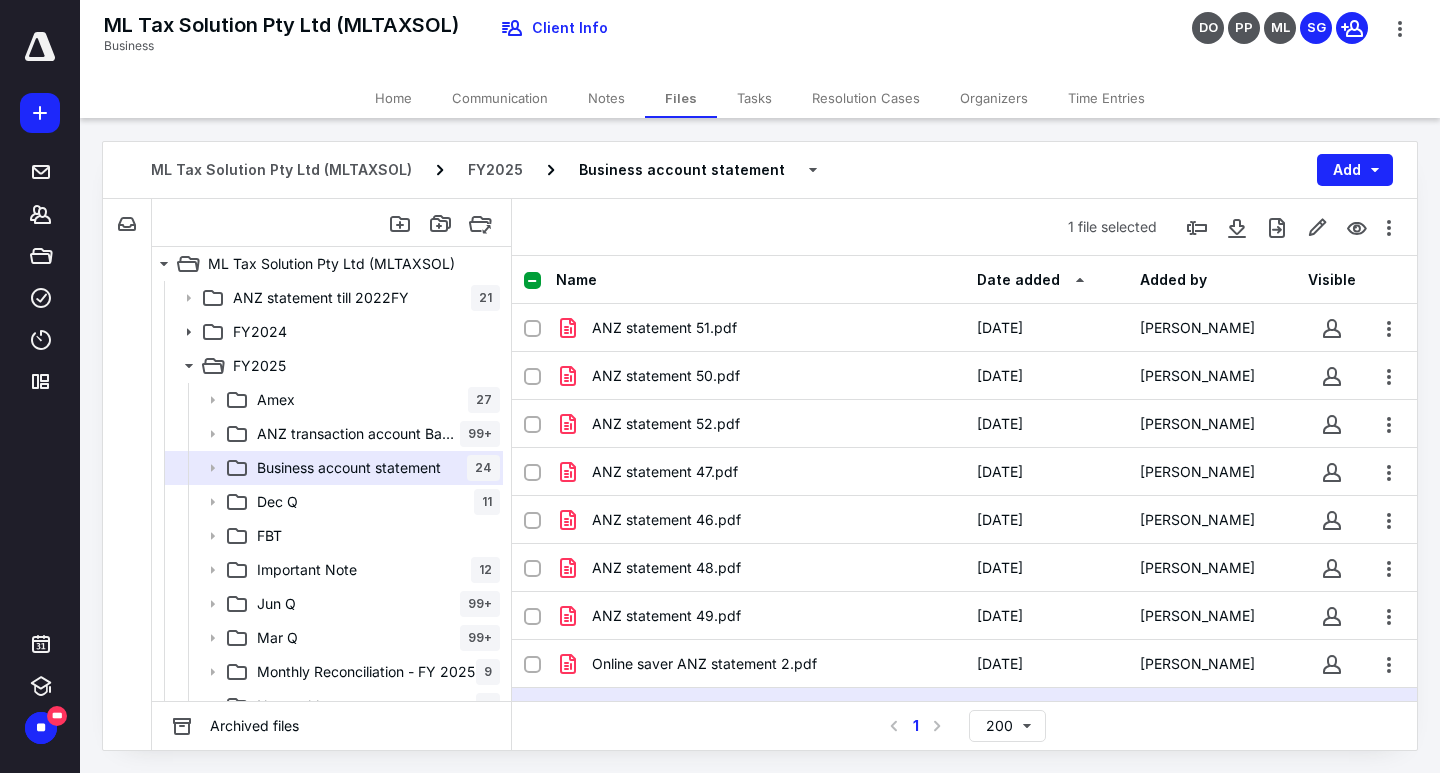 click 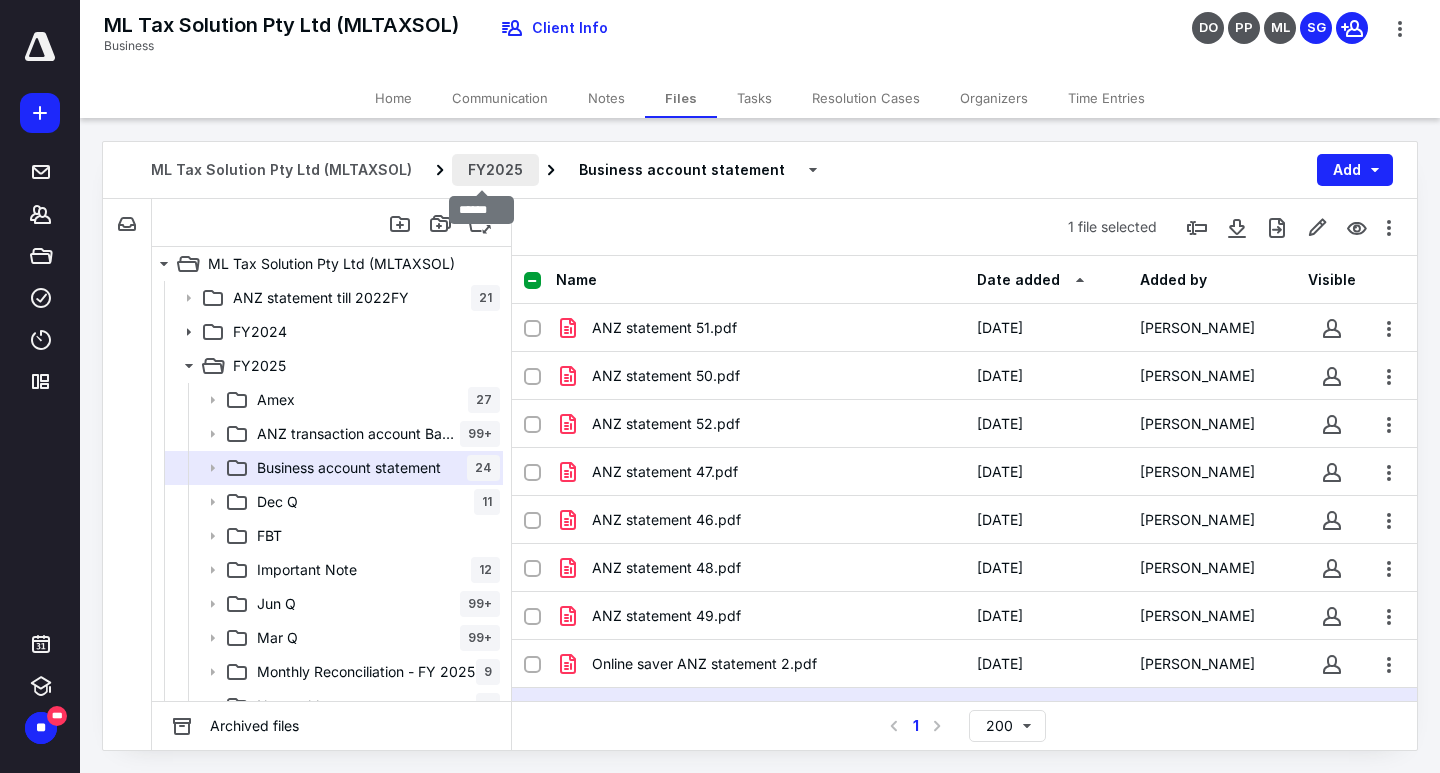click on "FY2025" at bounding box center [495, 170] 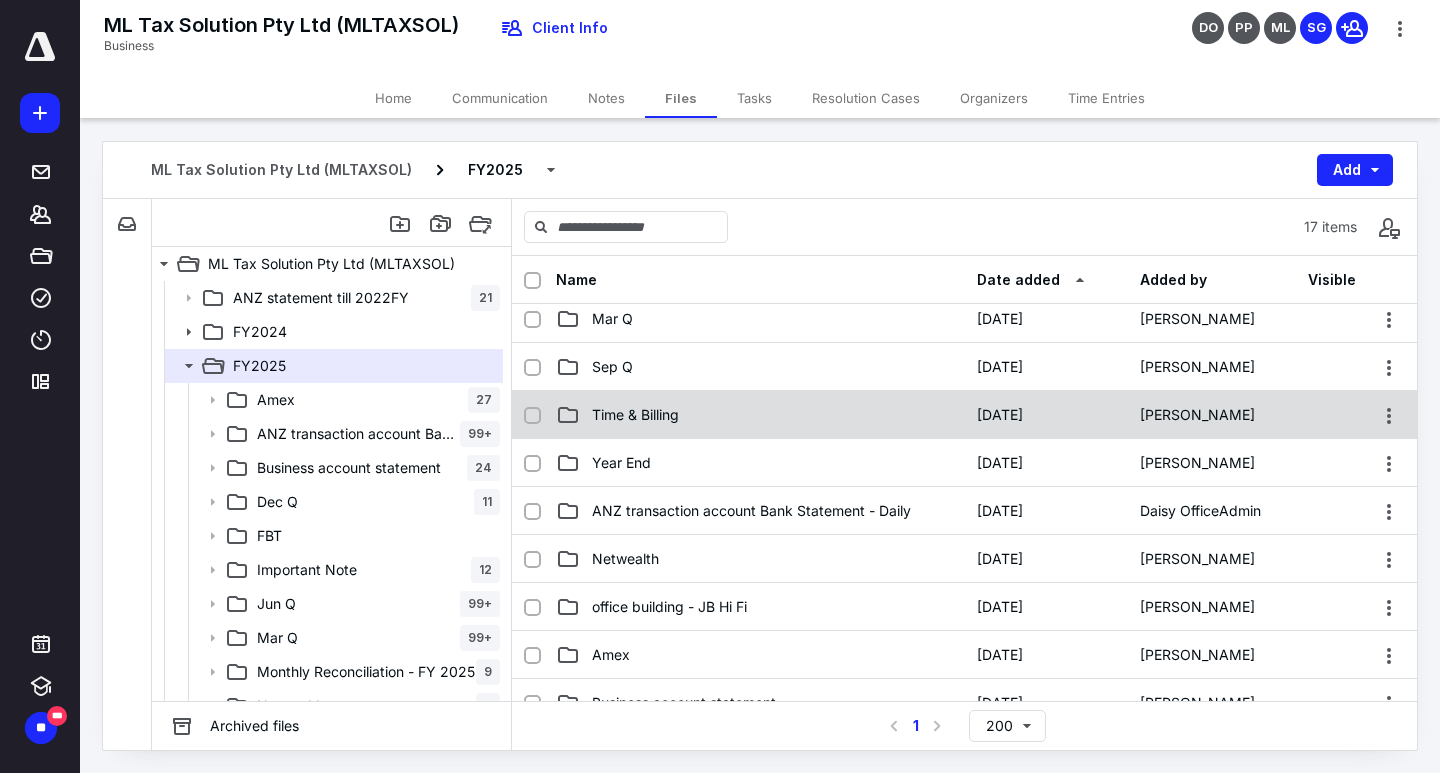 scroll, scrollTop: 200, scrollLeft: 0, axis: vertical 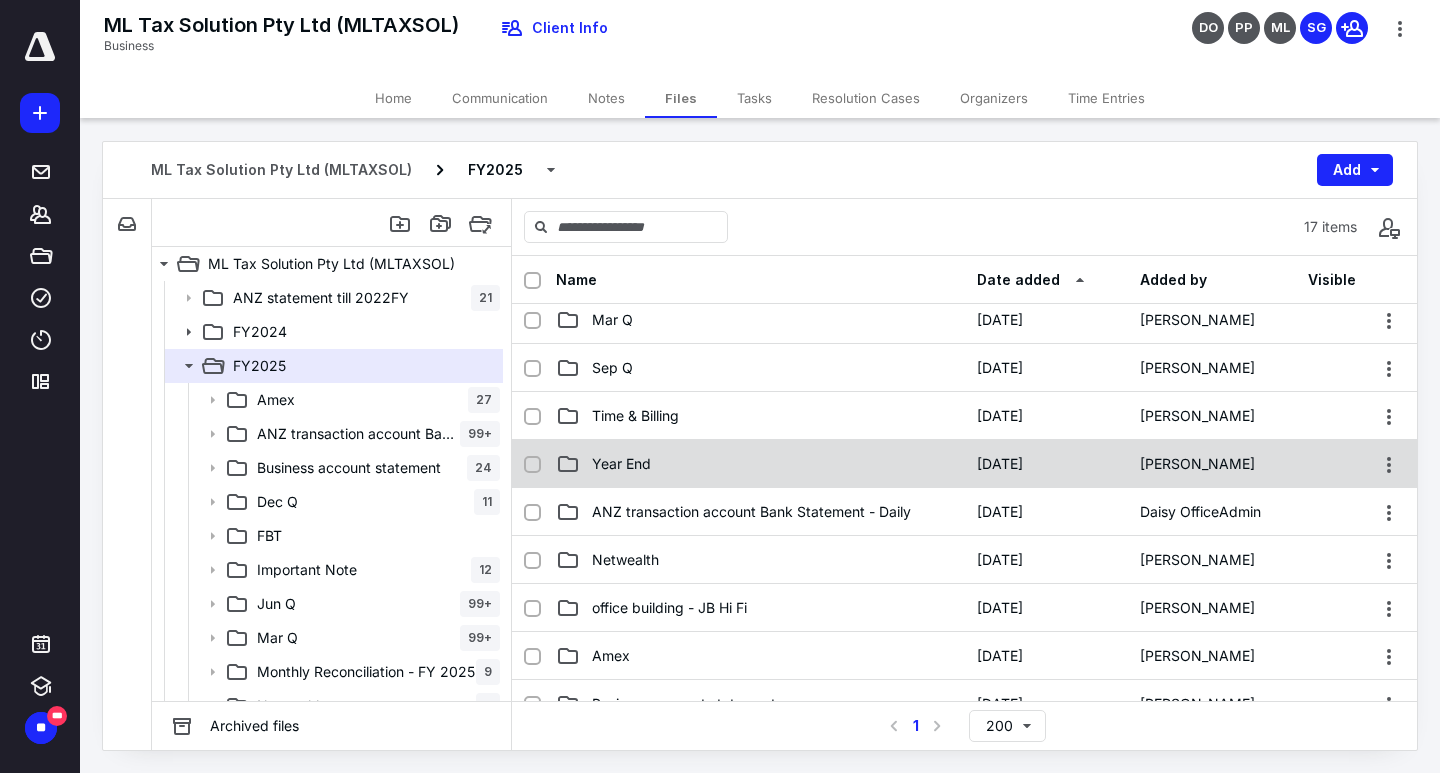 click on "Year End" at bounding box center [760, 464] 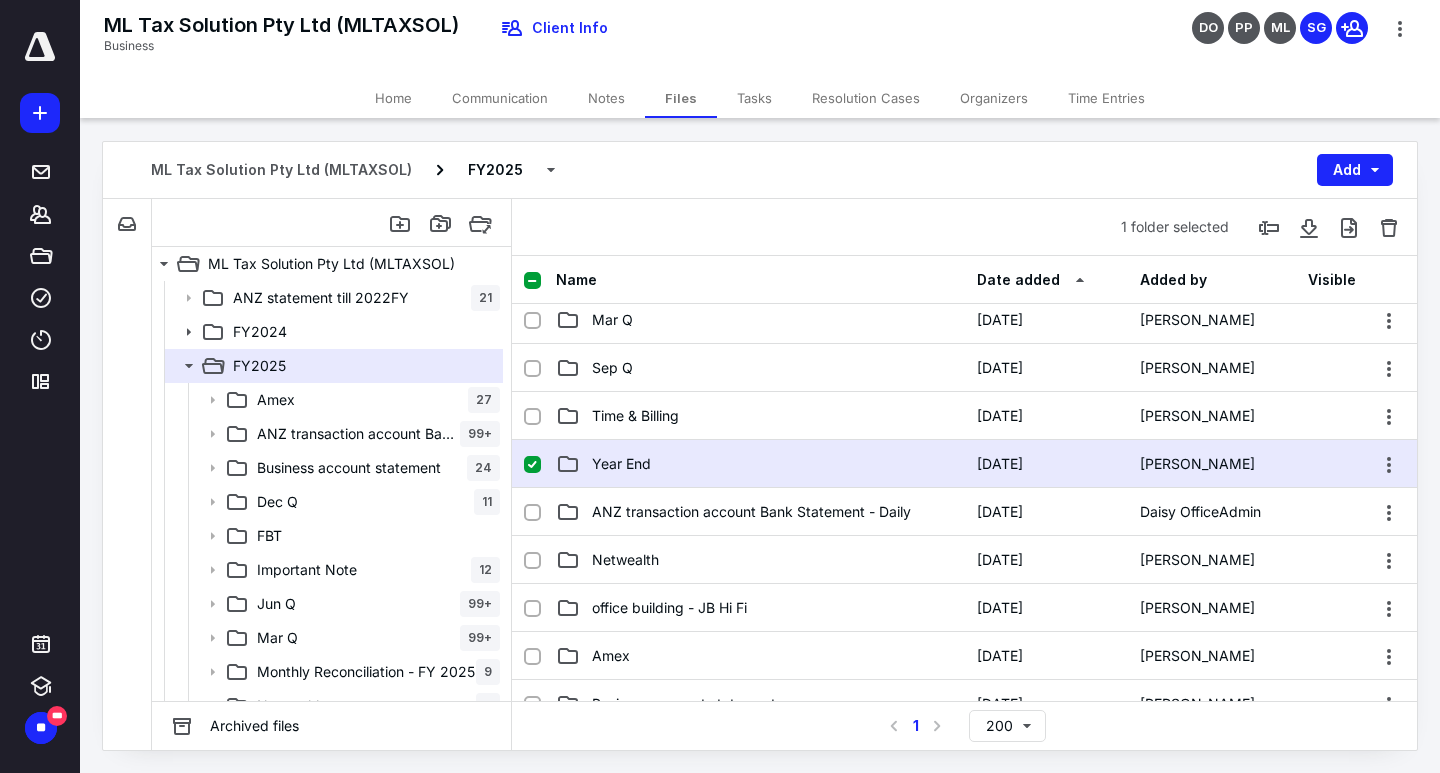 click on "Year End" at bounding box center [760, 464] 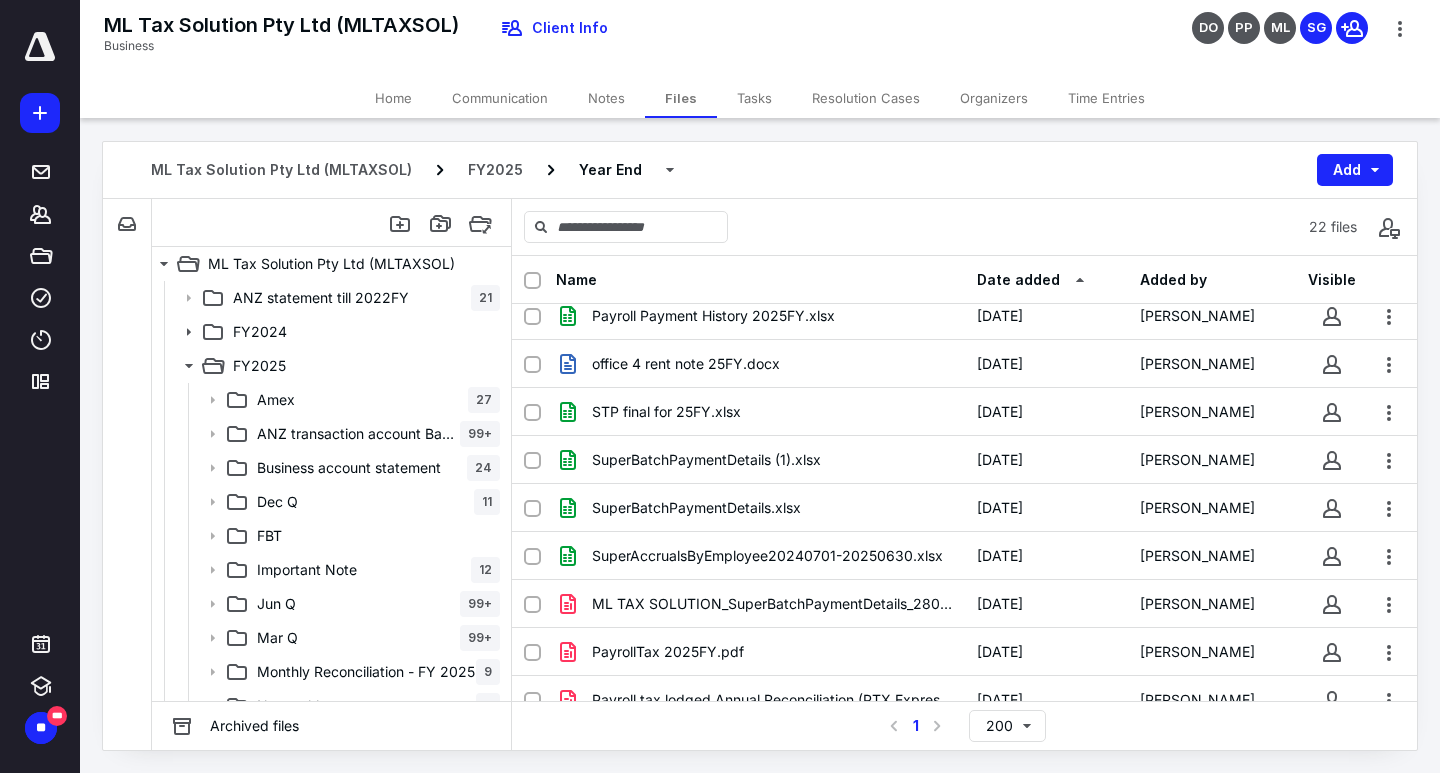 scroll, scrollTop: 659, scrollLeft: 0, axis: vertical 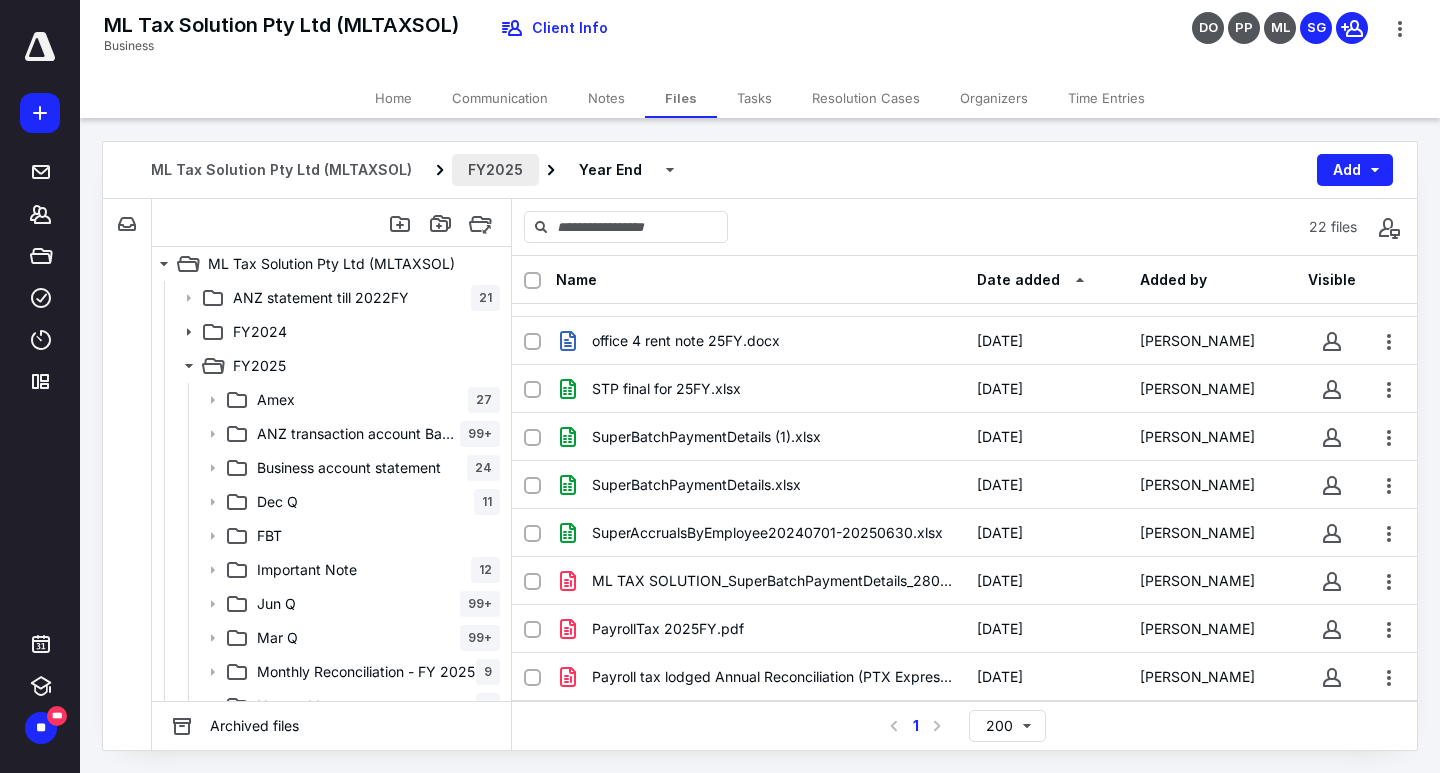 click on "FY2025" at bounding box center [495, 170] 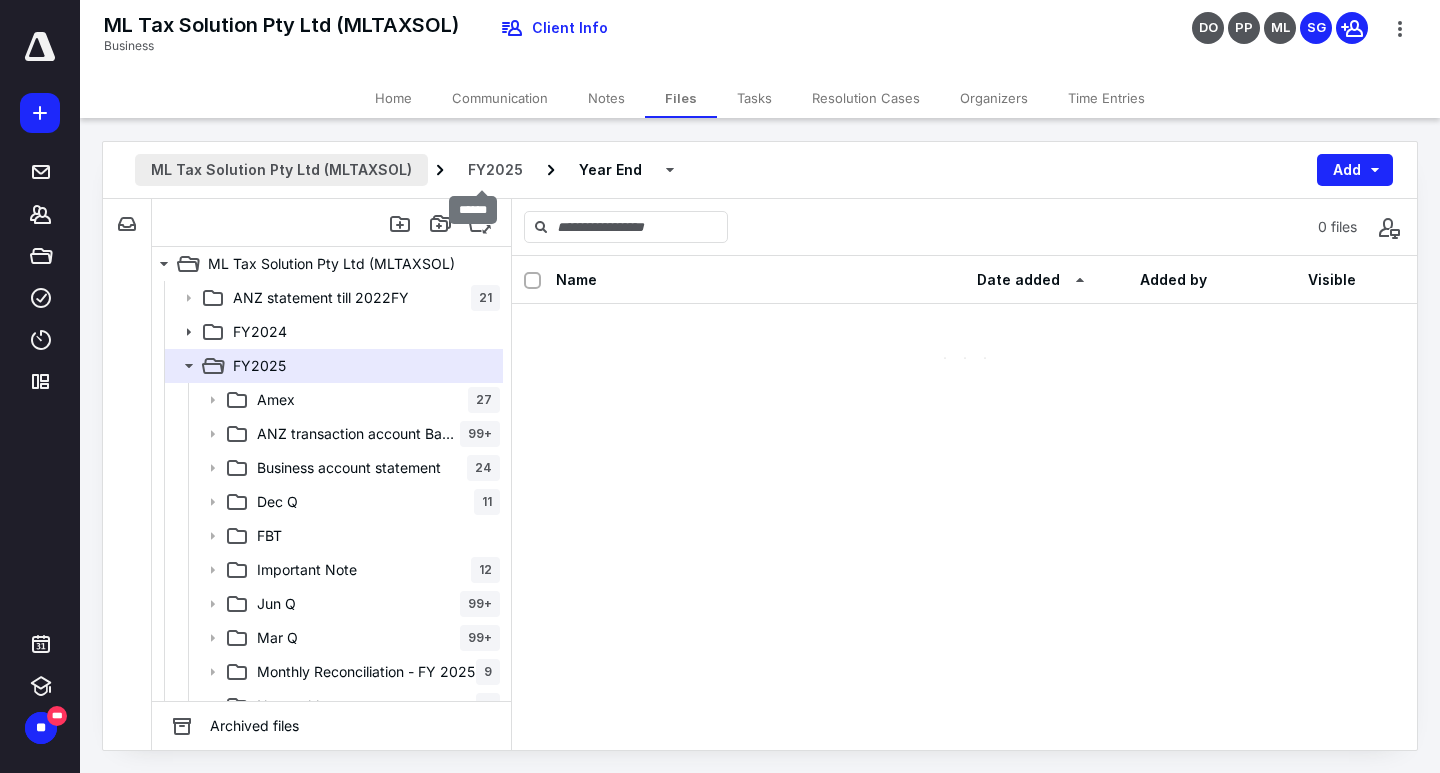 scroll, scrollTop: 0, scrollLeft: 0, axis: both 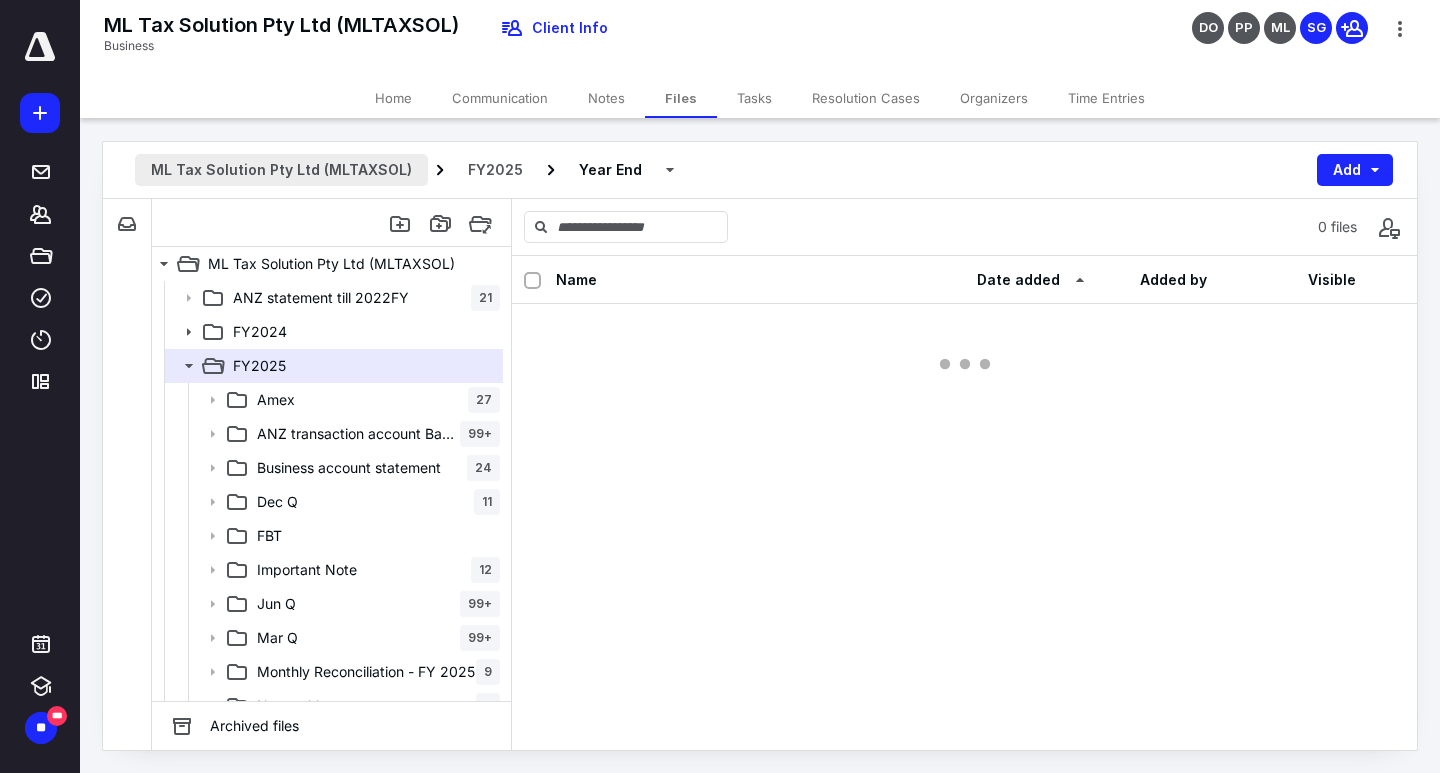 click on "ML Tax Solution Pty Ltd (MLTAXSOL)" at bounding box center (281, 170) 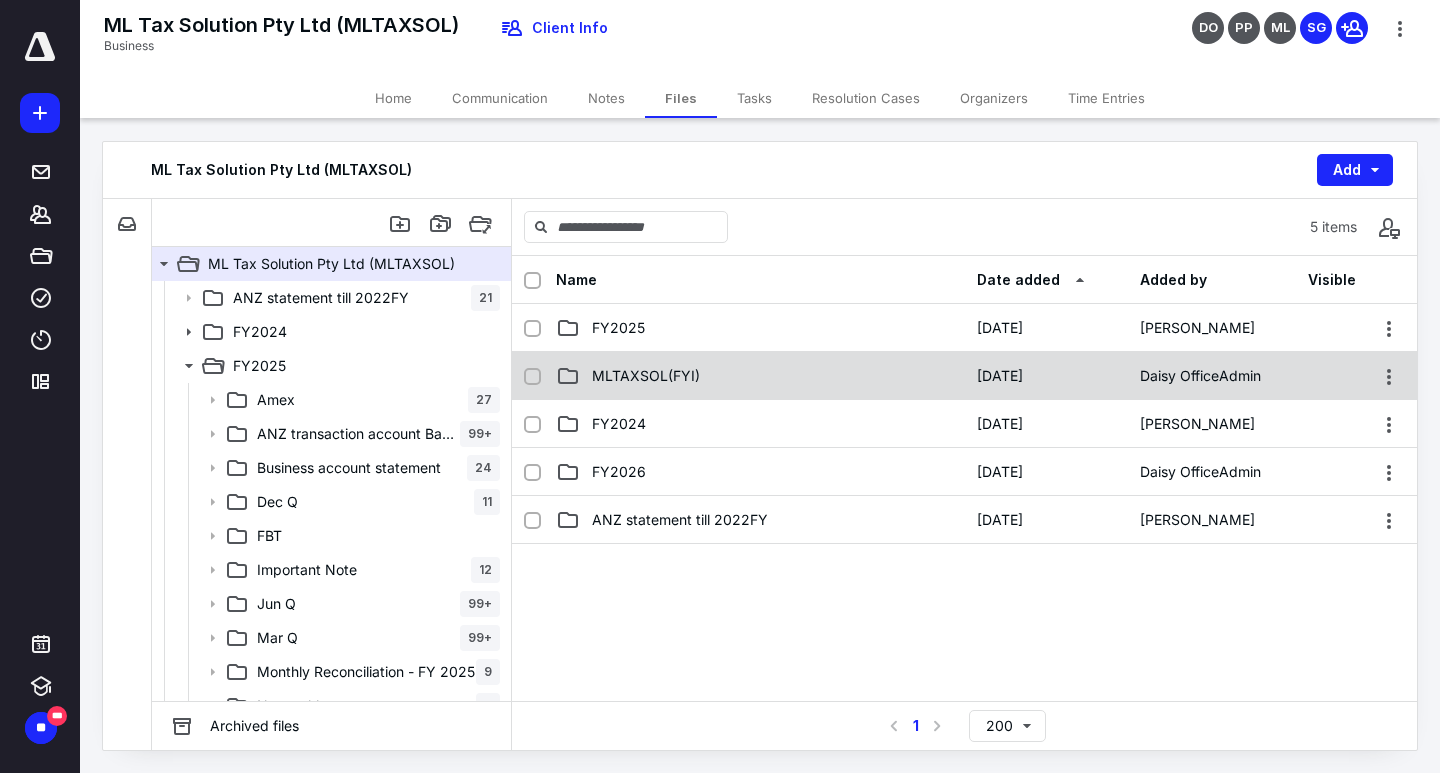 click on "MLTAXSOL(FYI)" at bounding box center [760, 376] 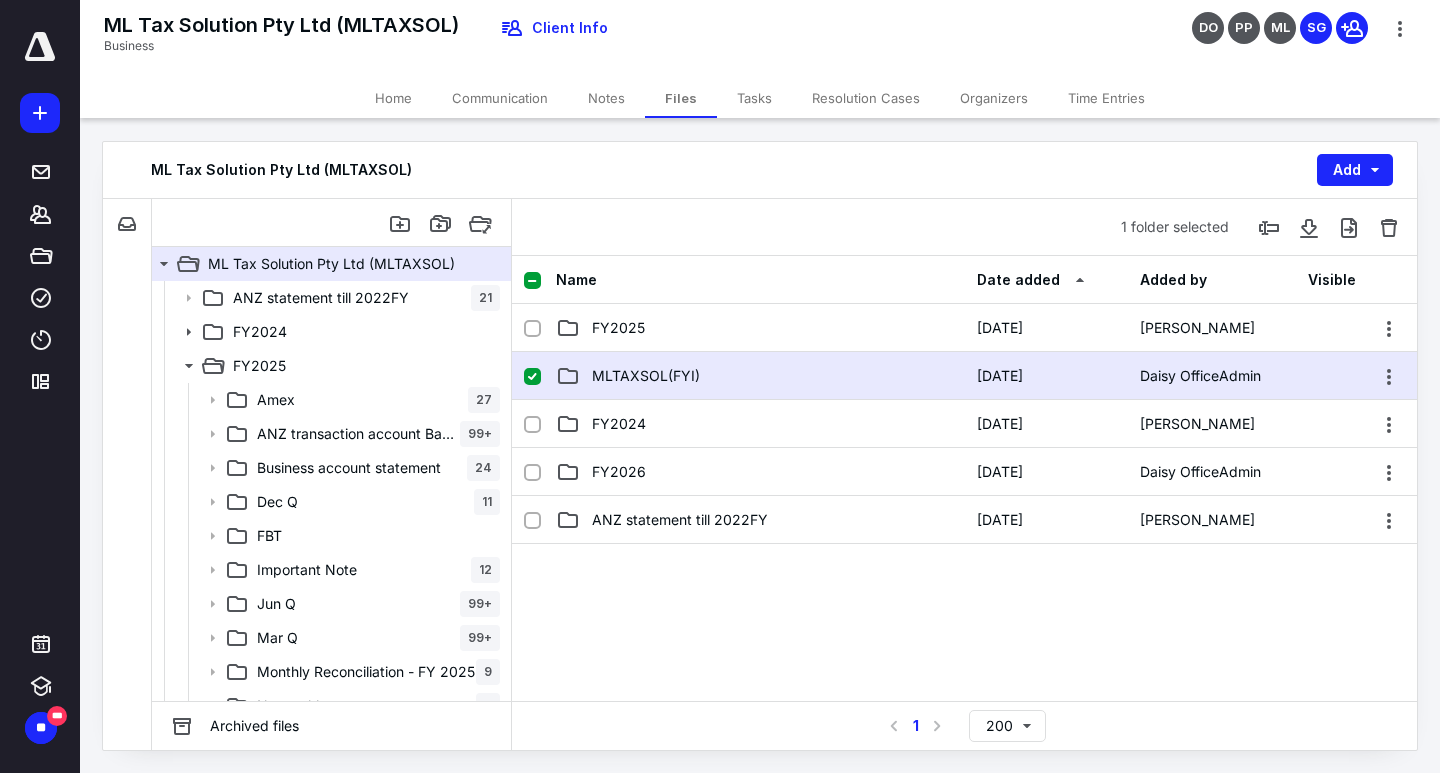 click on "MLTAXSOL(FYI)" at bounding box center [760, 376] 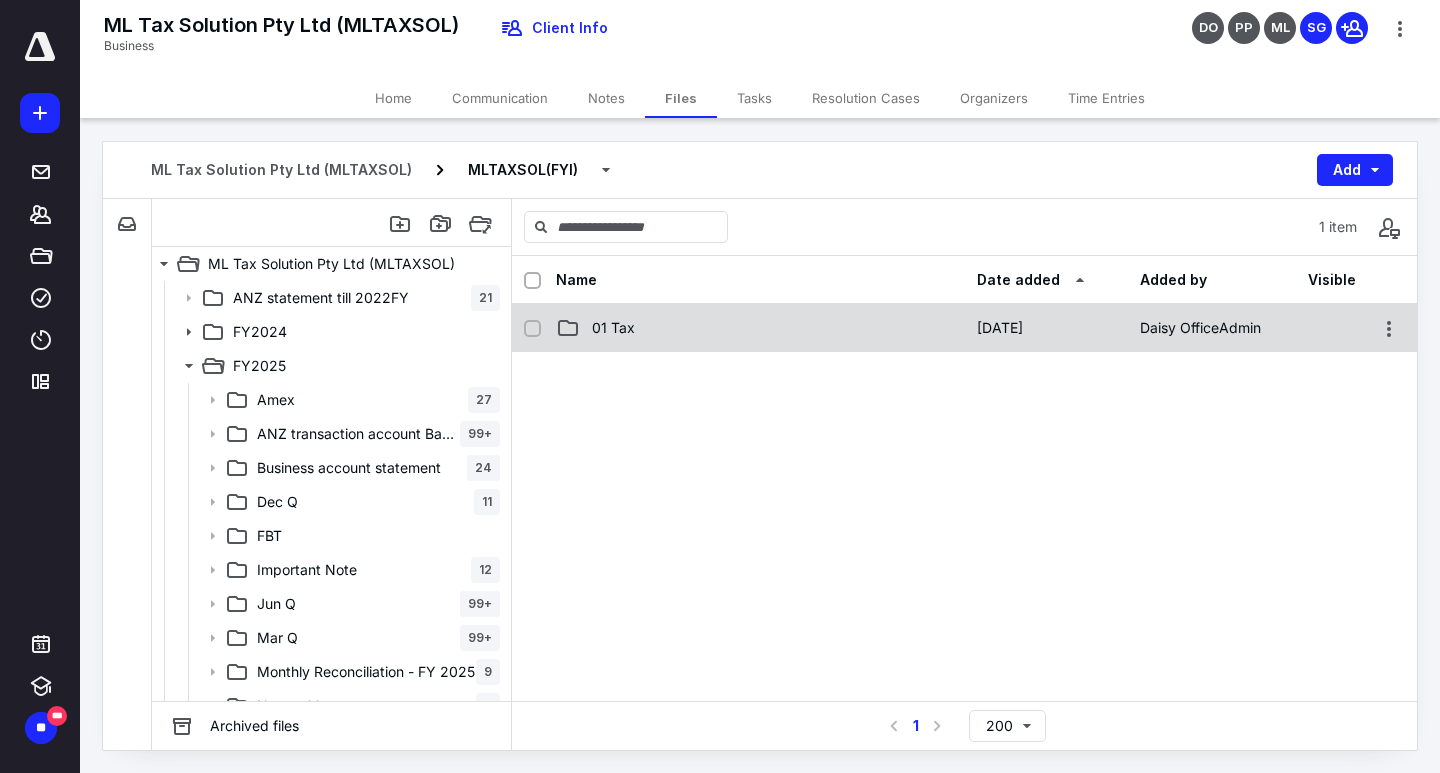 click on "01 Tax" at bounding box center (760, 328) 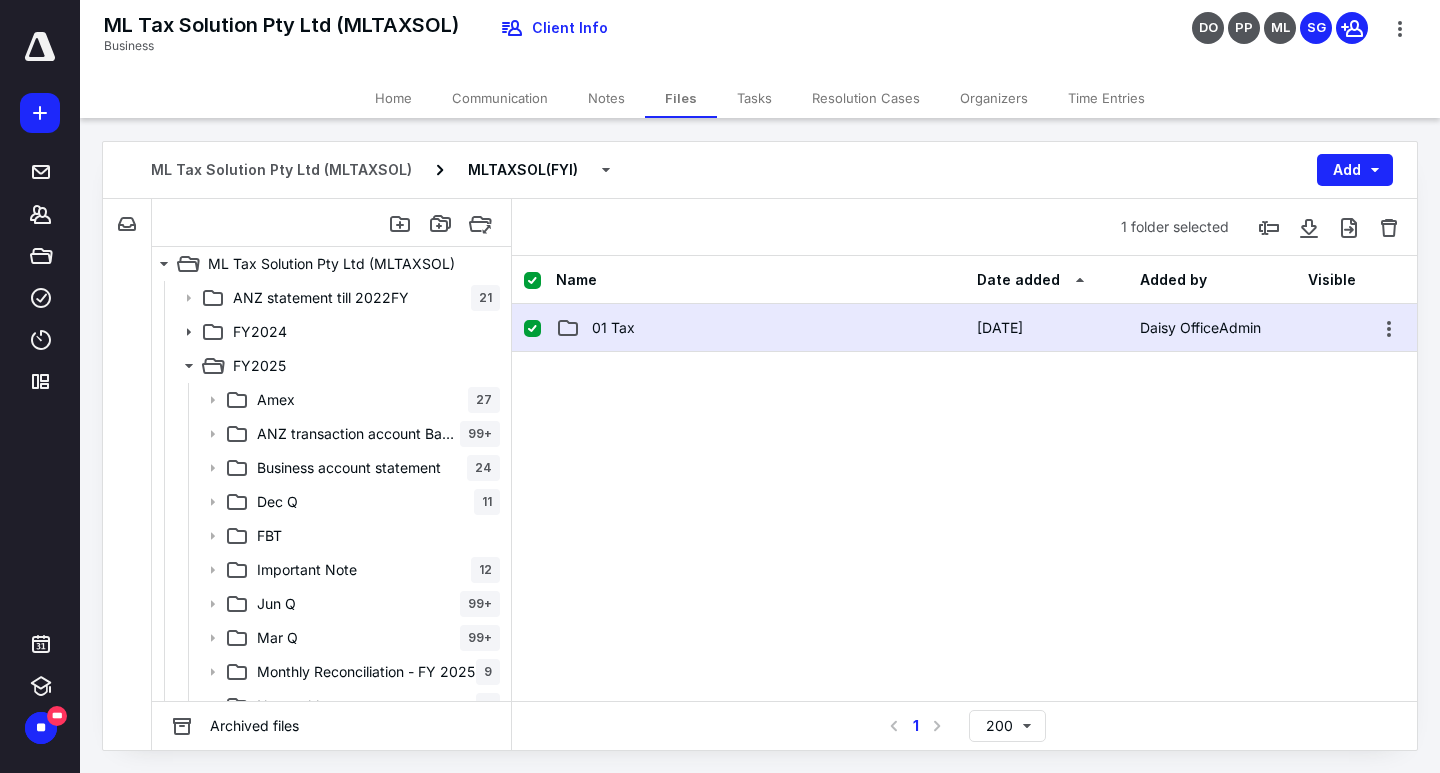 click on "01 Tax" at bounding box center (760, 328) 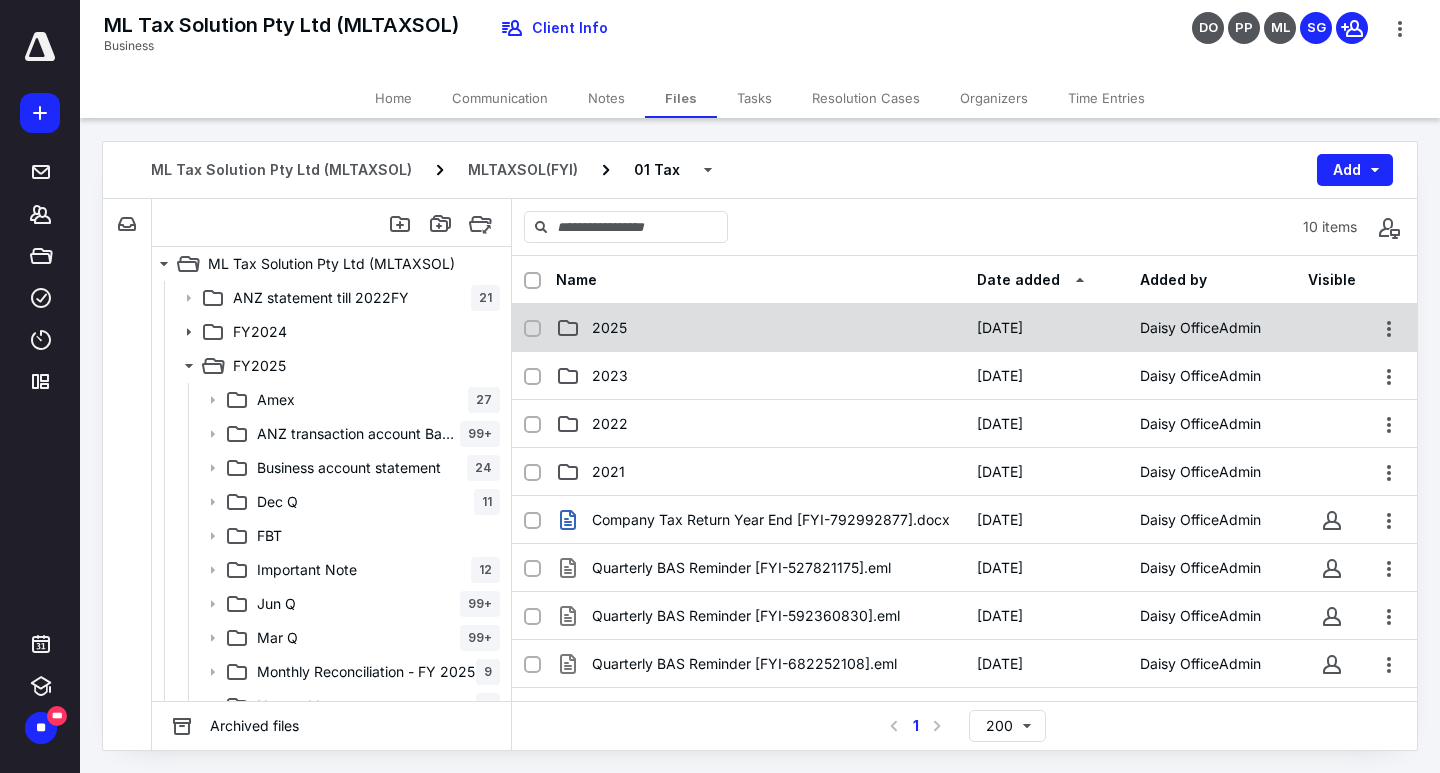 click on "2025" at bounding box center (760, 328) 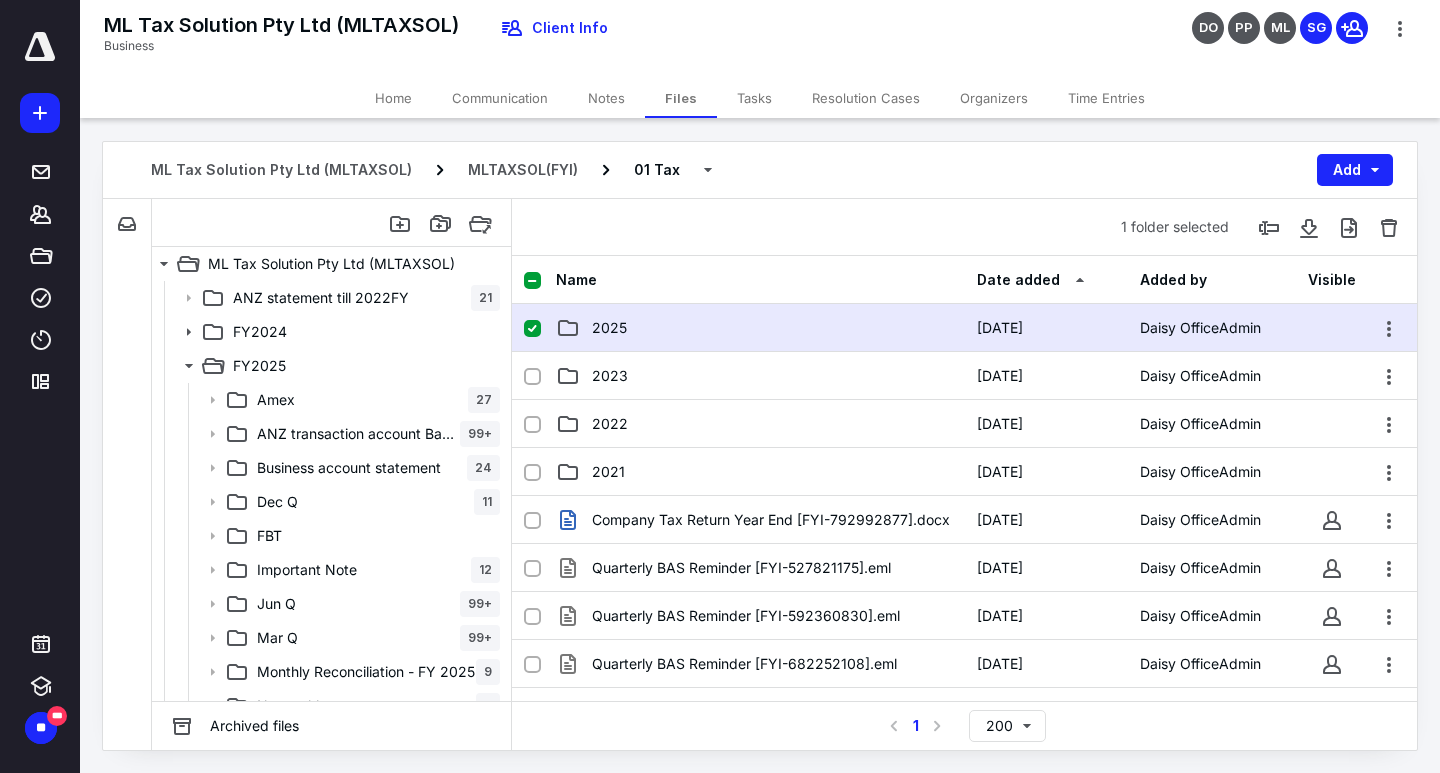 click on "2025" at bounding box center (760, 328) 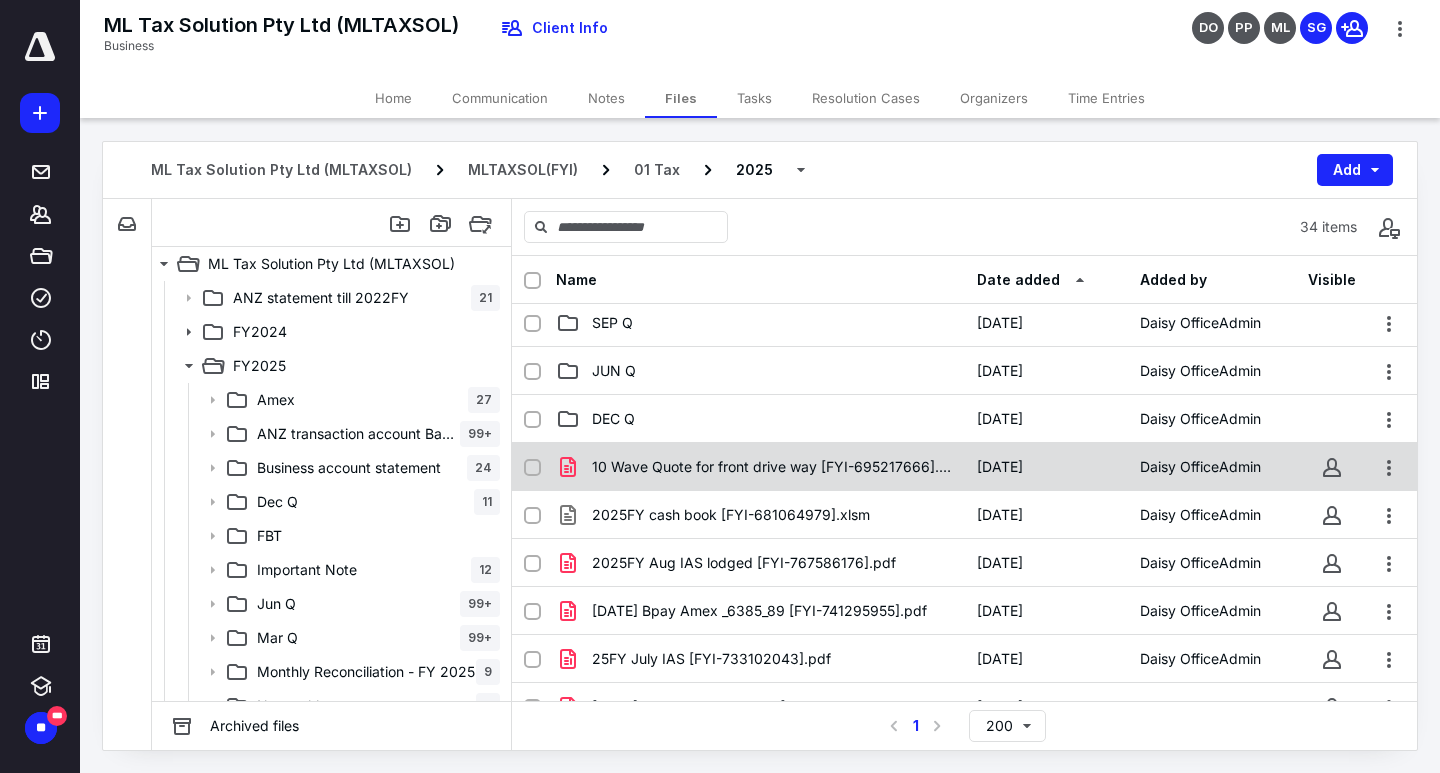 scroll, scrollTop: 0, scrollLeft: 0, axis: both 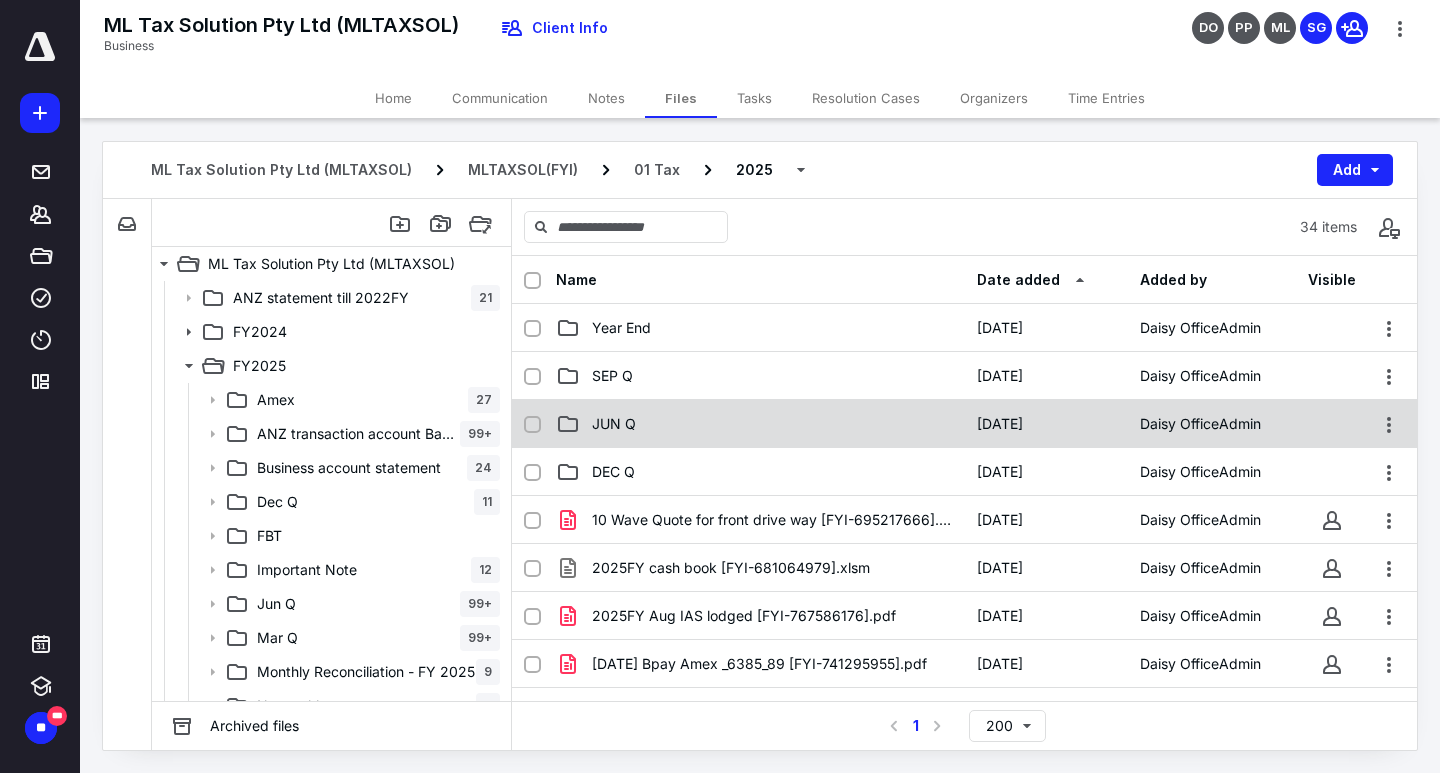 click on "JUN Q" at bounding box center [760, 424] 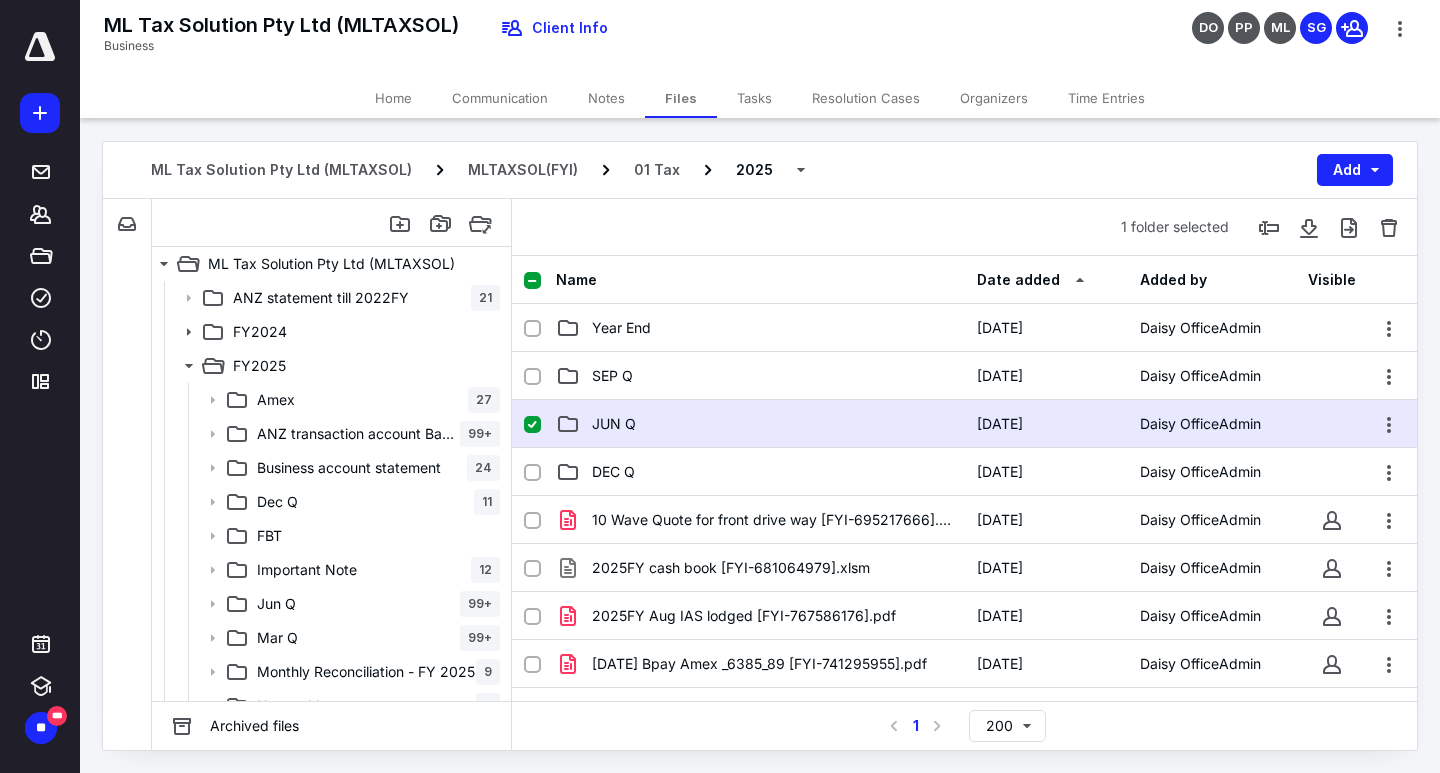 click on "JUN Q" at bounding box center [760, 424] 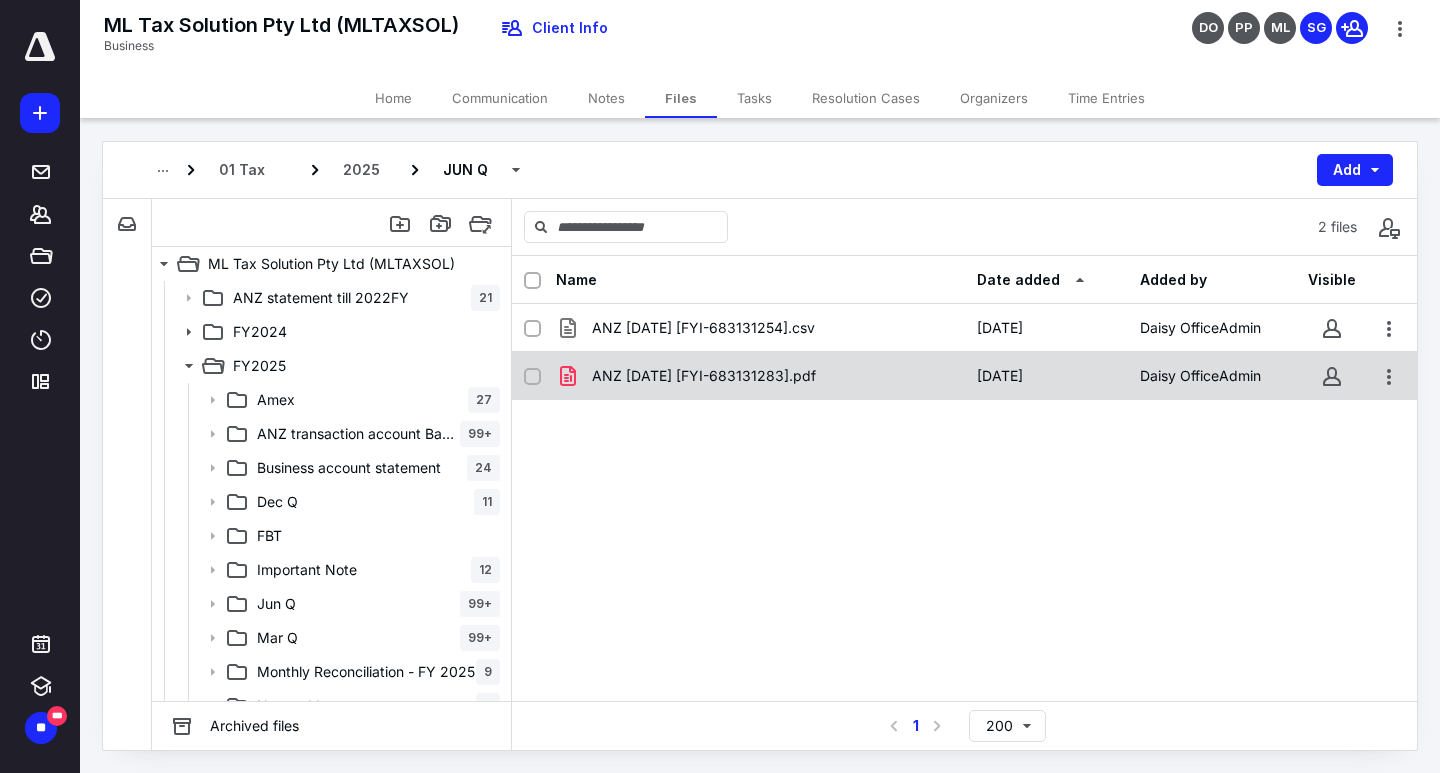 click on "ANZ [DATE] [FYI-683131283].pdf [DATE] Daisy OfficeAdmin" at bounding box center [964, 376] 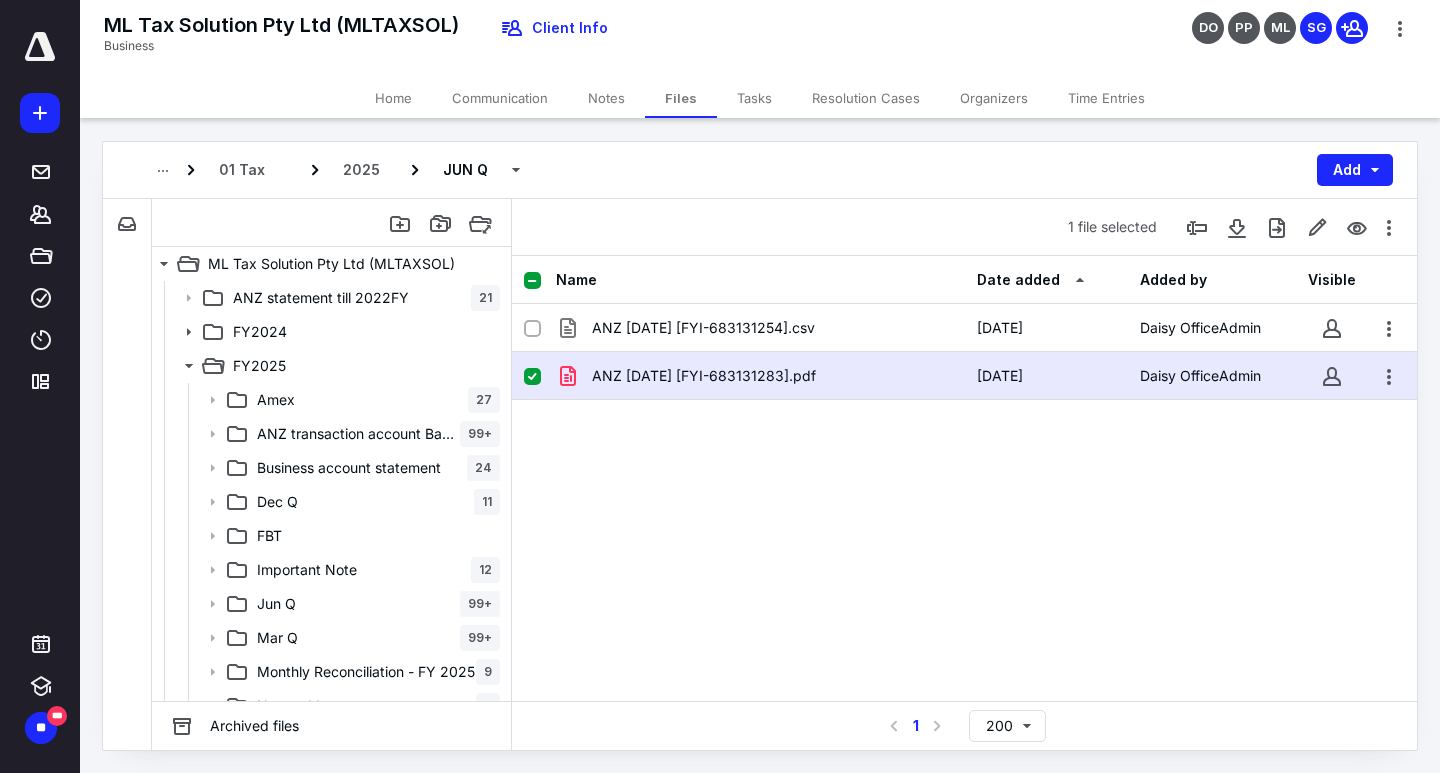 click on "ANZ [DATE] [FYI-683131283].pdf" at bounding box center (704, 376) 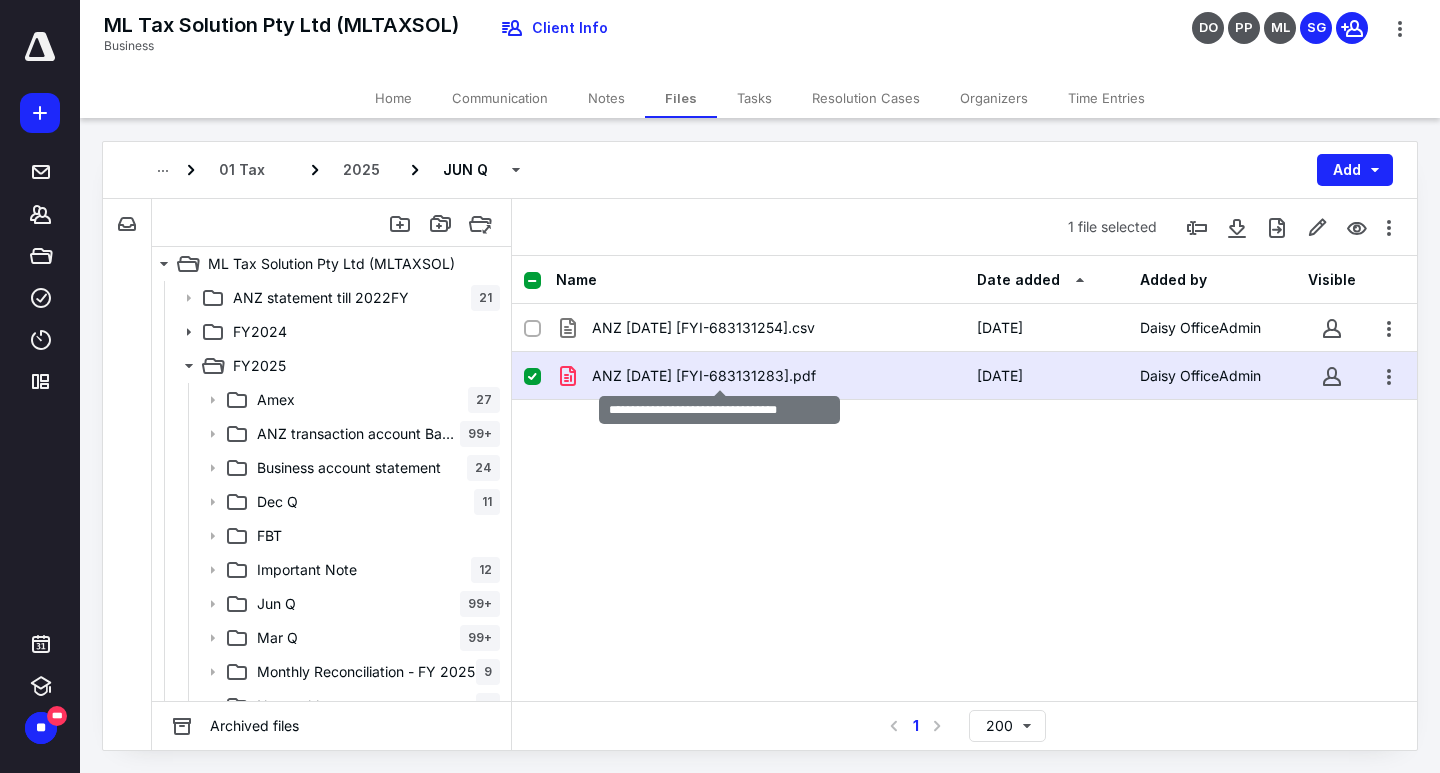 click on "ANZ [DATE] [FYI-683131283].pdf" at bounding box center [704, 376] 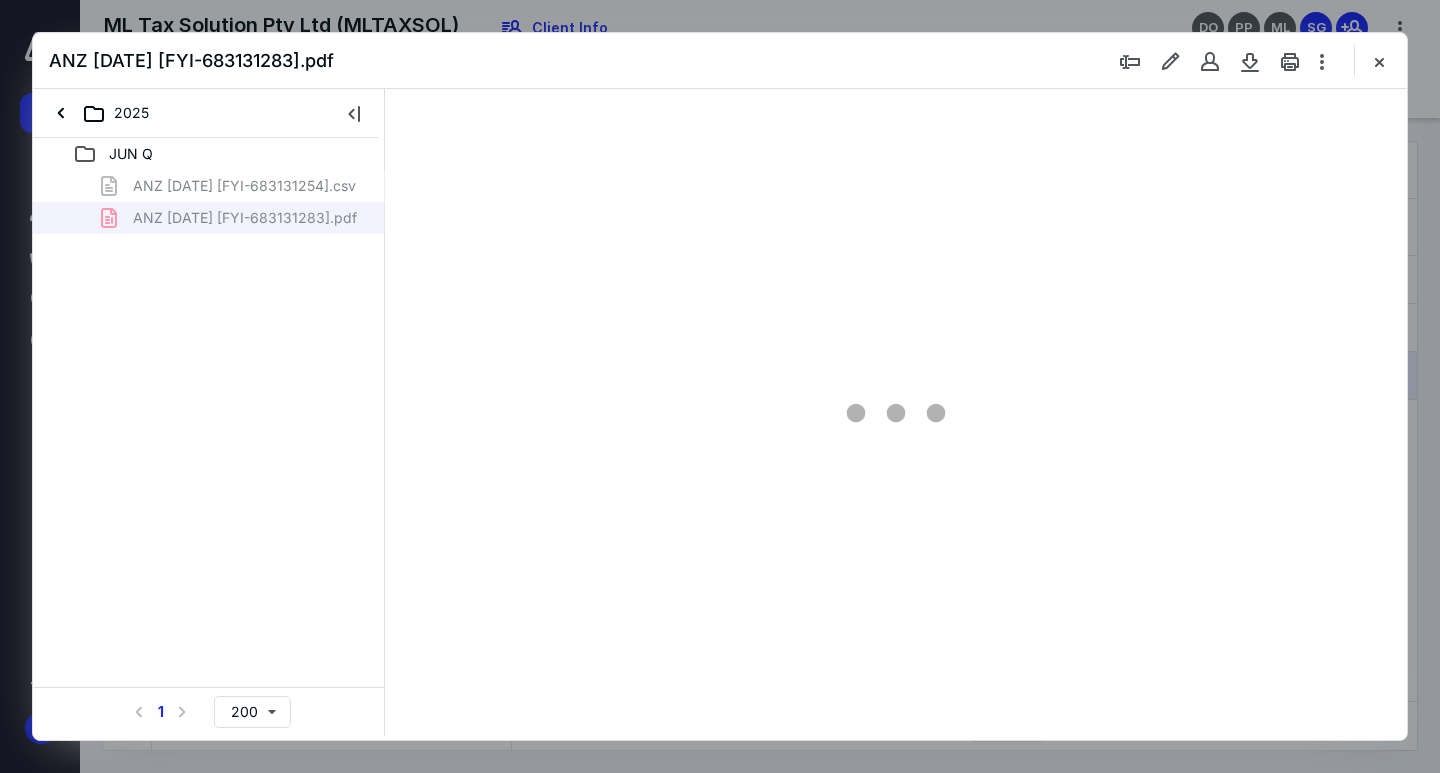 scroll, scrollTop: 0, scrollLeft: 0, axis: both 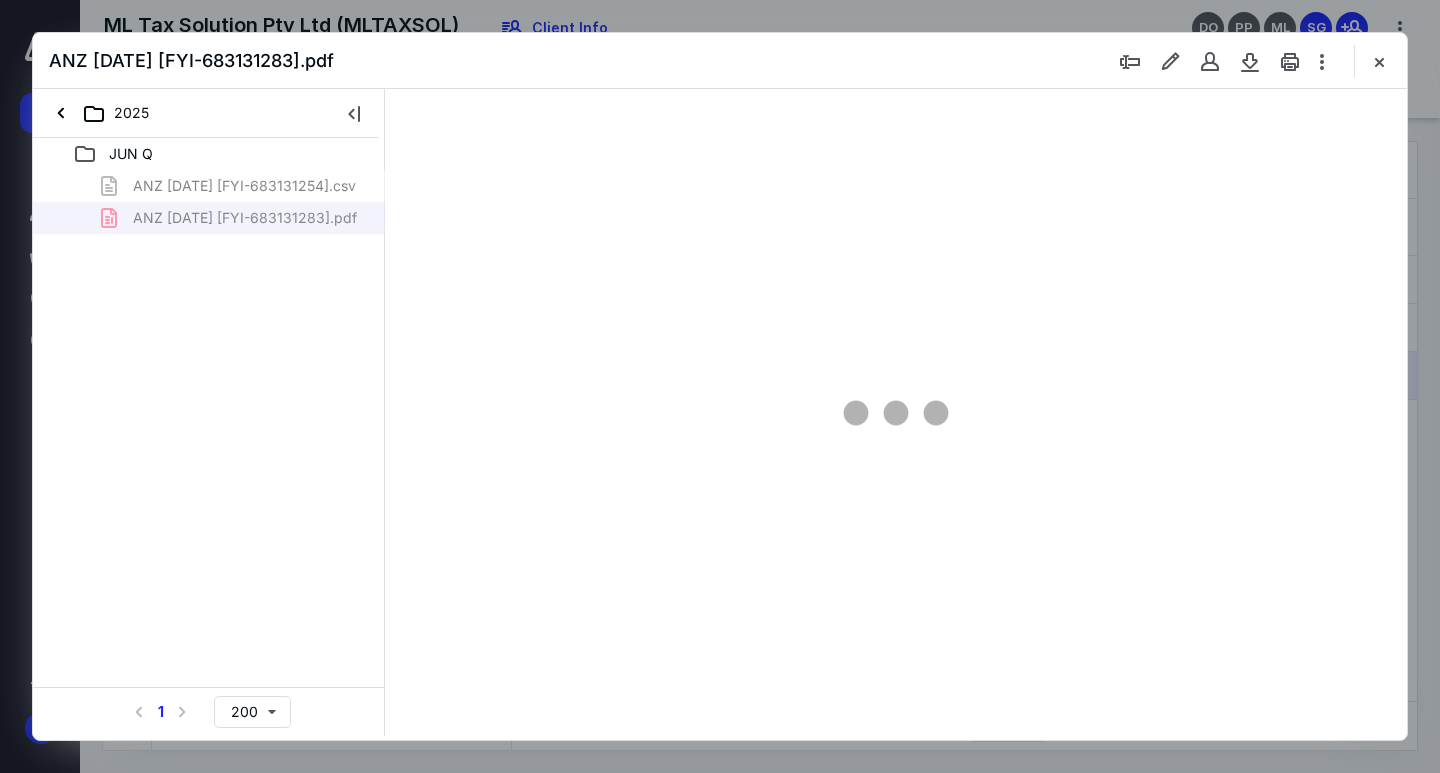 type on "72" 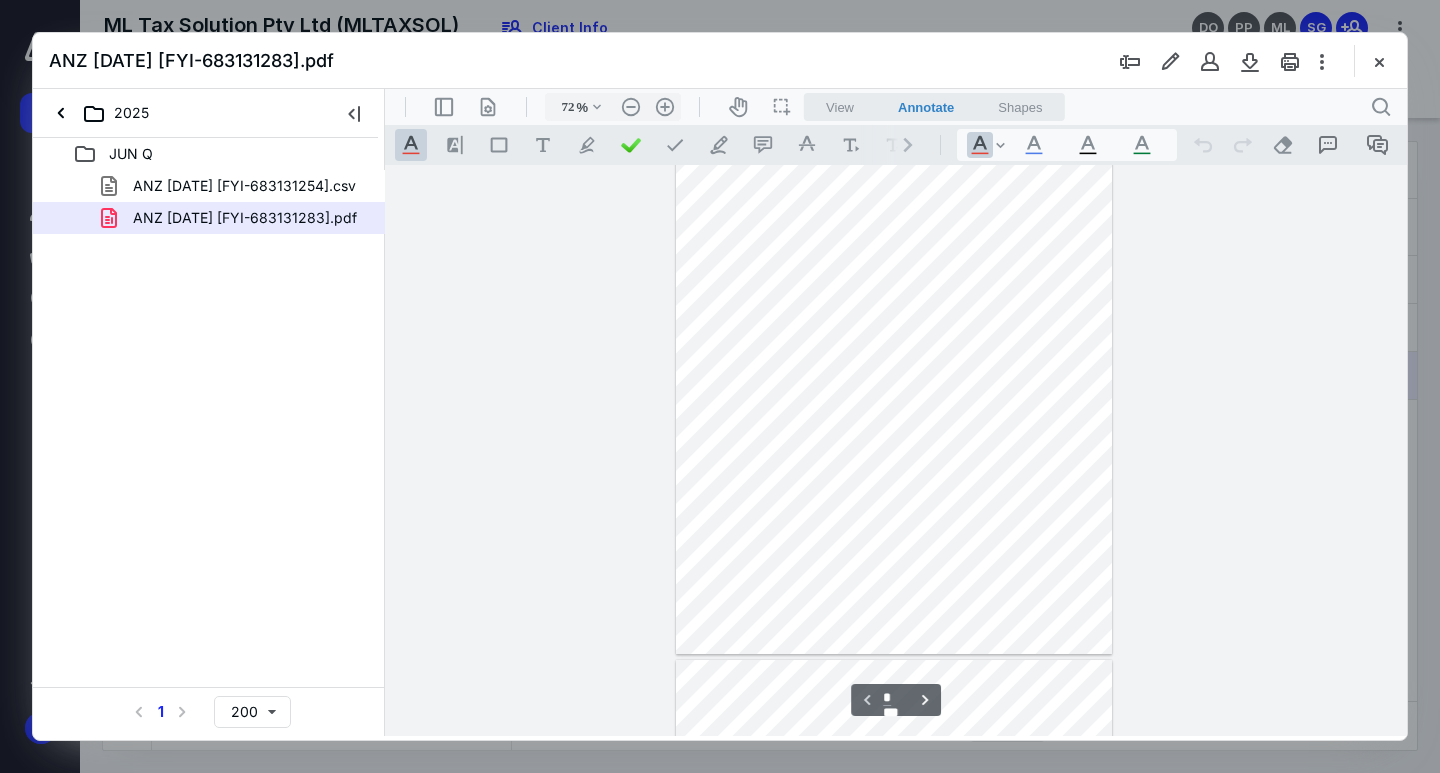 scroll, scrollTop: 0, scrollLeft: 0, axis: both 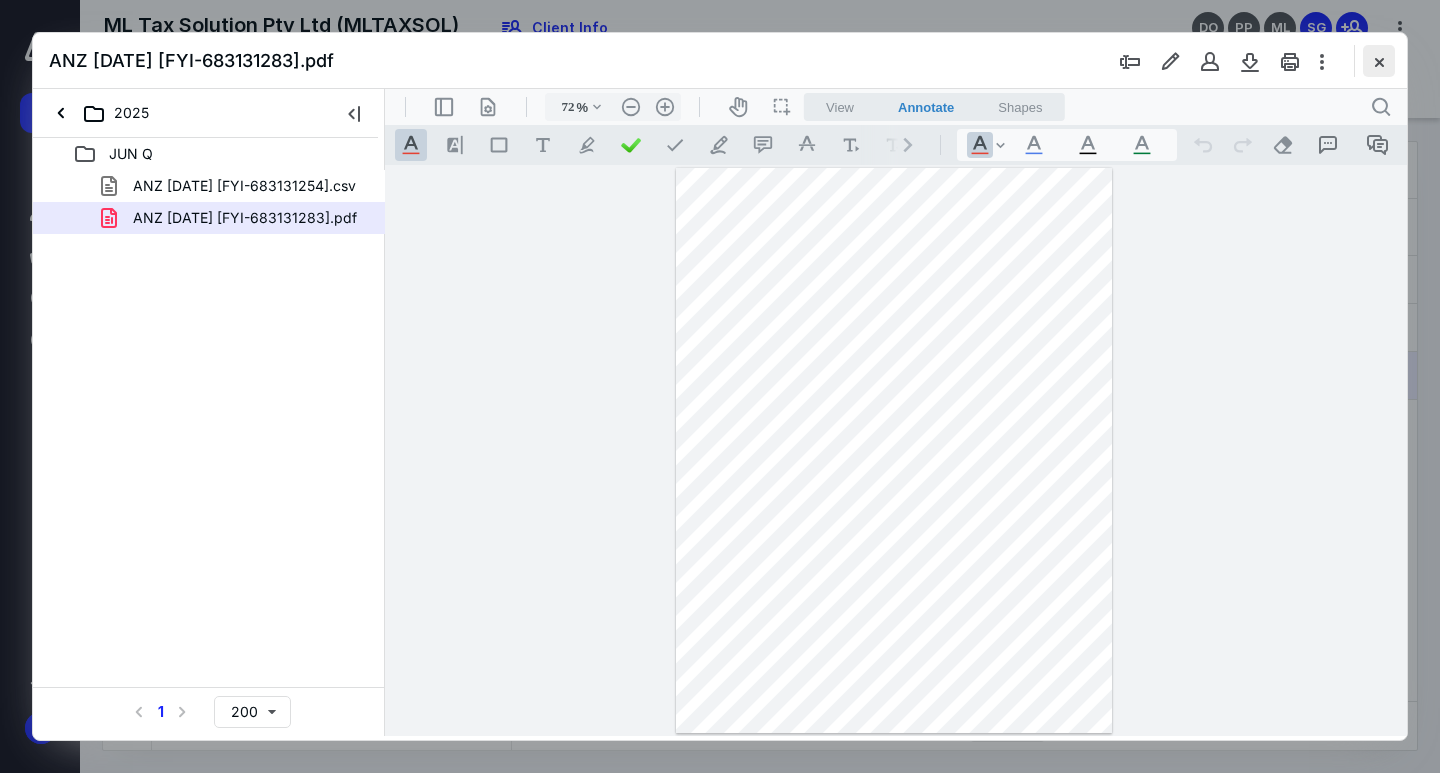 click at bounding box center (1379, 61) 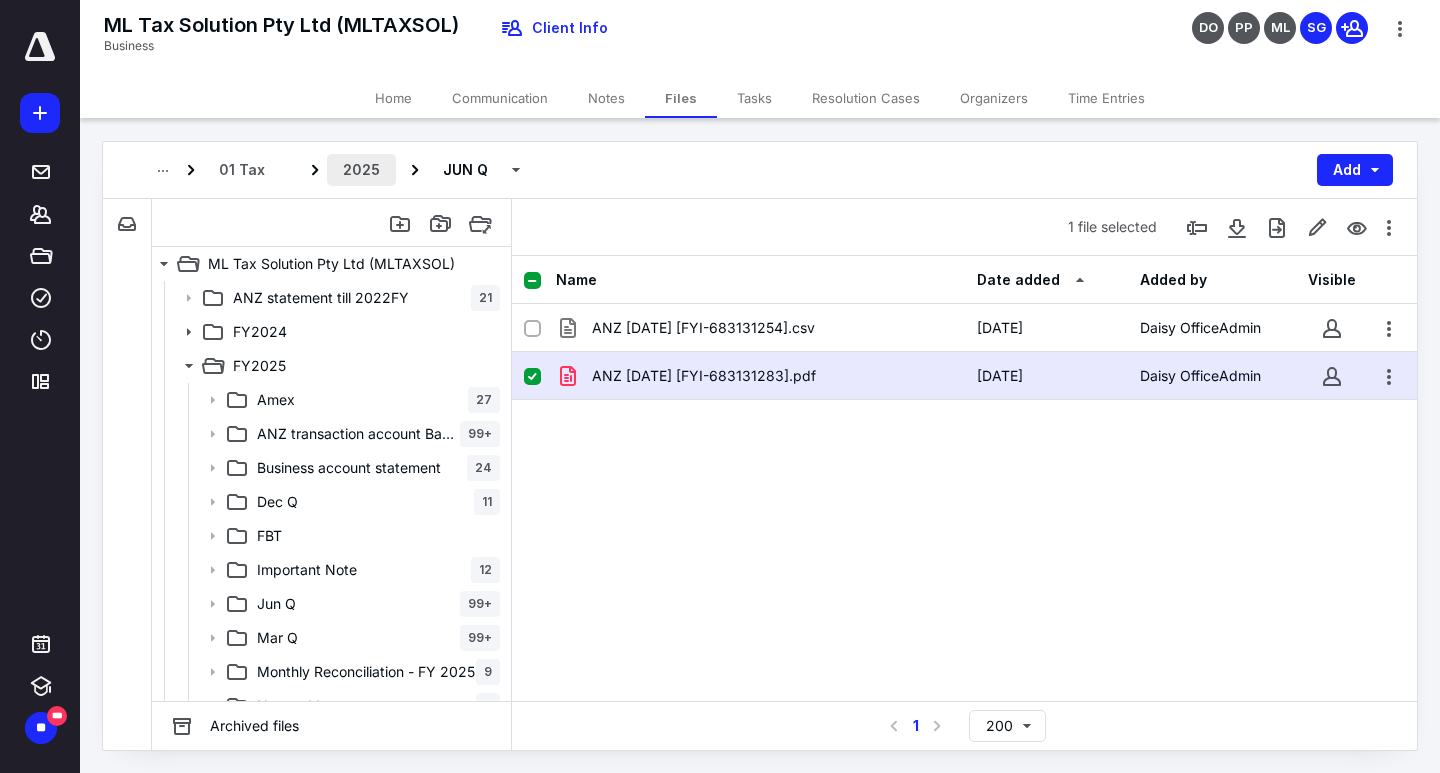 click on "2025" at bounding box center [361, 170] 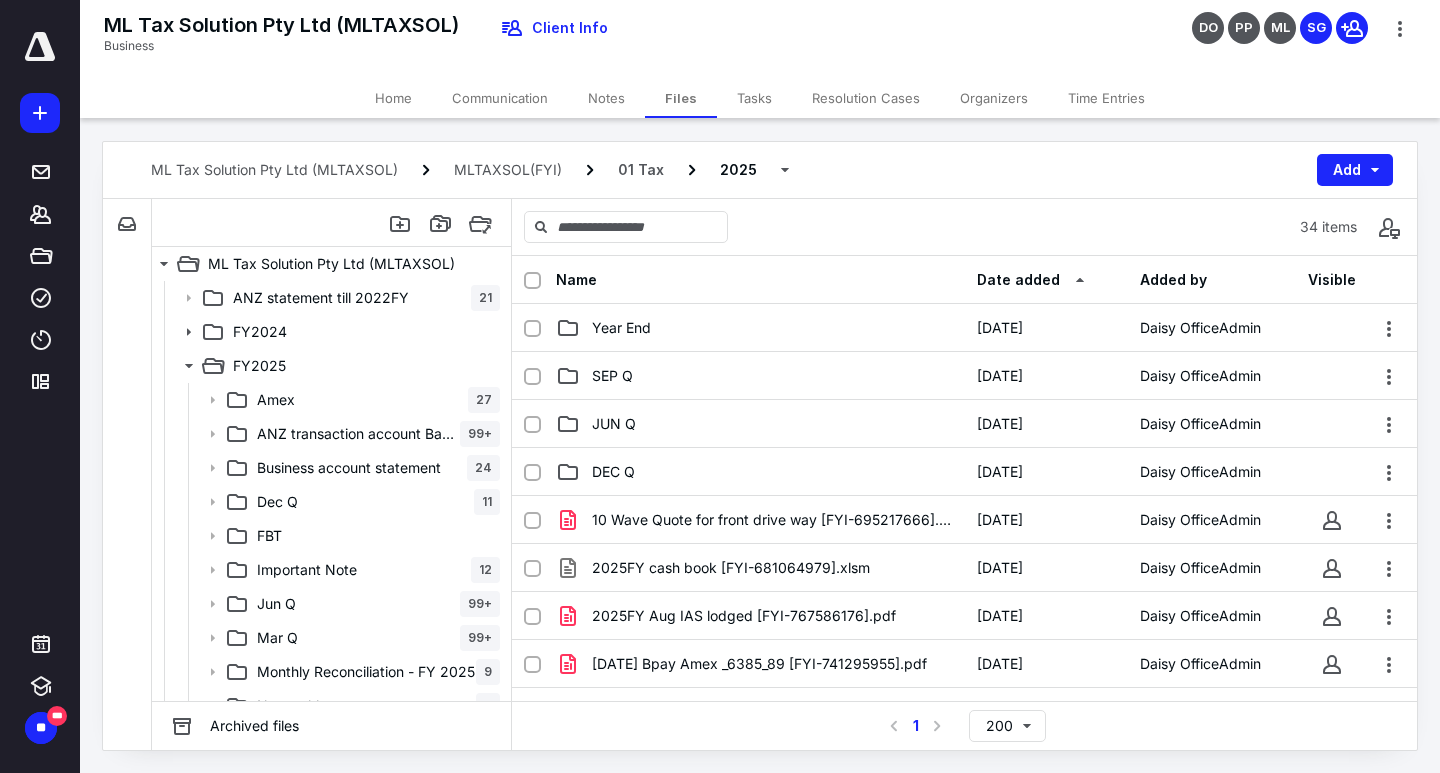 click on "Year End" at bounding box center (760, 328) 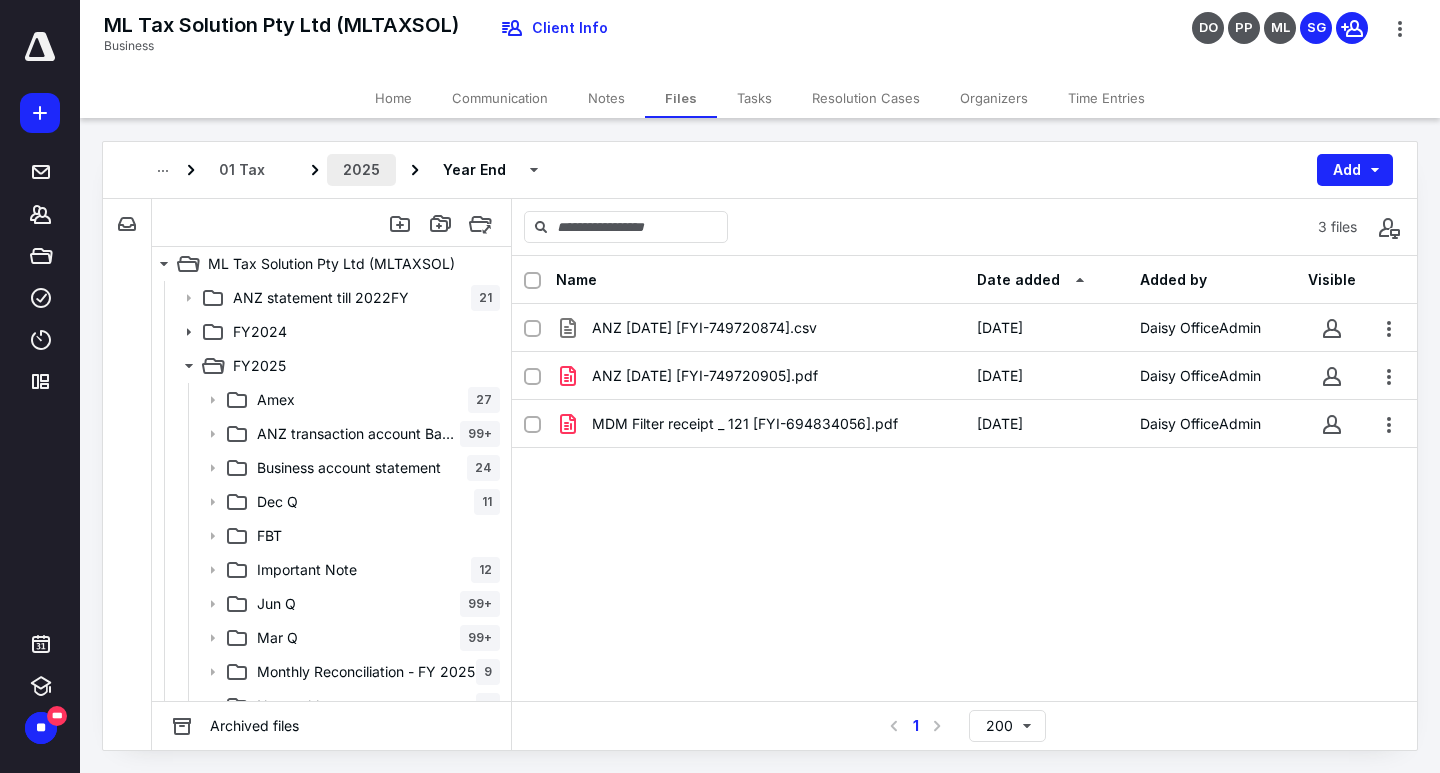 click on "2025" at bounding box center [361, 170] 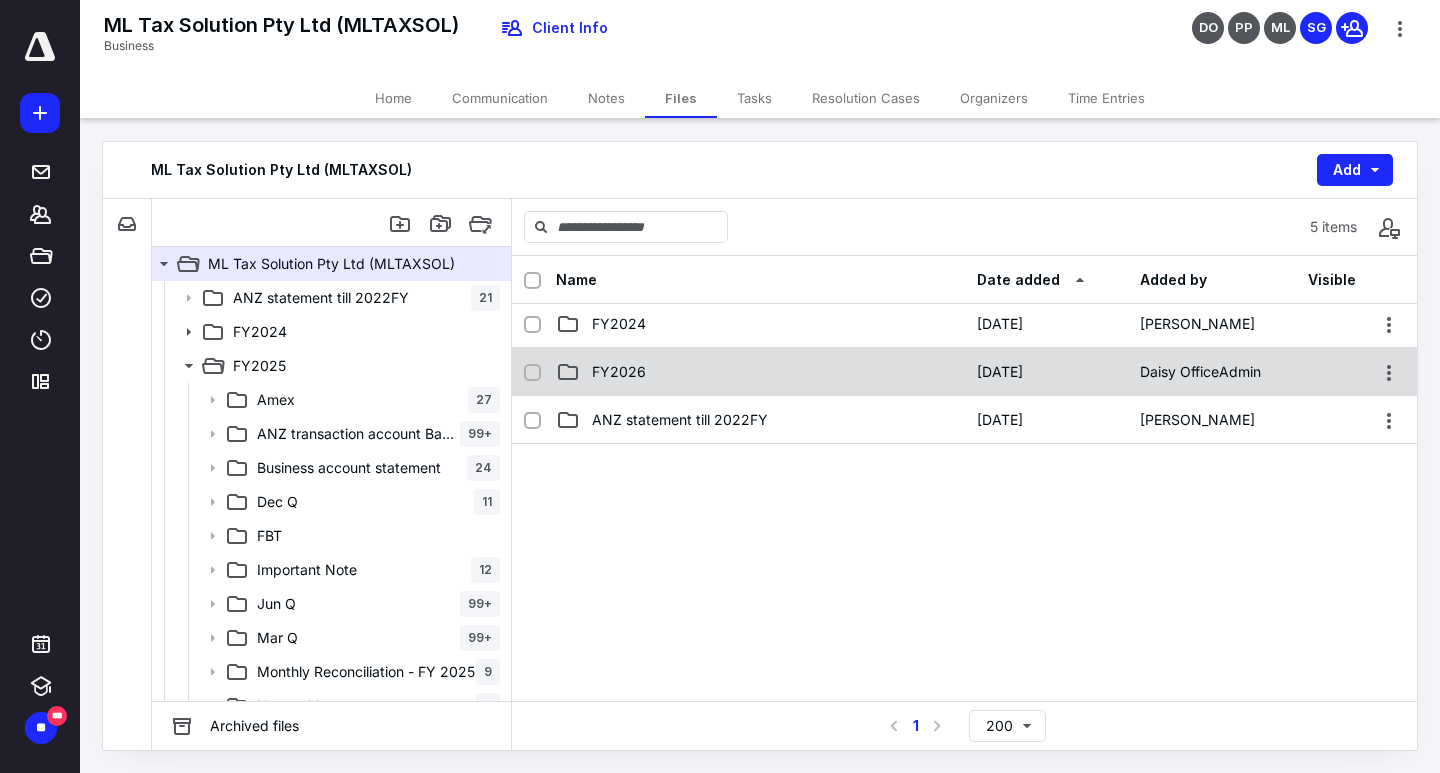 scroll, scrollTop: 0, scrollLeft: 0, axis: both 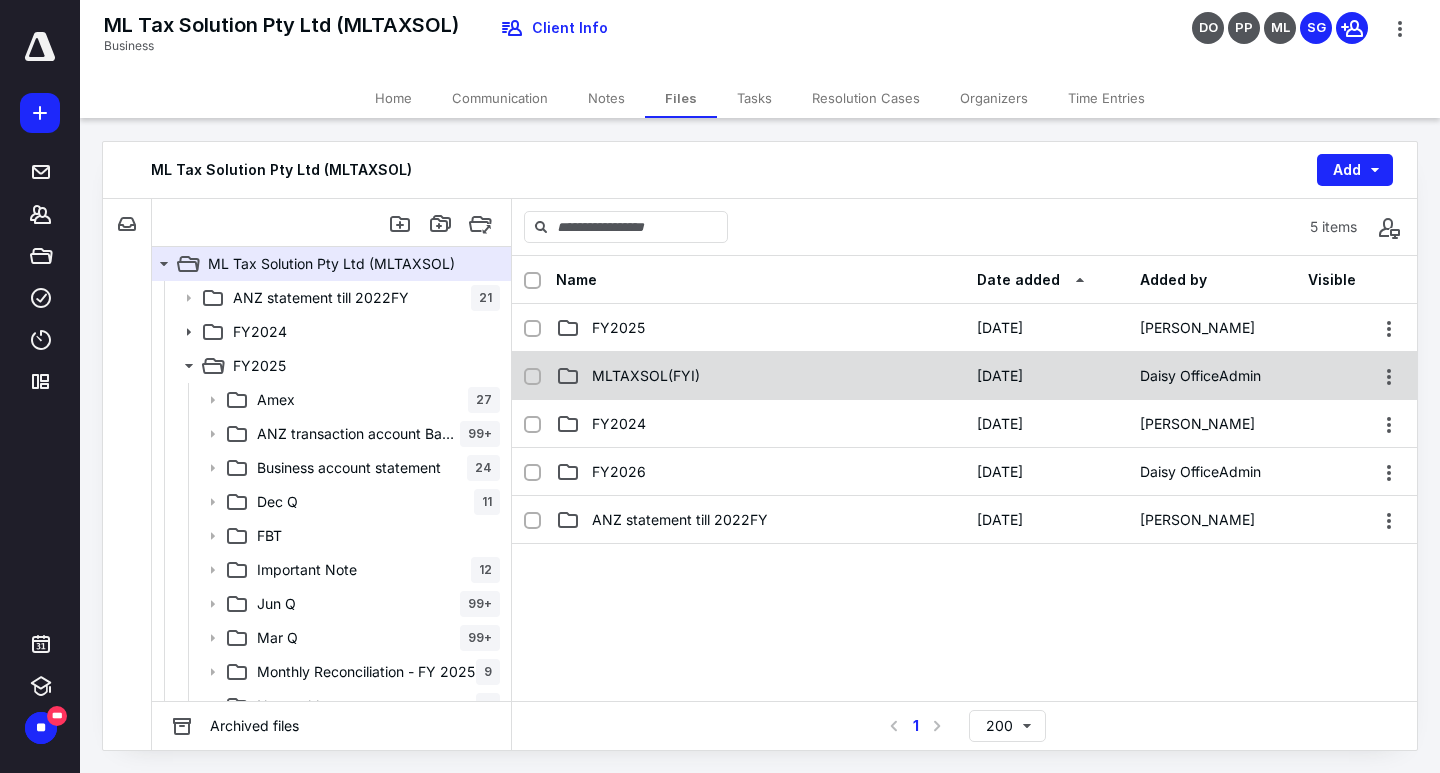 click on "MLTAXSOL(FYI)" at bounding box center [760, 376] 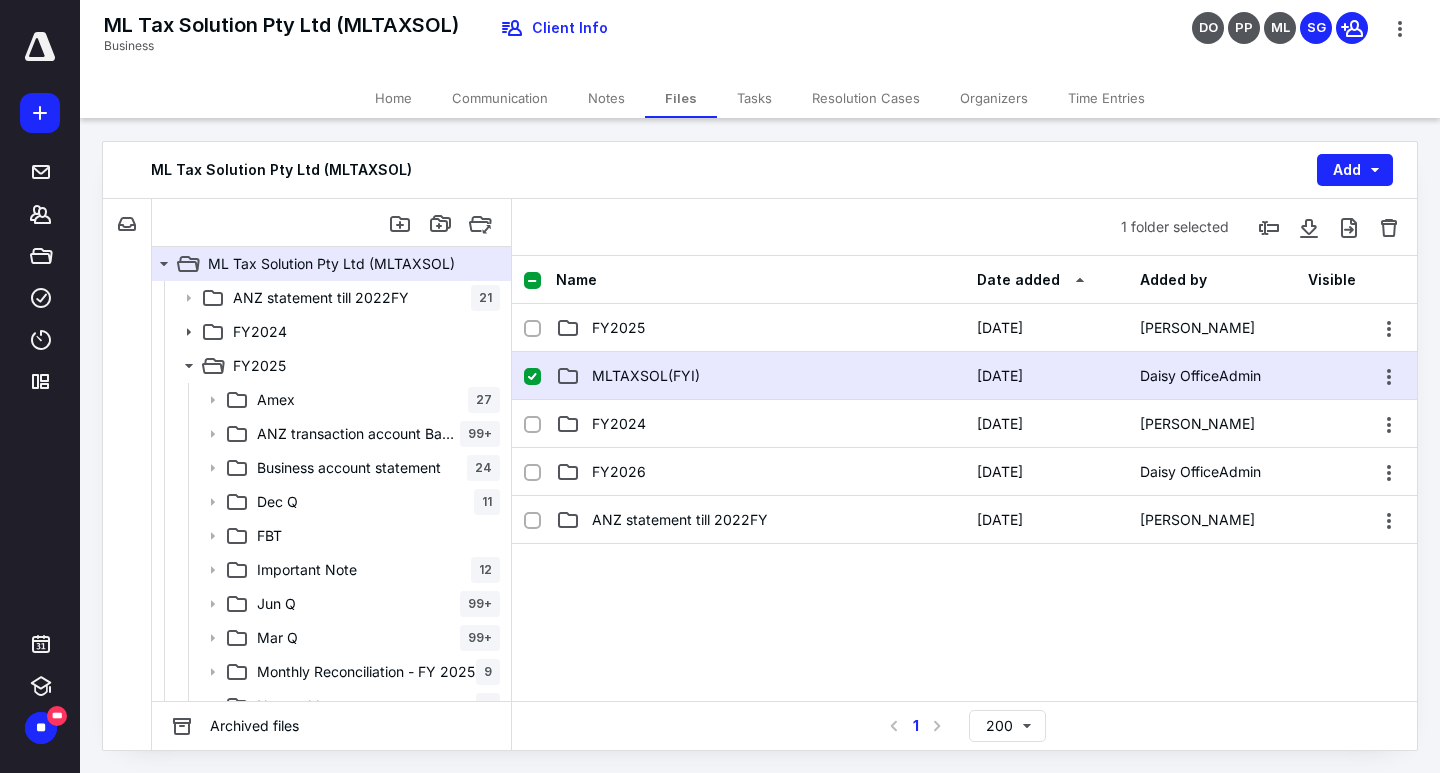 click on "MLTAXSOL(FYI)" at bounding box center [760, 376] 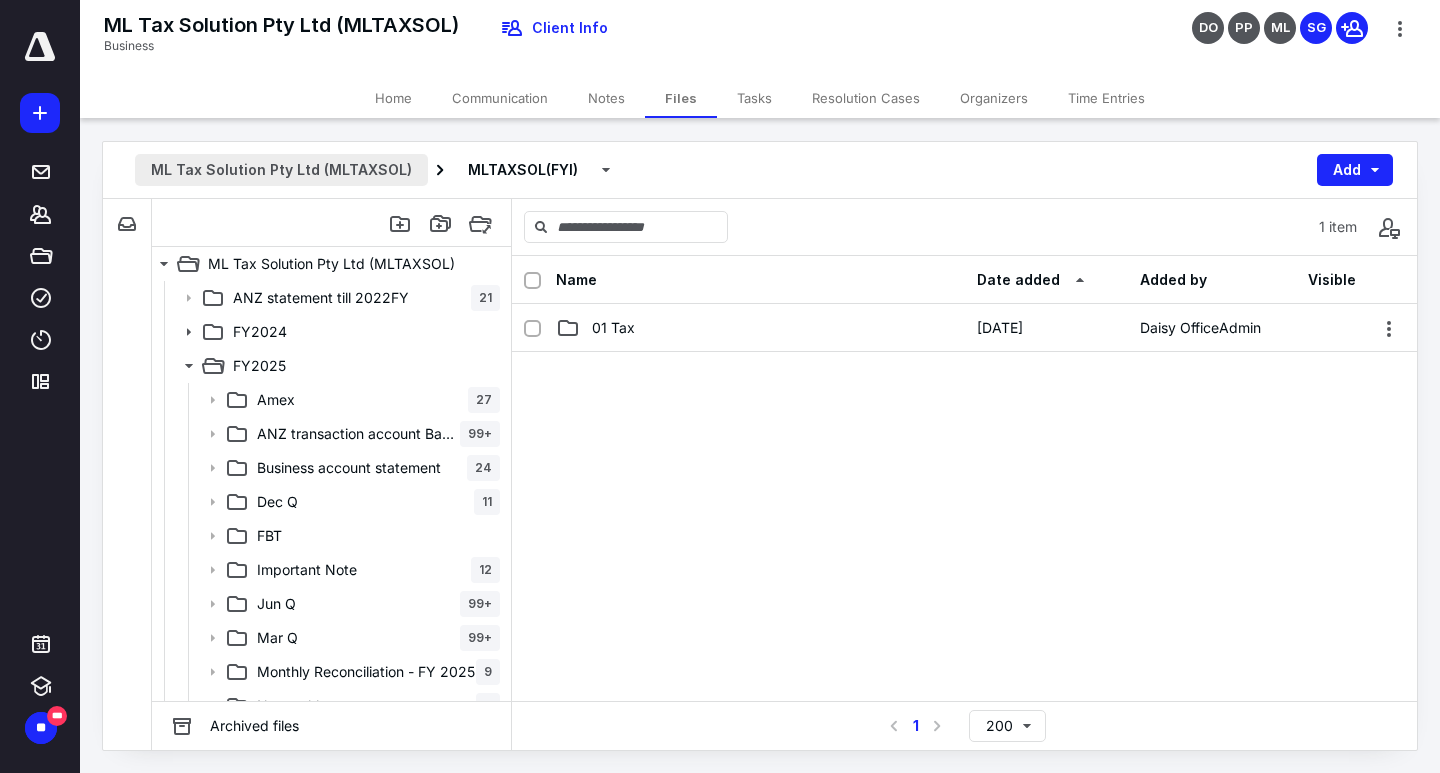 click on "ML Tax Solution Pty Ltd (MLTAXSOL)" at bounding box center (281, 170) 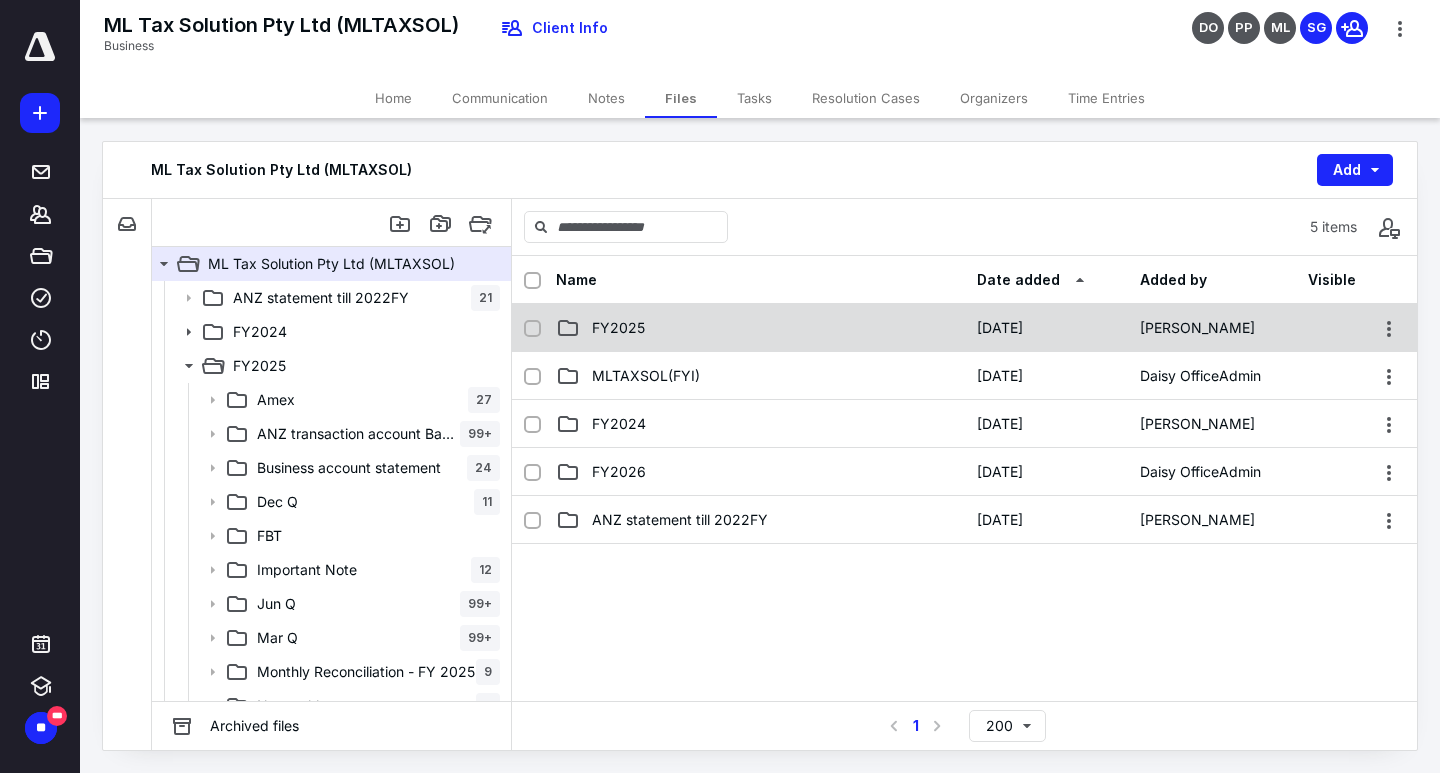 click on "FY2025" at bounding box center [618, 328] 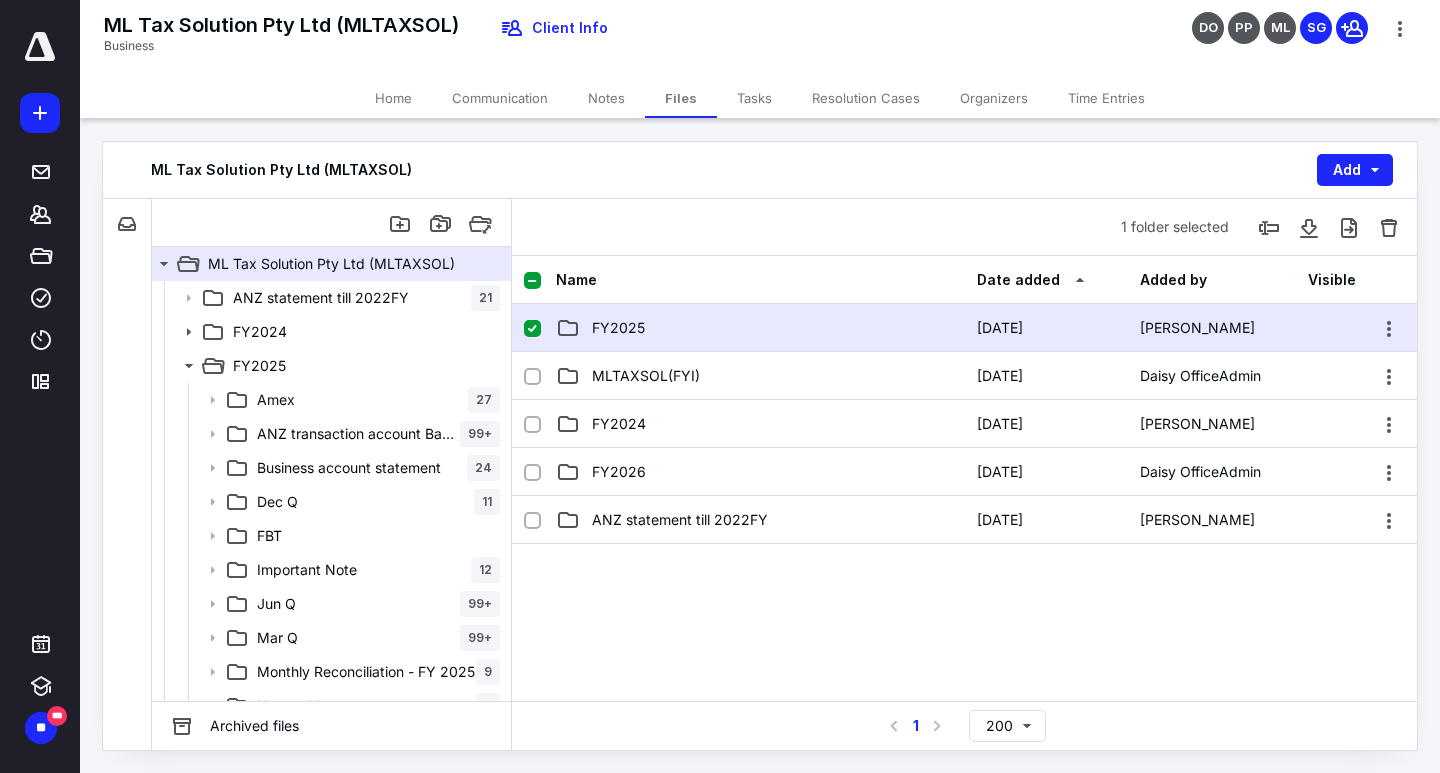 click on "FY2025" at bounding box center (618, 328) 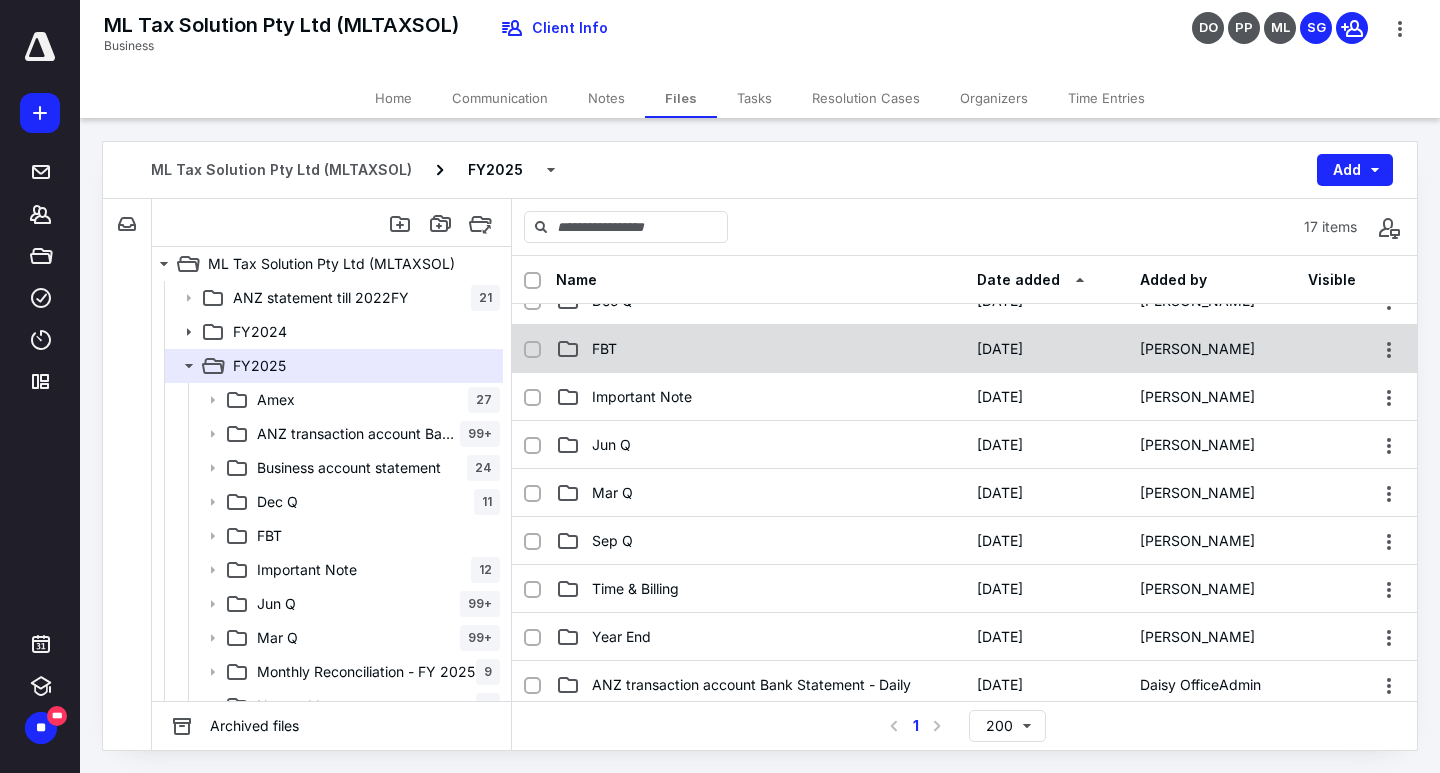 scroll, scrollTop: 0, scrollLeft: 0, axis: both 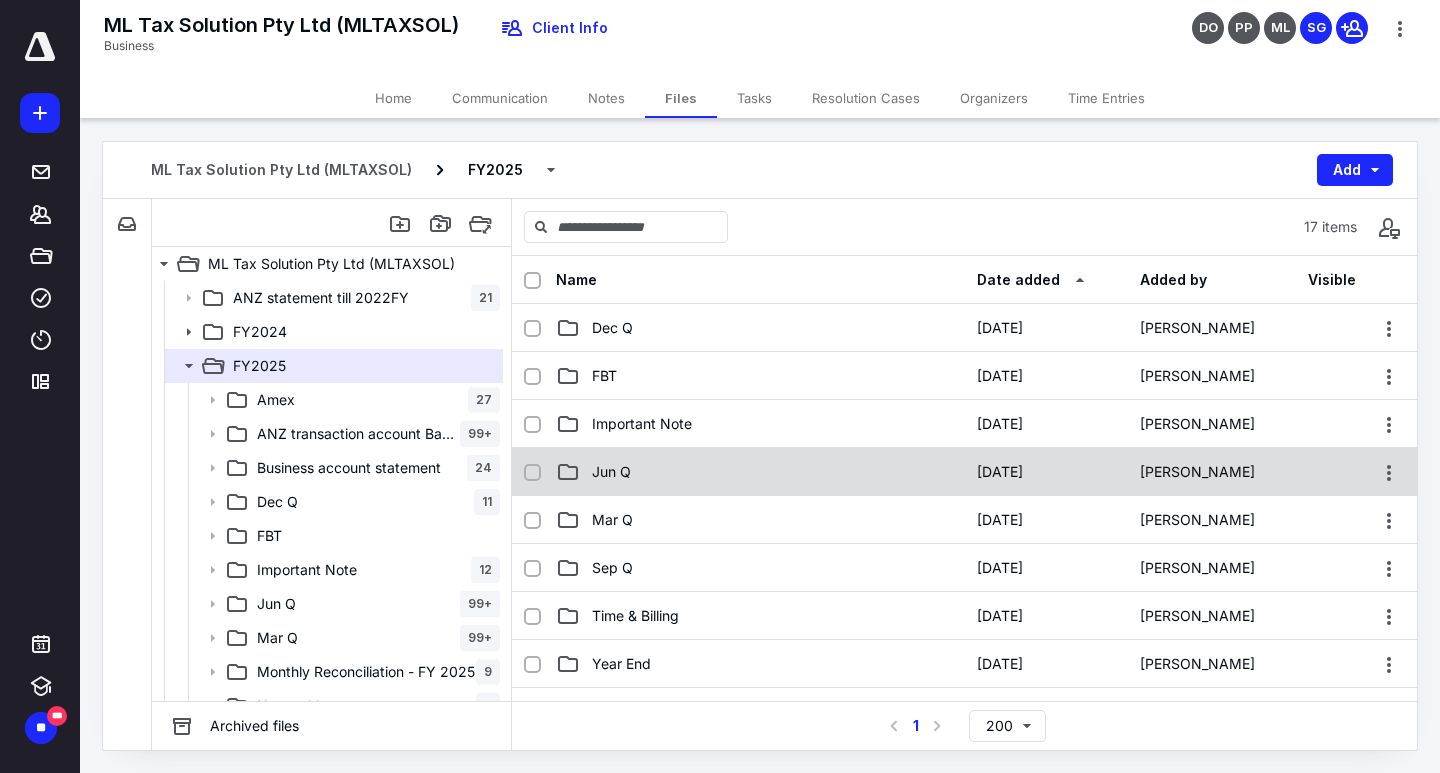 click on "Jun Q [DATE] [PERSON_NAME]" at bounding box center (964, 472) 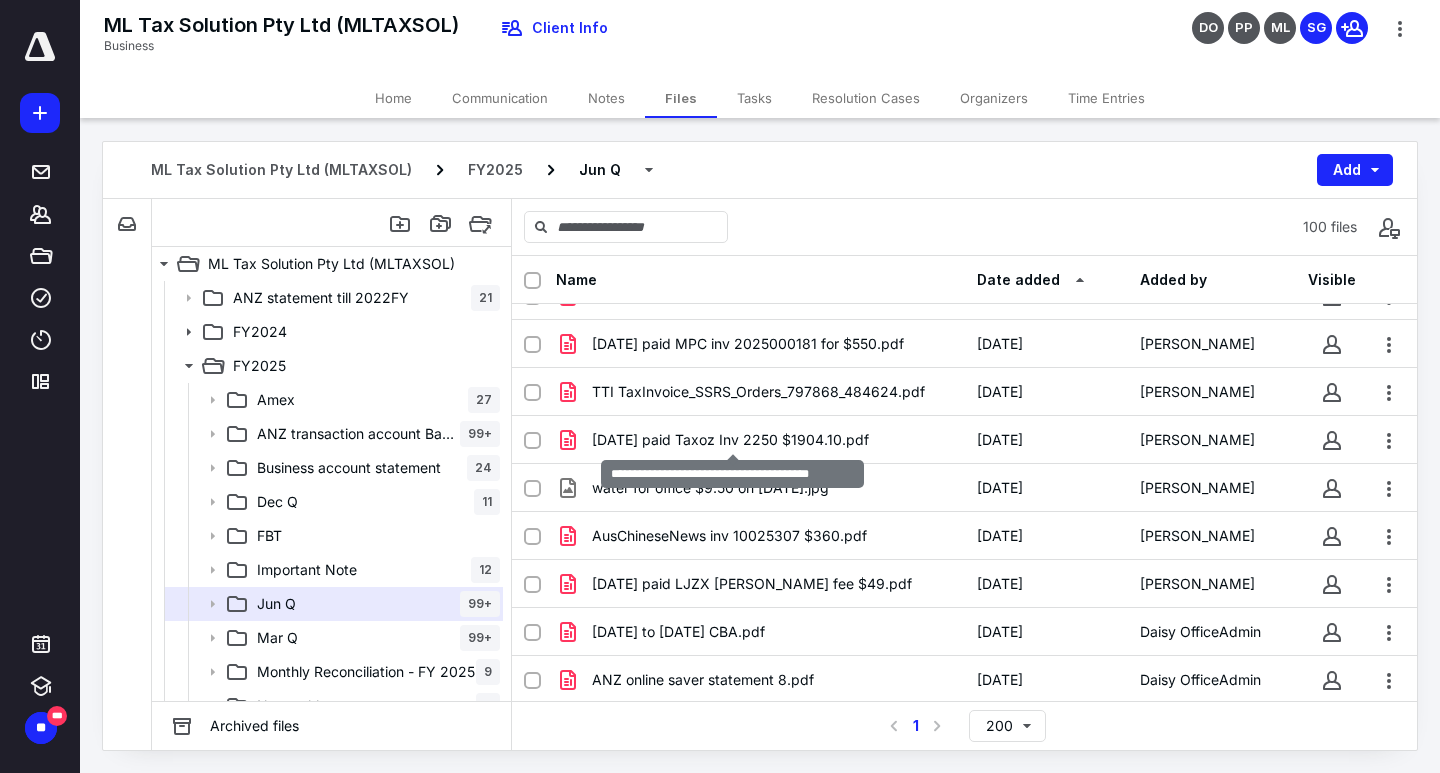 scroll, scrollTop: 4403, scrollLeft: 0, axis: vertical 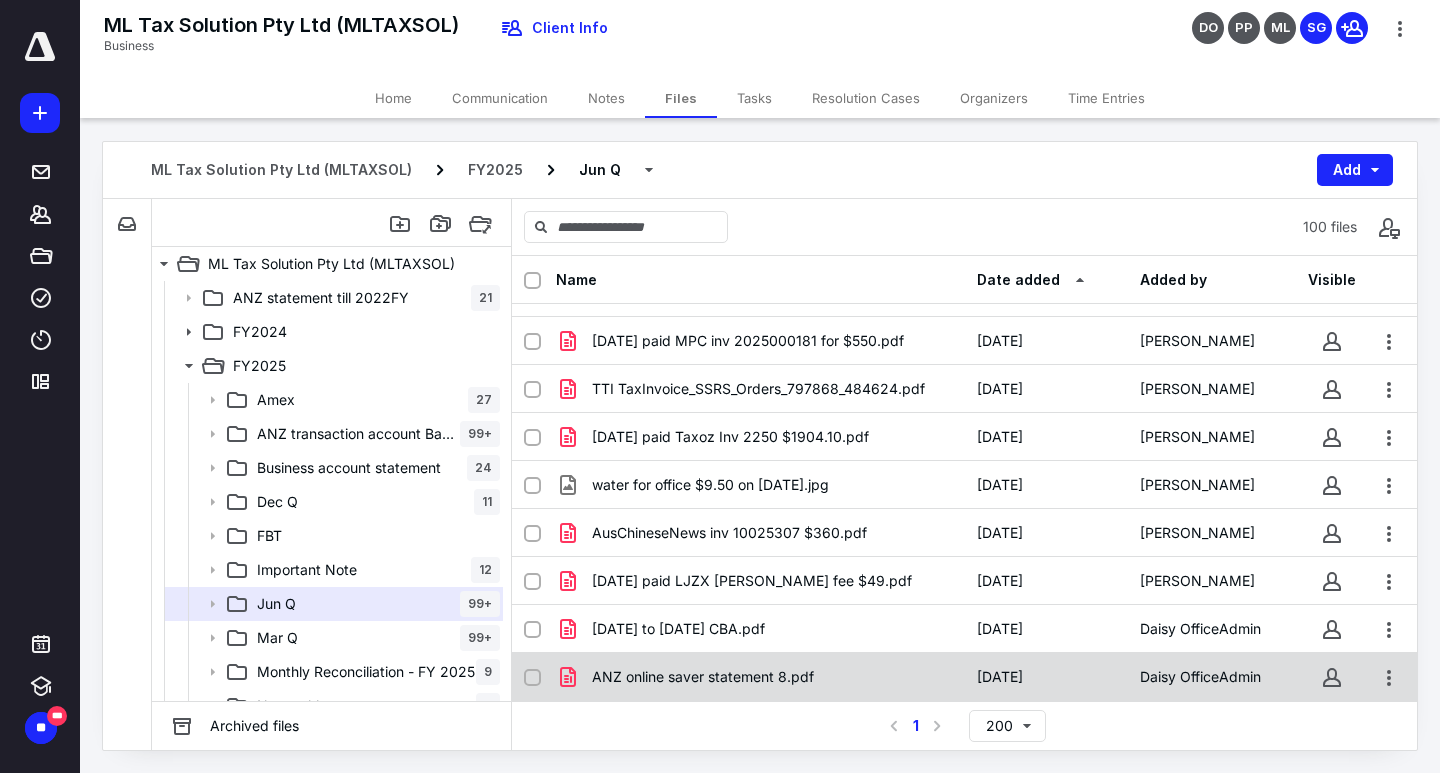 click on "ANZ online saver statement 8.pdf" at bounding box center [703, 677] 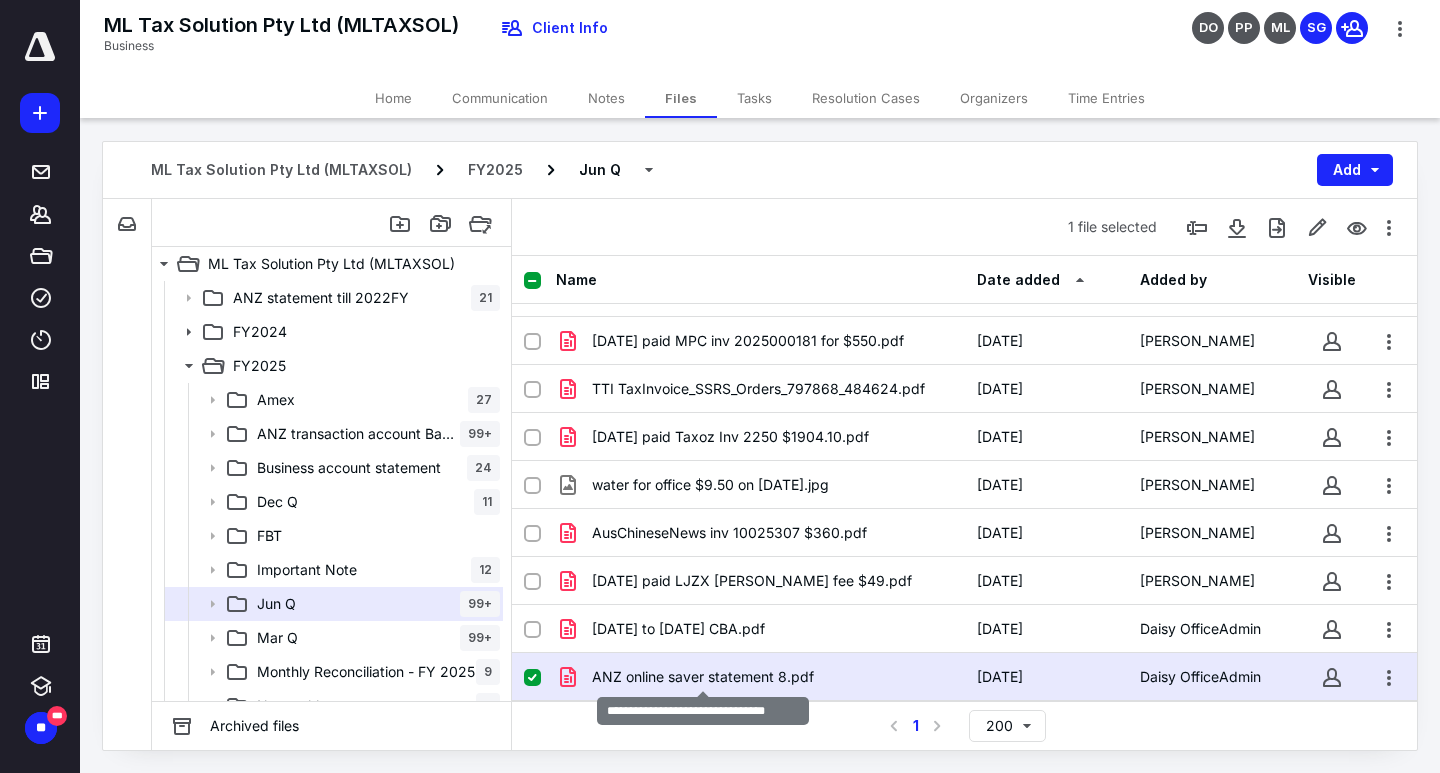 click on "ANZ online saver statement 8.pdf" at bounding box center (703, 677) 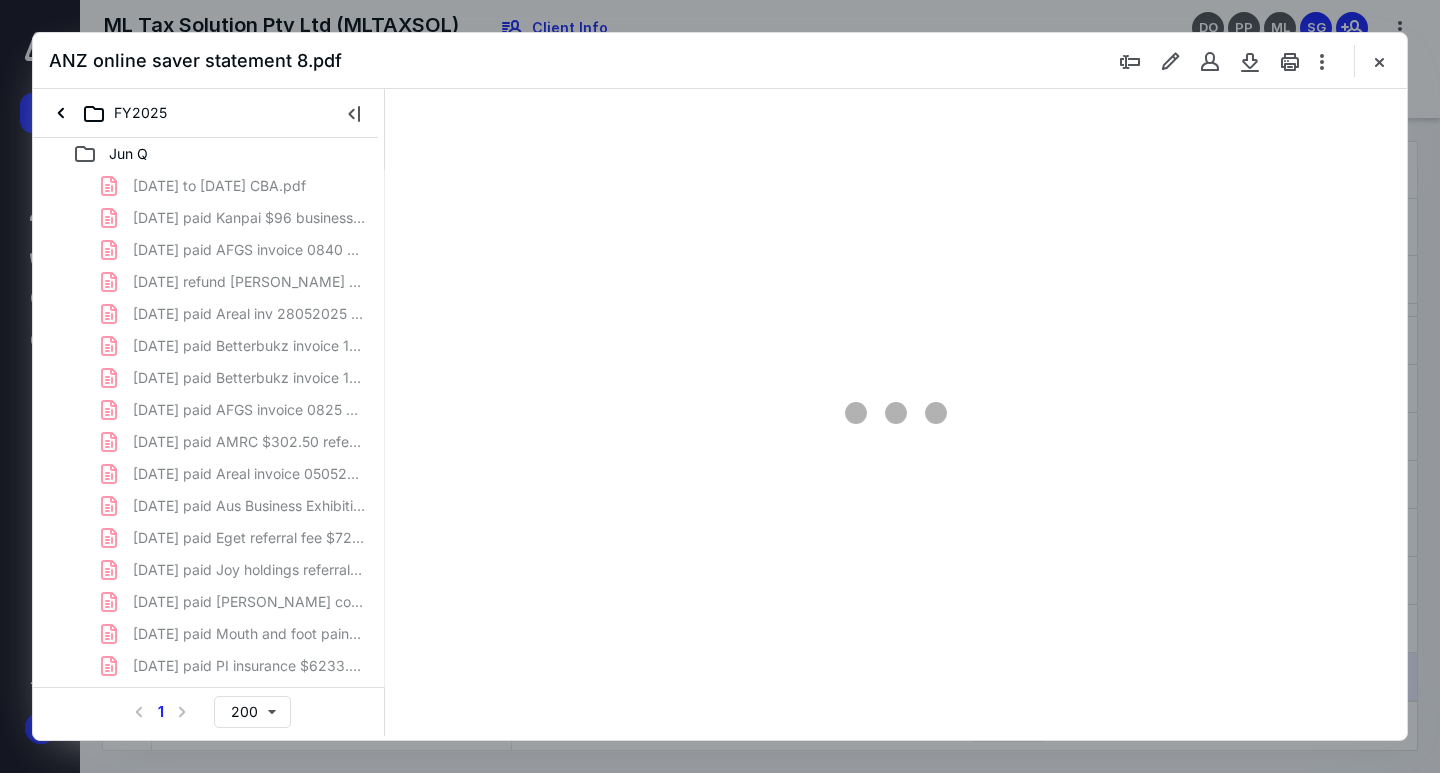 scroll, scrollTop: 0, scrollLeft: 0, axis: both 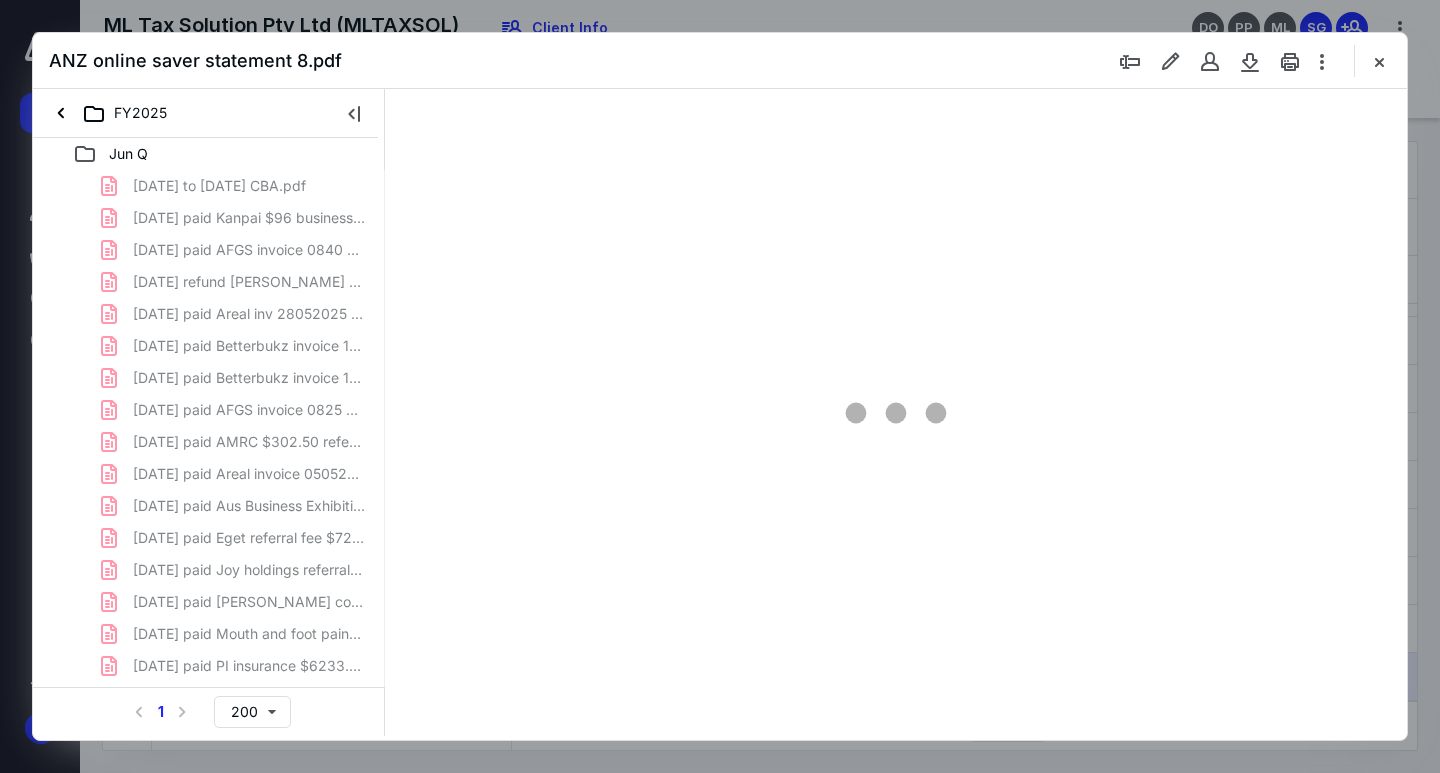 type on "72" 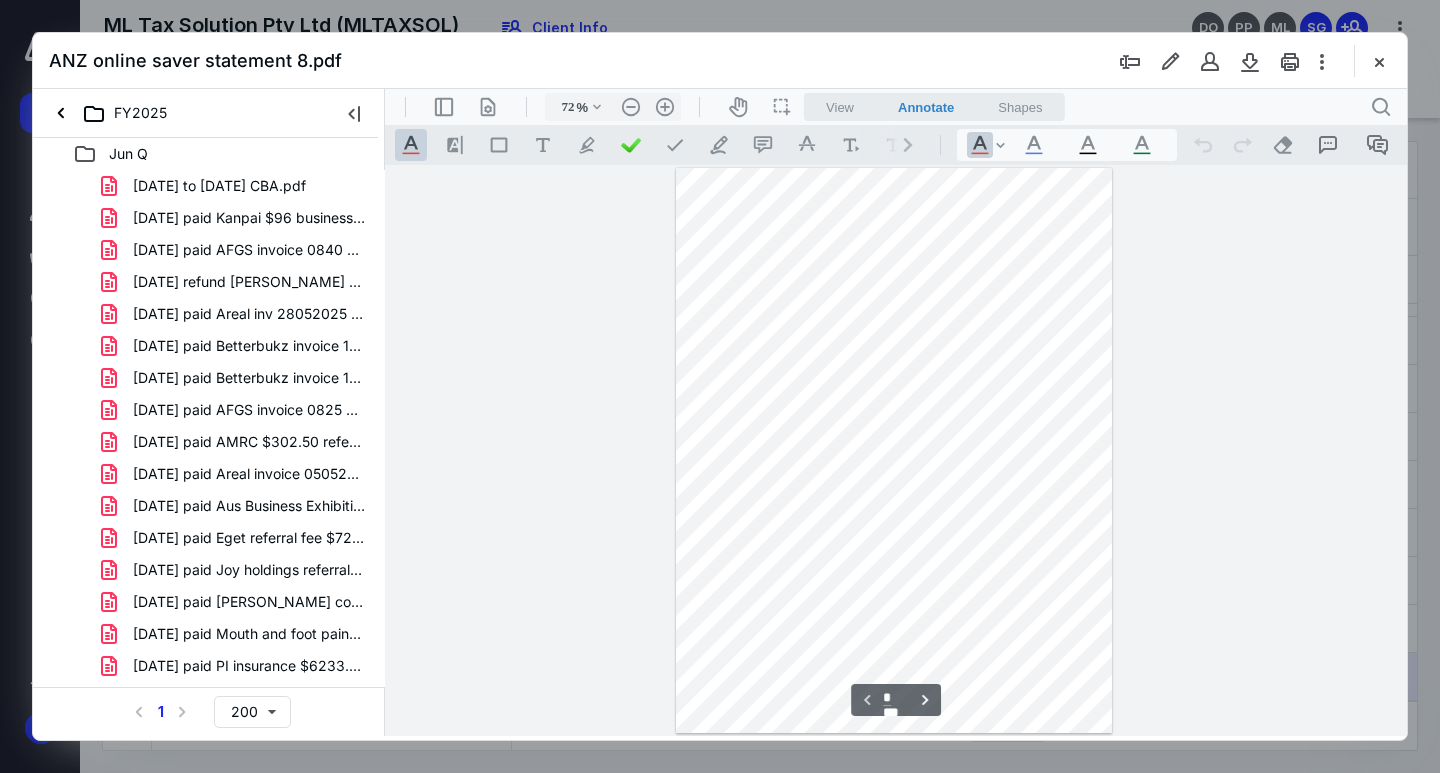 type on "*" 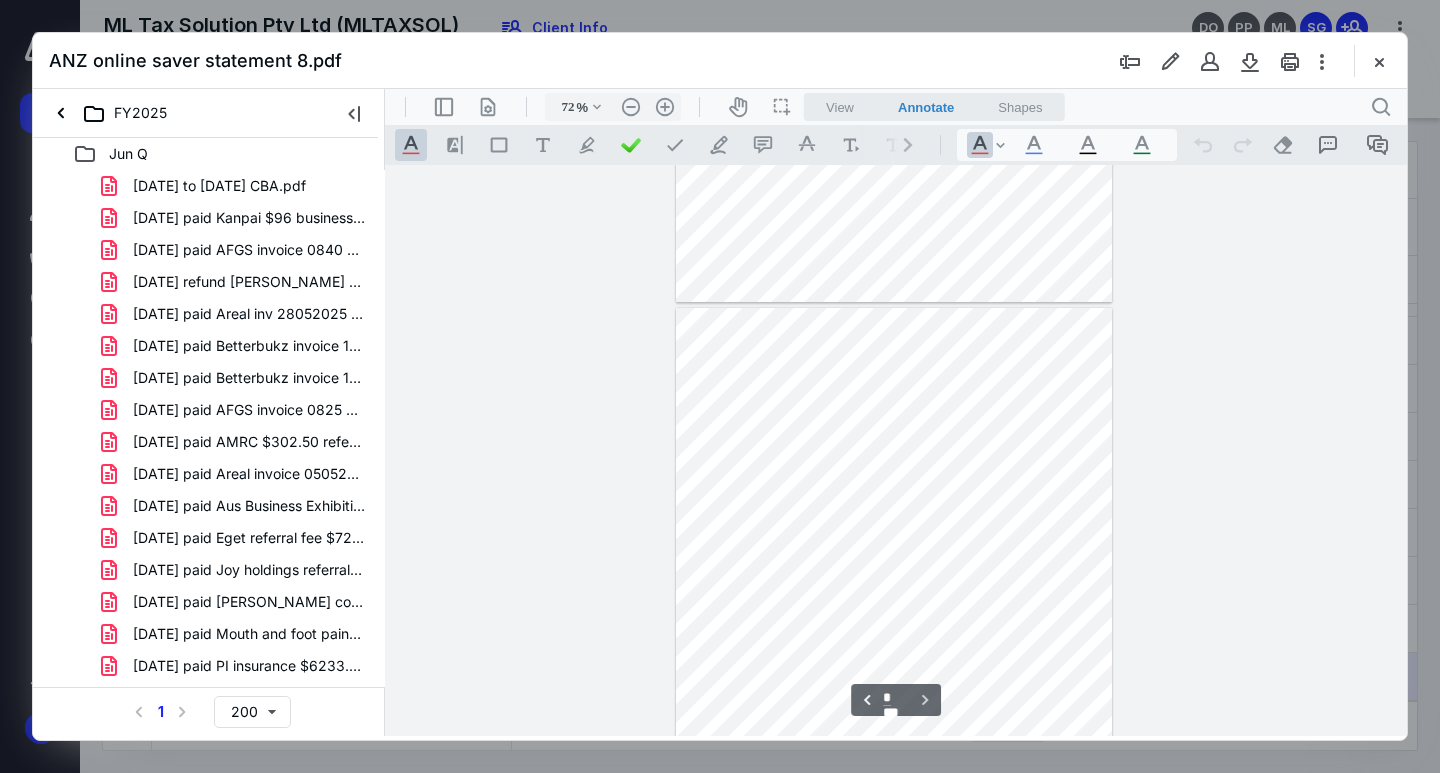 scroll, scrollTop: 400, scrollLeft: 0, axis: vertical 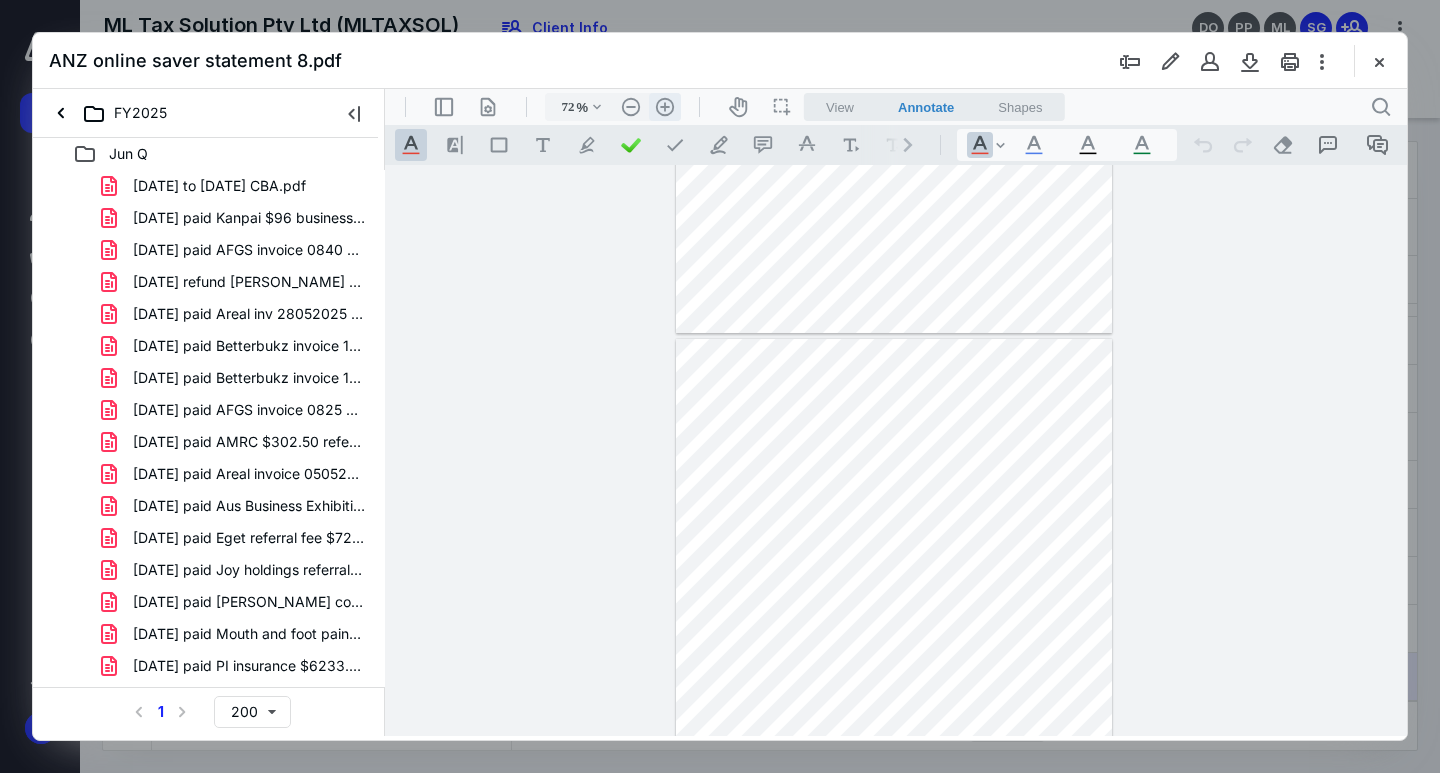 click on ".cls-1{fill:#abb0c4;} icon - header - zoom - in - line" at bounding box center [665, 107] 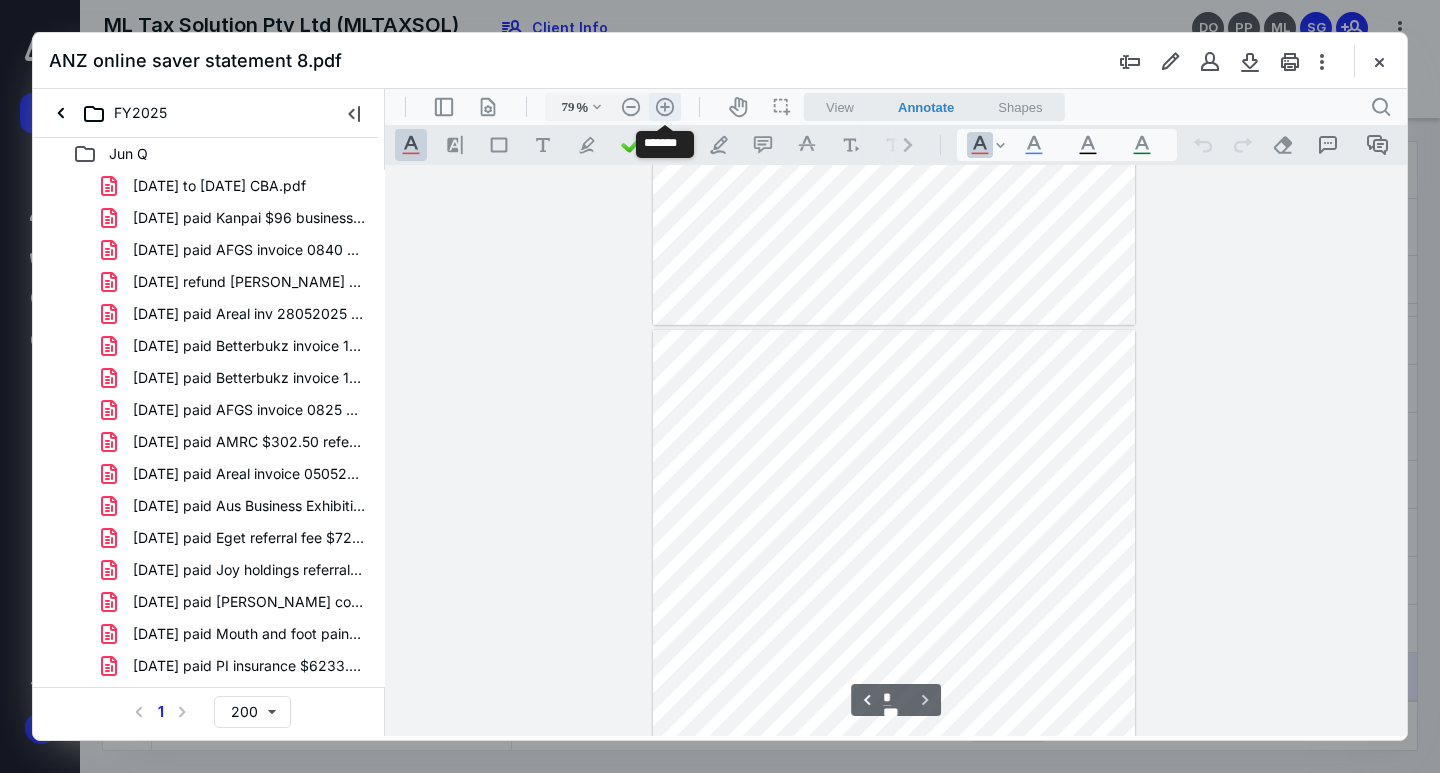 click on ".cls-1{fill:#abb0c4;} icon - header - zoom - in - line" at bounding box center (665, 107) 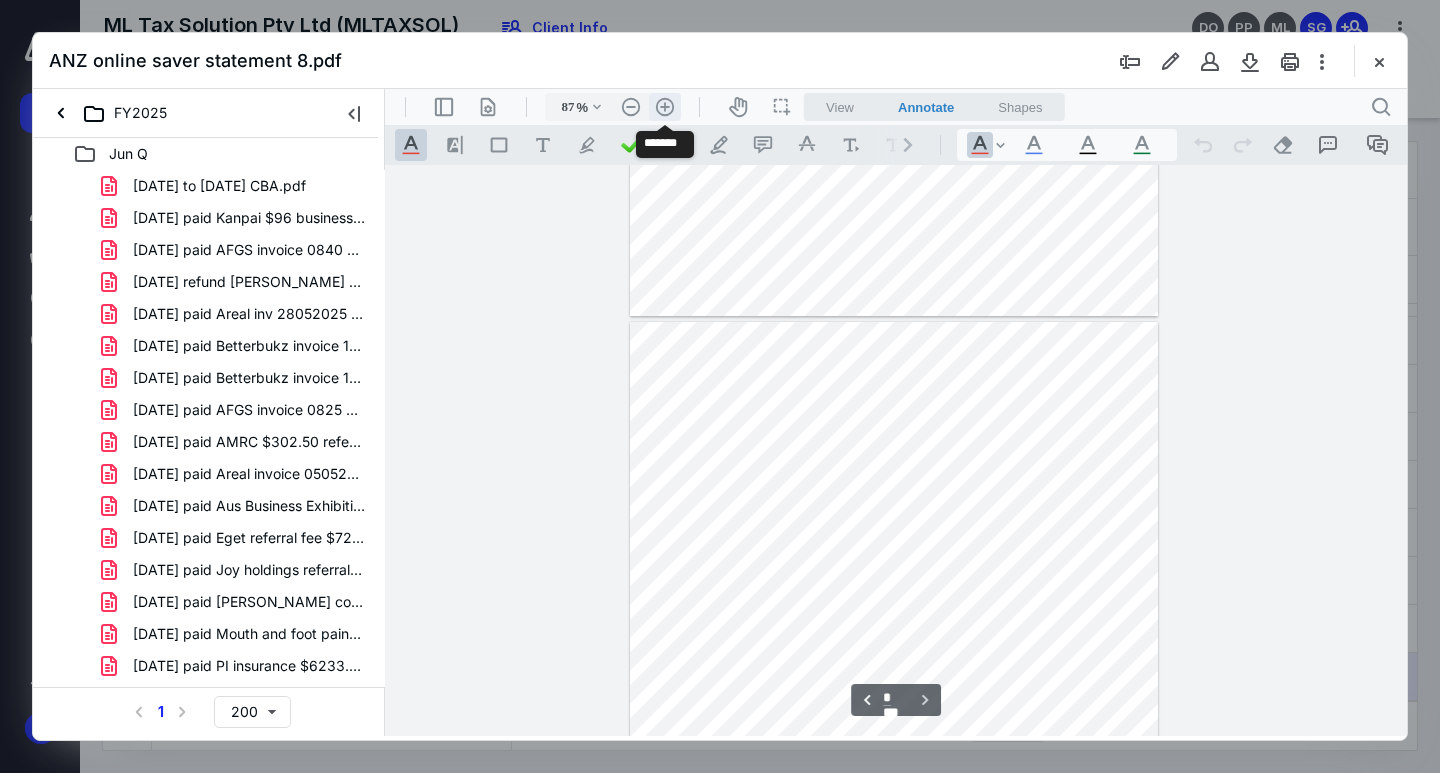 click on ".cls-1{fill:#abb0c4;} icon - header - zoom - in - line" at bounding box center [665, 107] 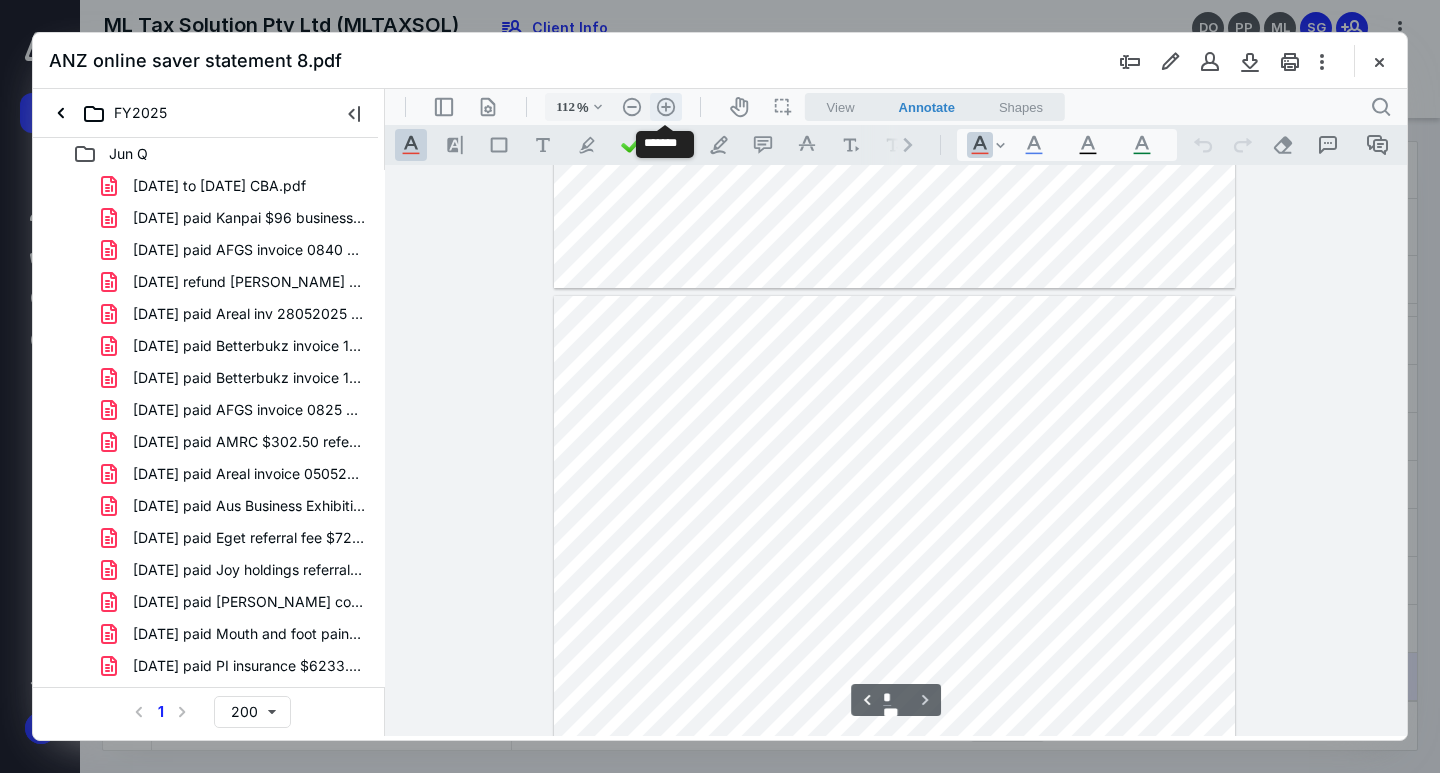click on ".cls-1{fill:#abb0c4;} icon - header - zoom - in - line" at bounding box center [666, 107] 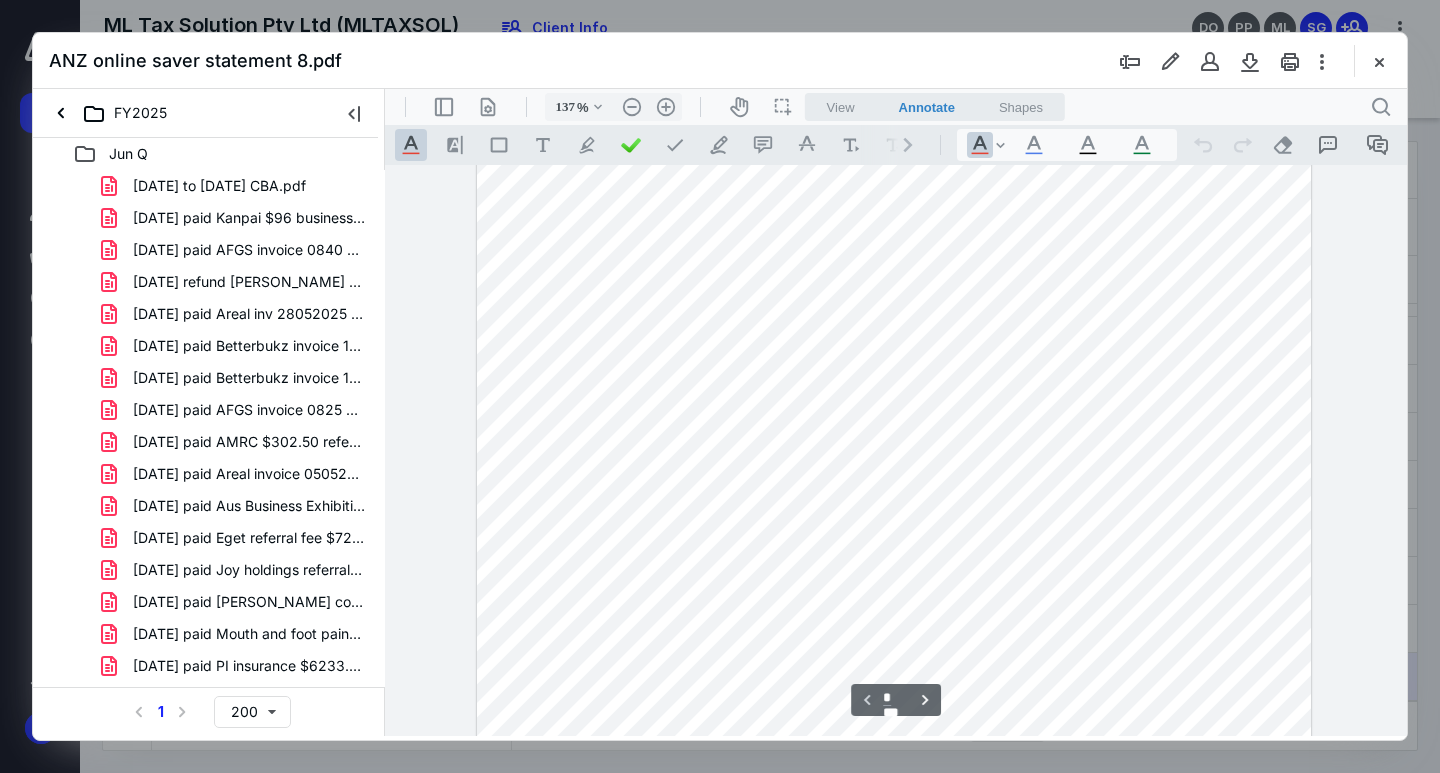 scroll, scrollTop: 90, scrollLeft: 0, axis: vertical 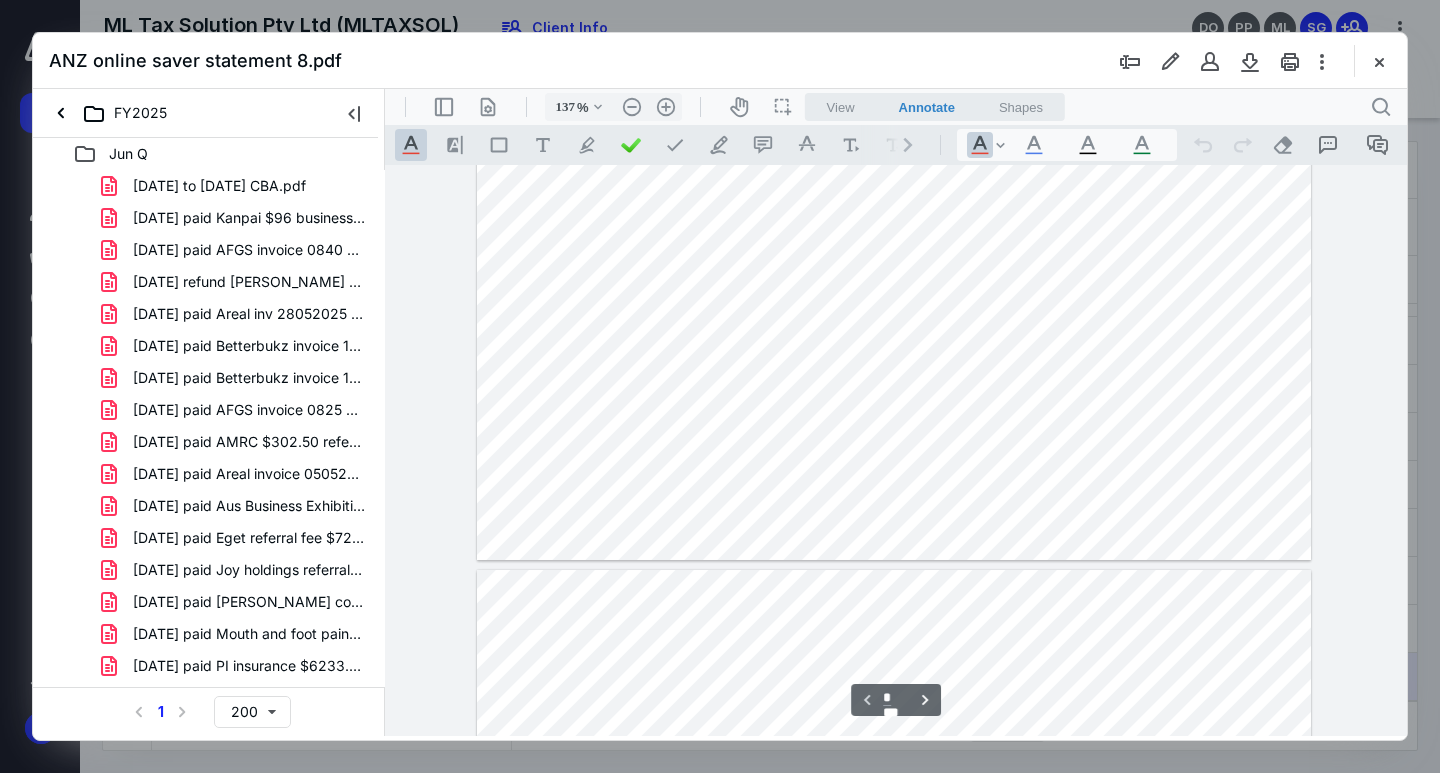 type on "*" 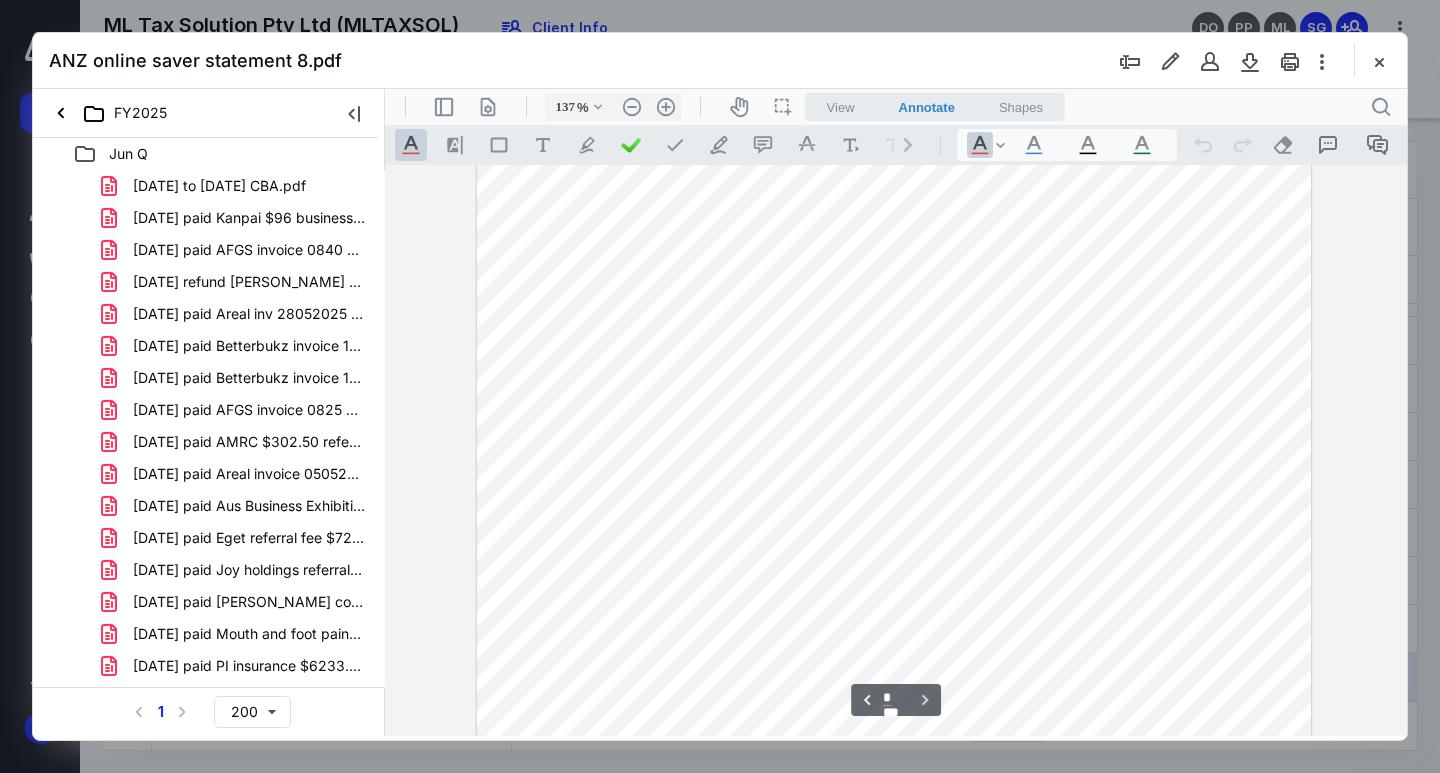 scroll, scrollTop: 1609, scrollLeft: 0, axis: vertical 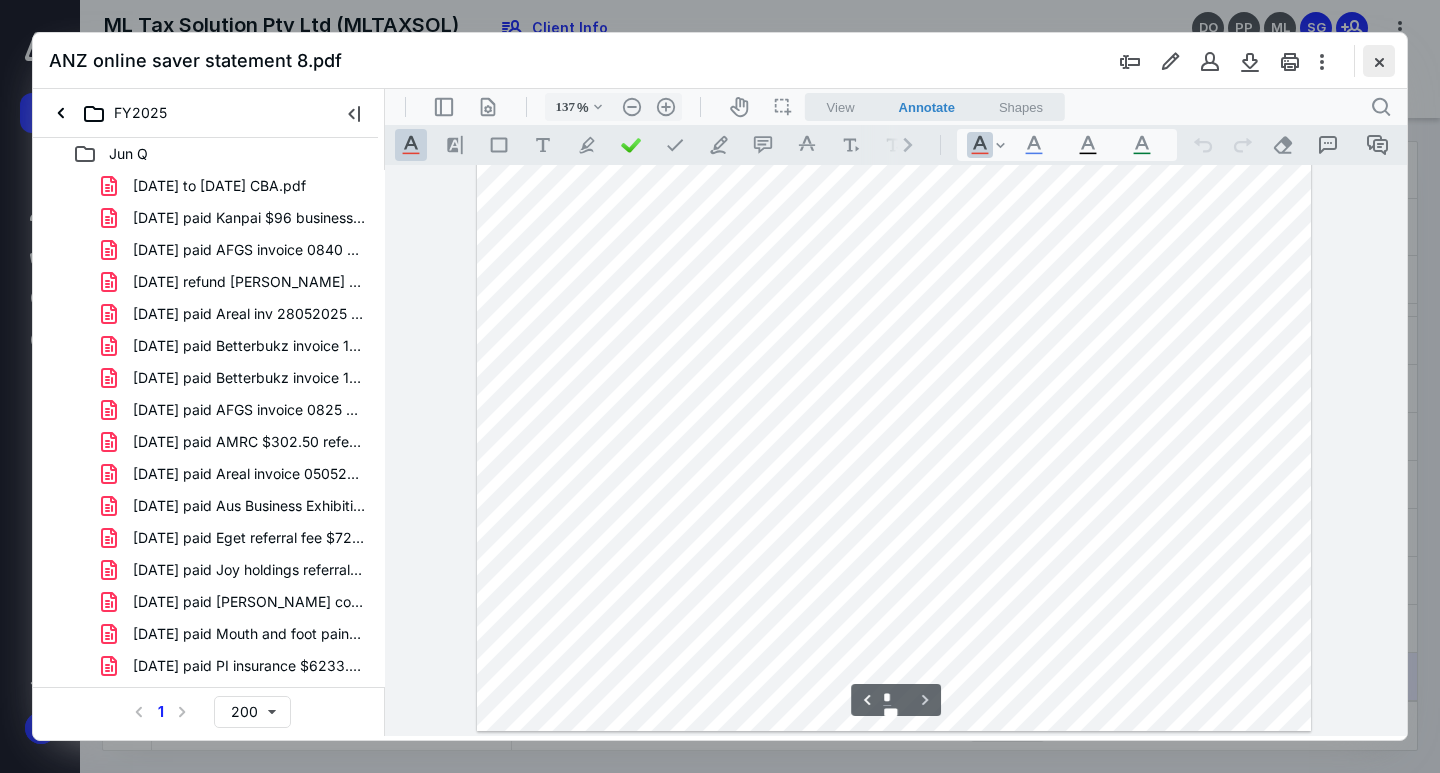 click at bounding box center (1379, 61) 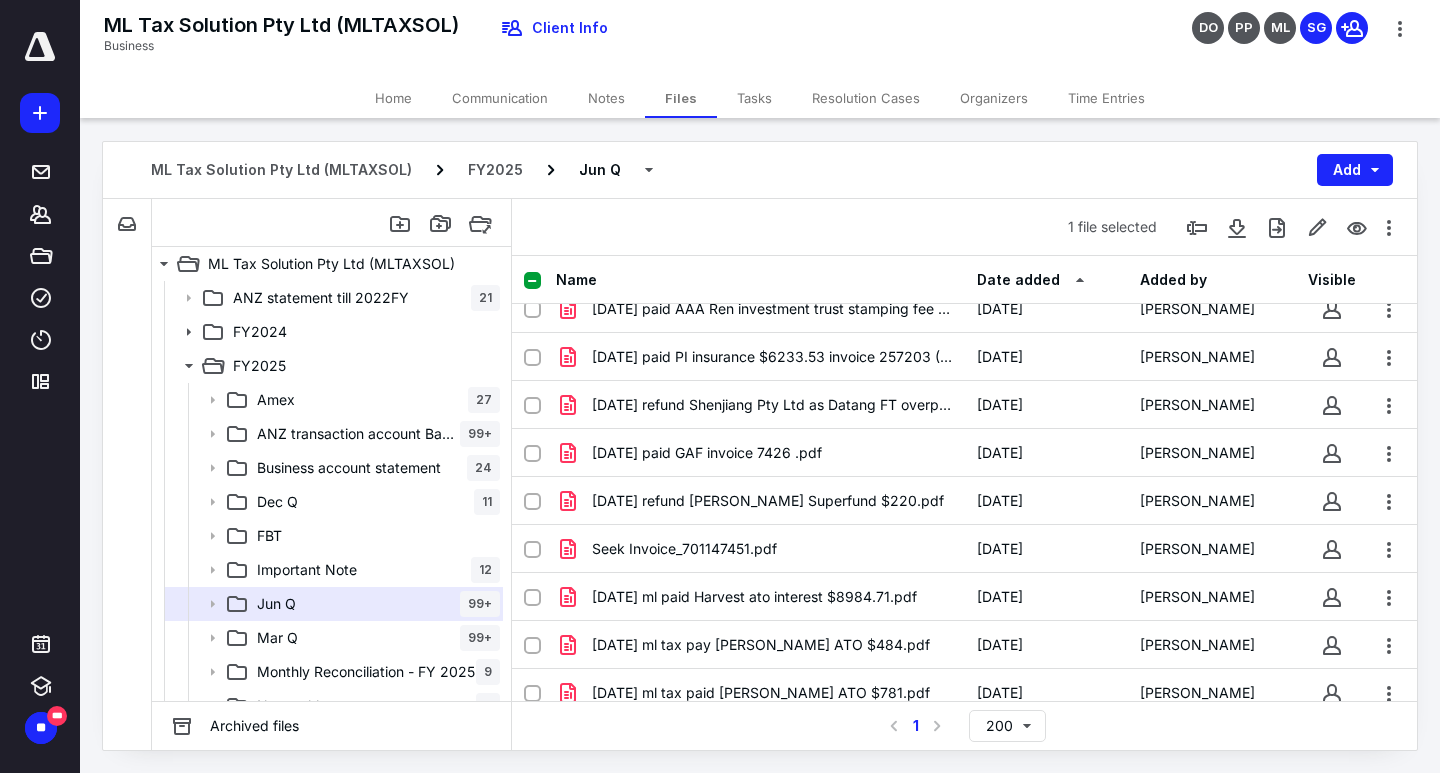 scroll, scrollTop: 0, scrollLeft: 0, axis: both 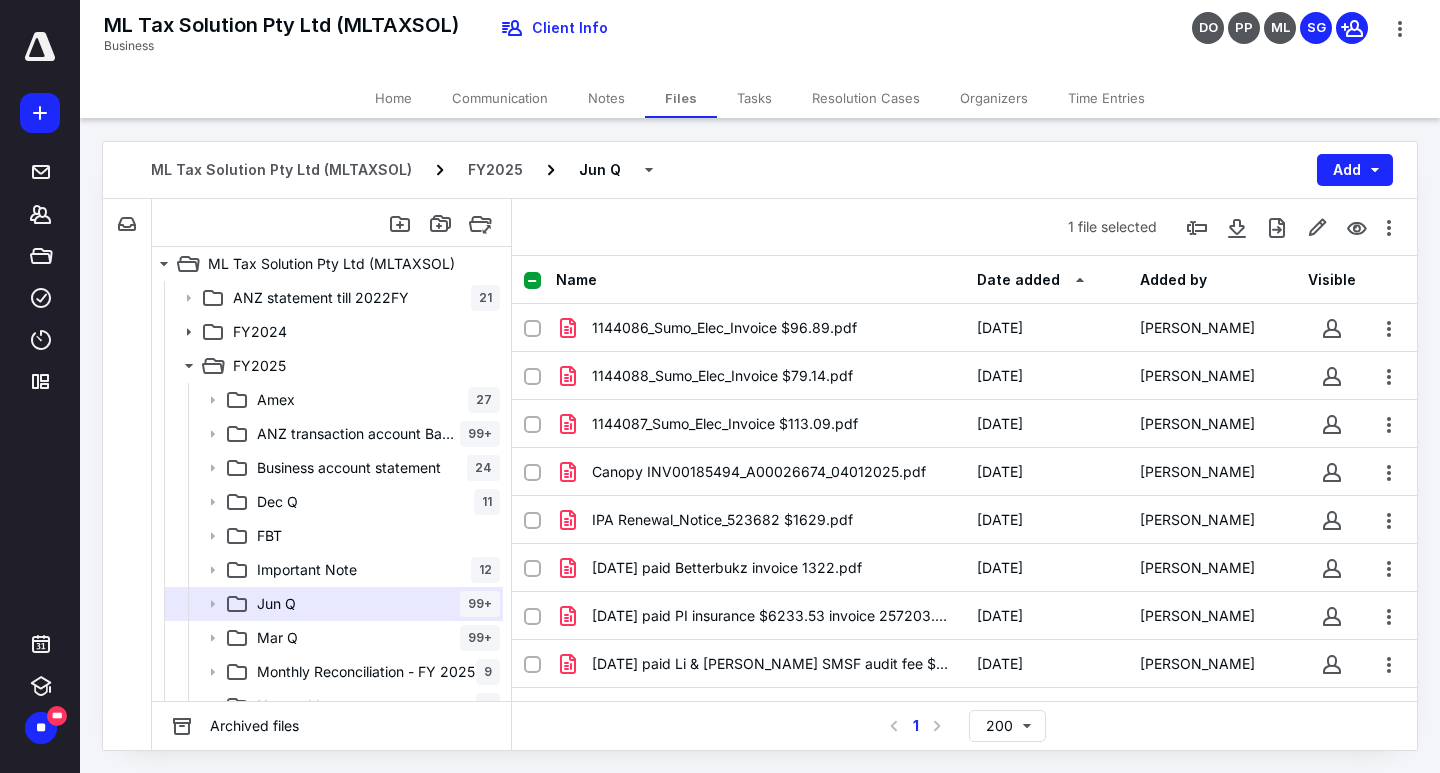 click on "FY2025" at bounding box center [495, 170] 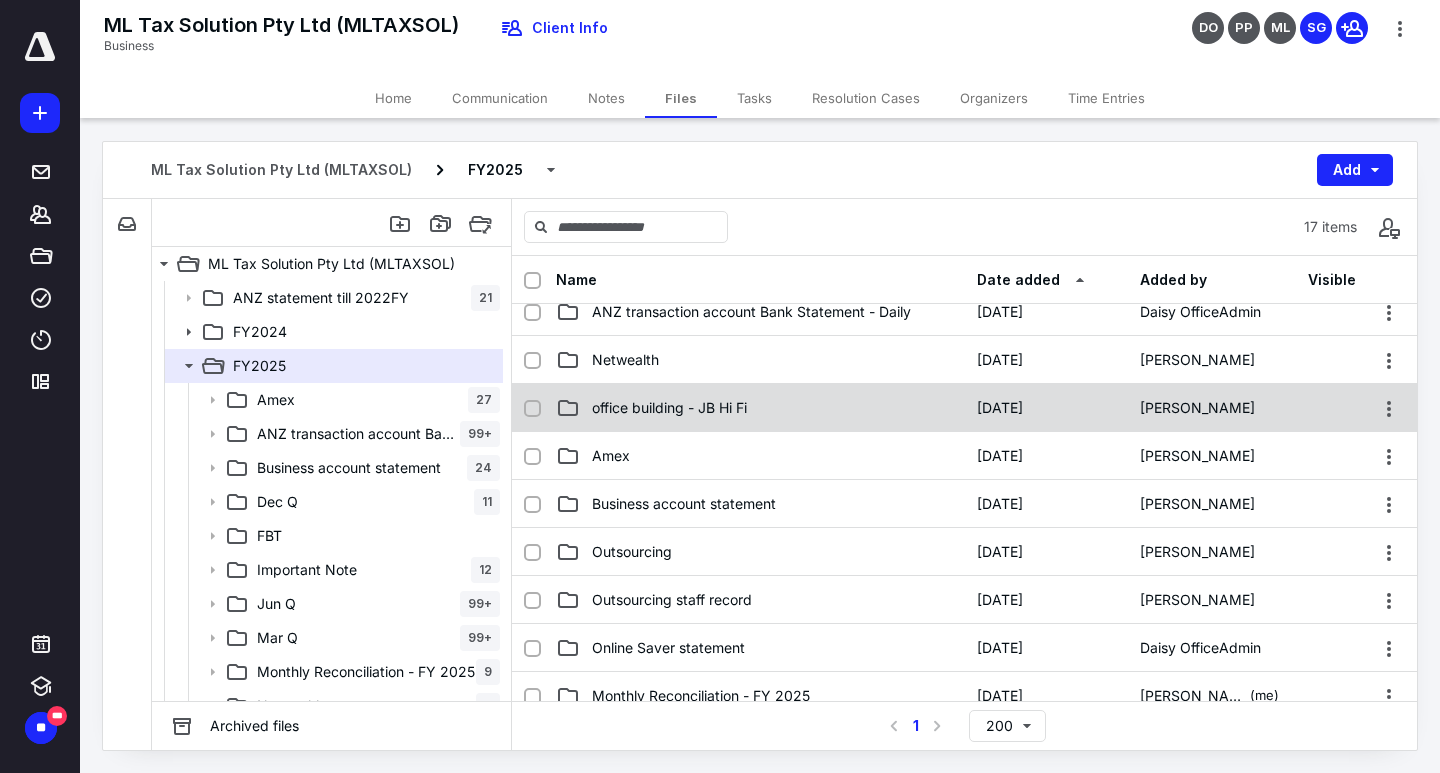 scroll, scrollTop: 500, scrollLeft: 0, axis: vertical 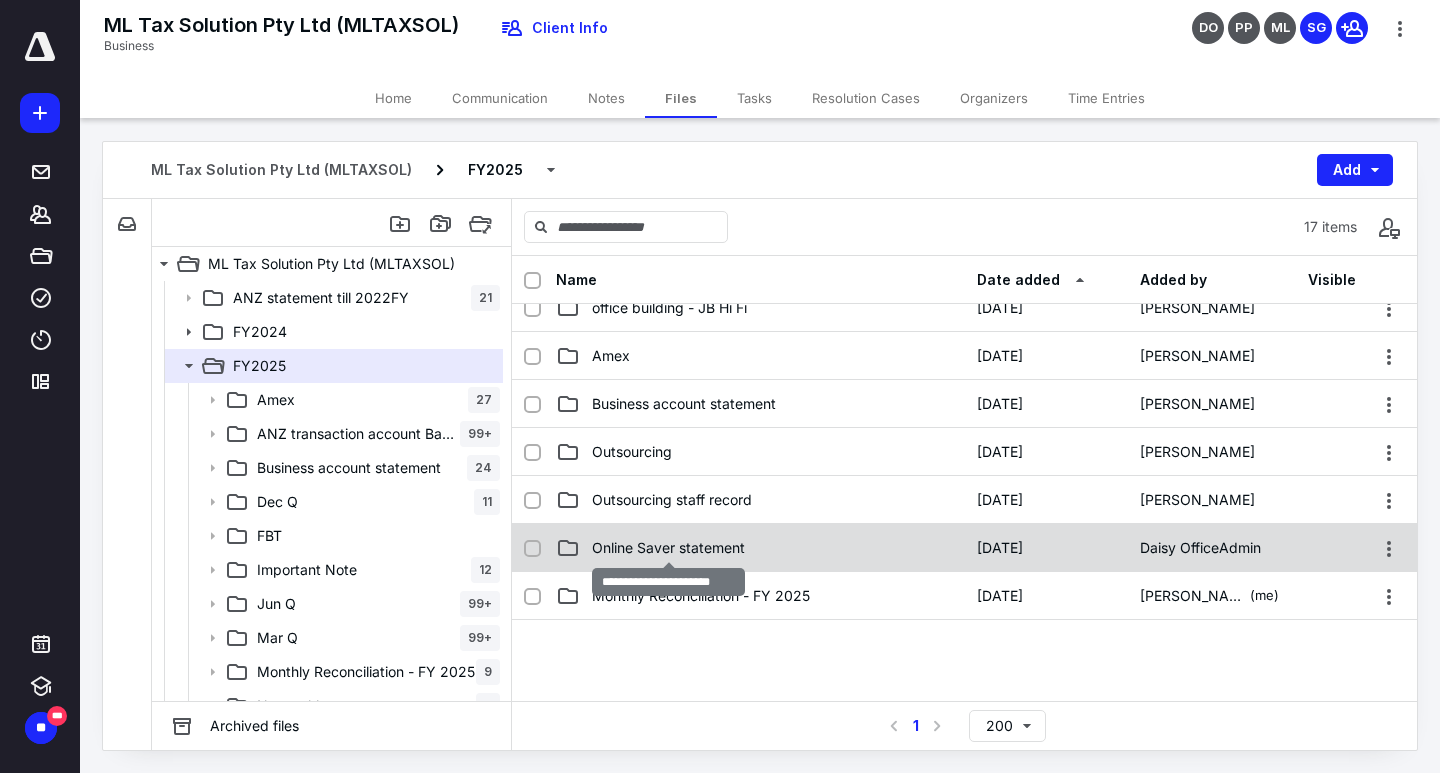 click on "Online Saver statement" at bounding box center (668, 548) 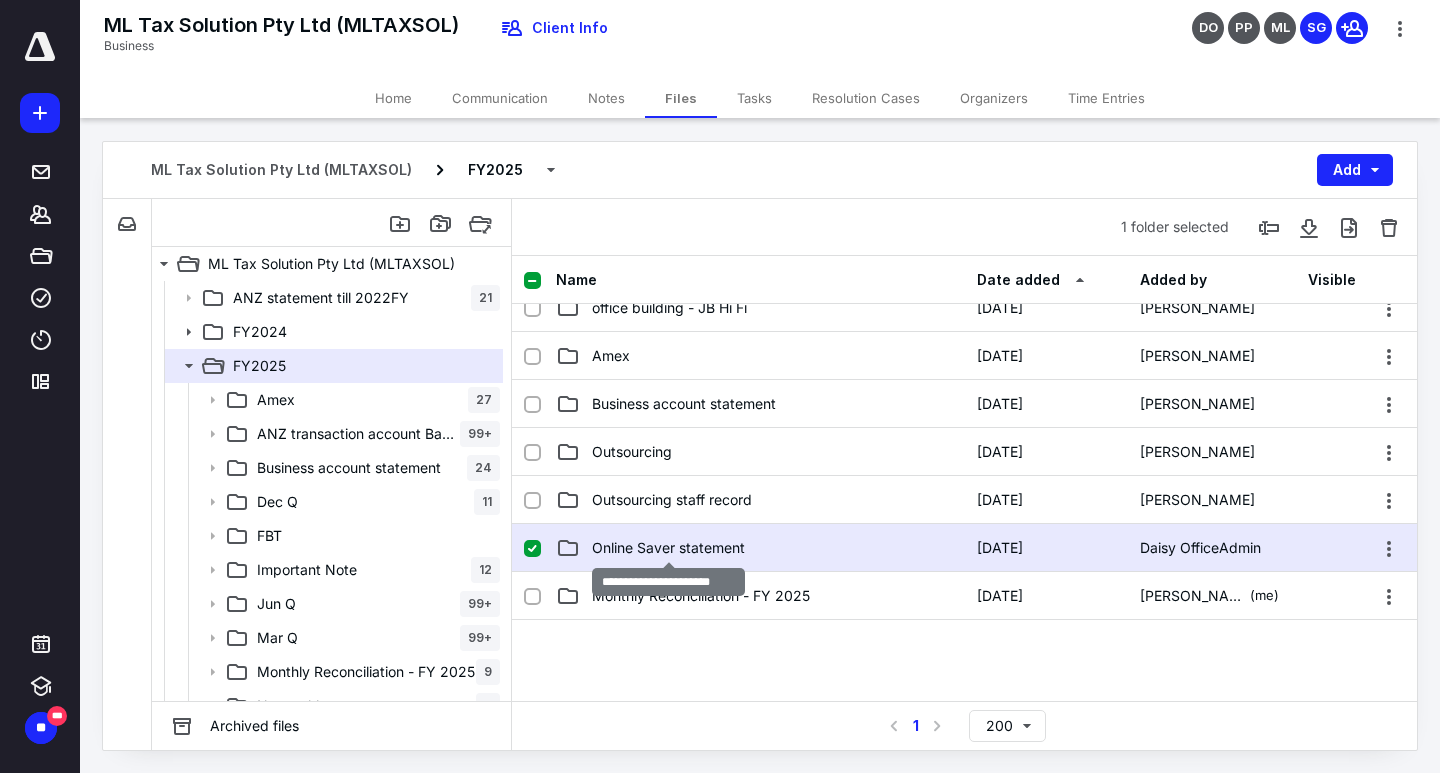 click on "Online Saver statement" at bounding box center (668, 548) 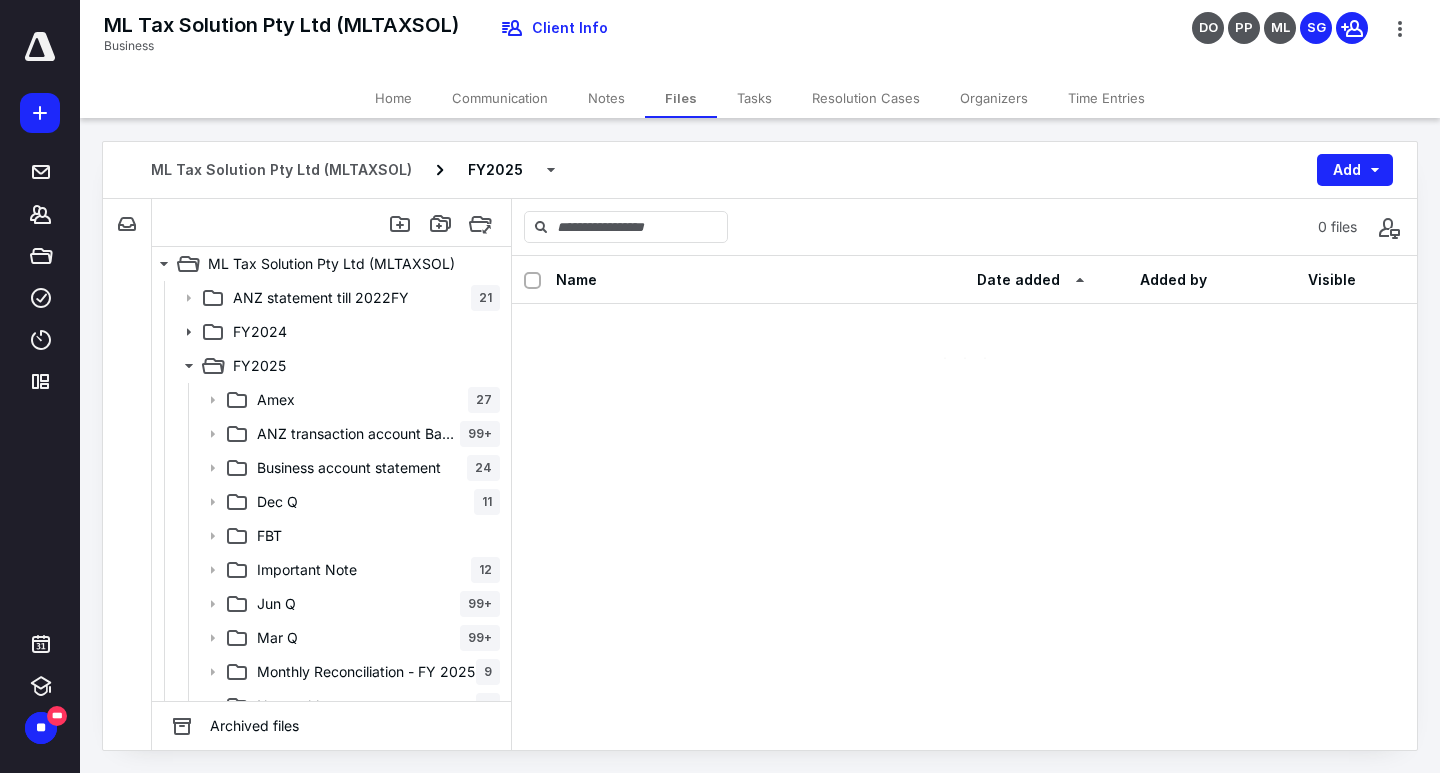 scroll, scrollTop: 0, scrollLeft: 0, axis: both 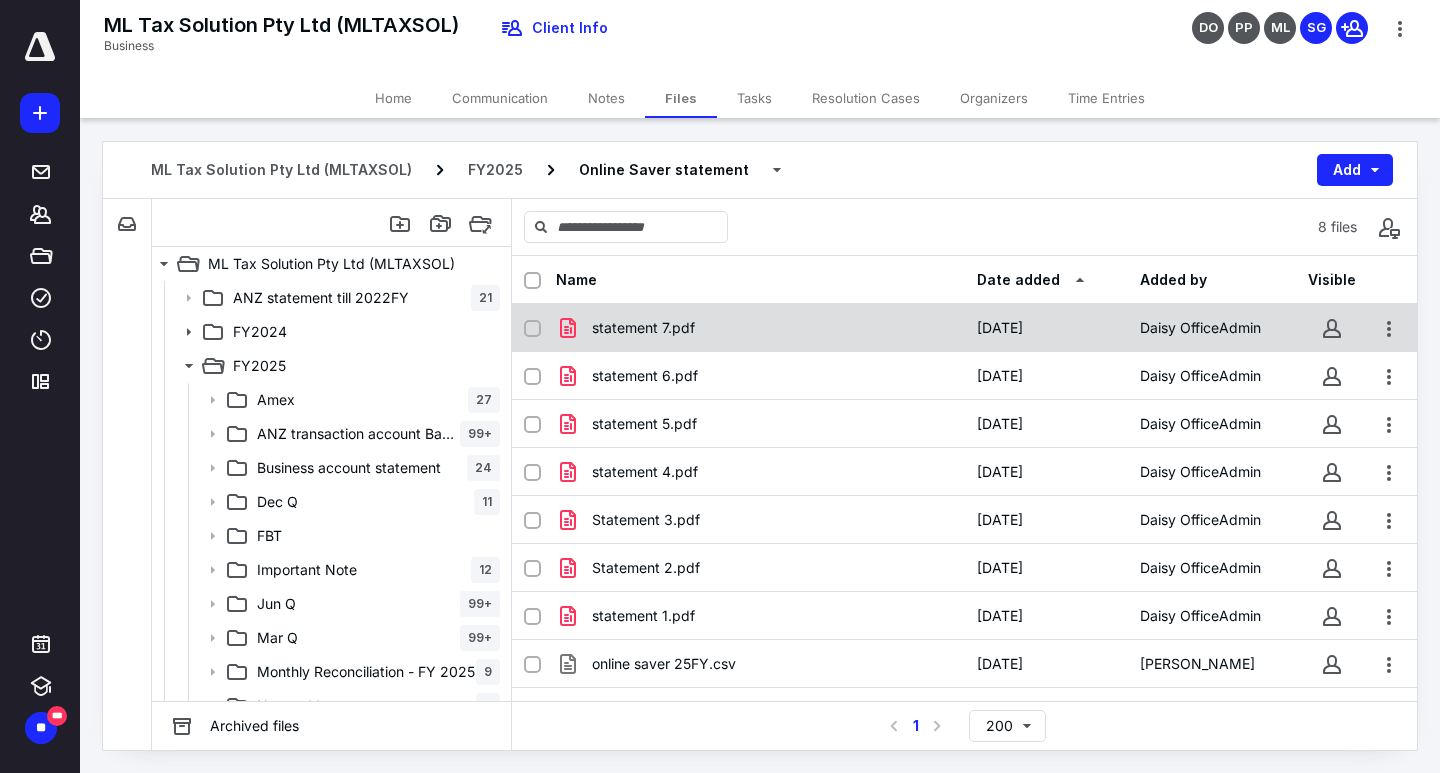 click on "statement 7.pdf" at bounding box center (760, 328) 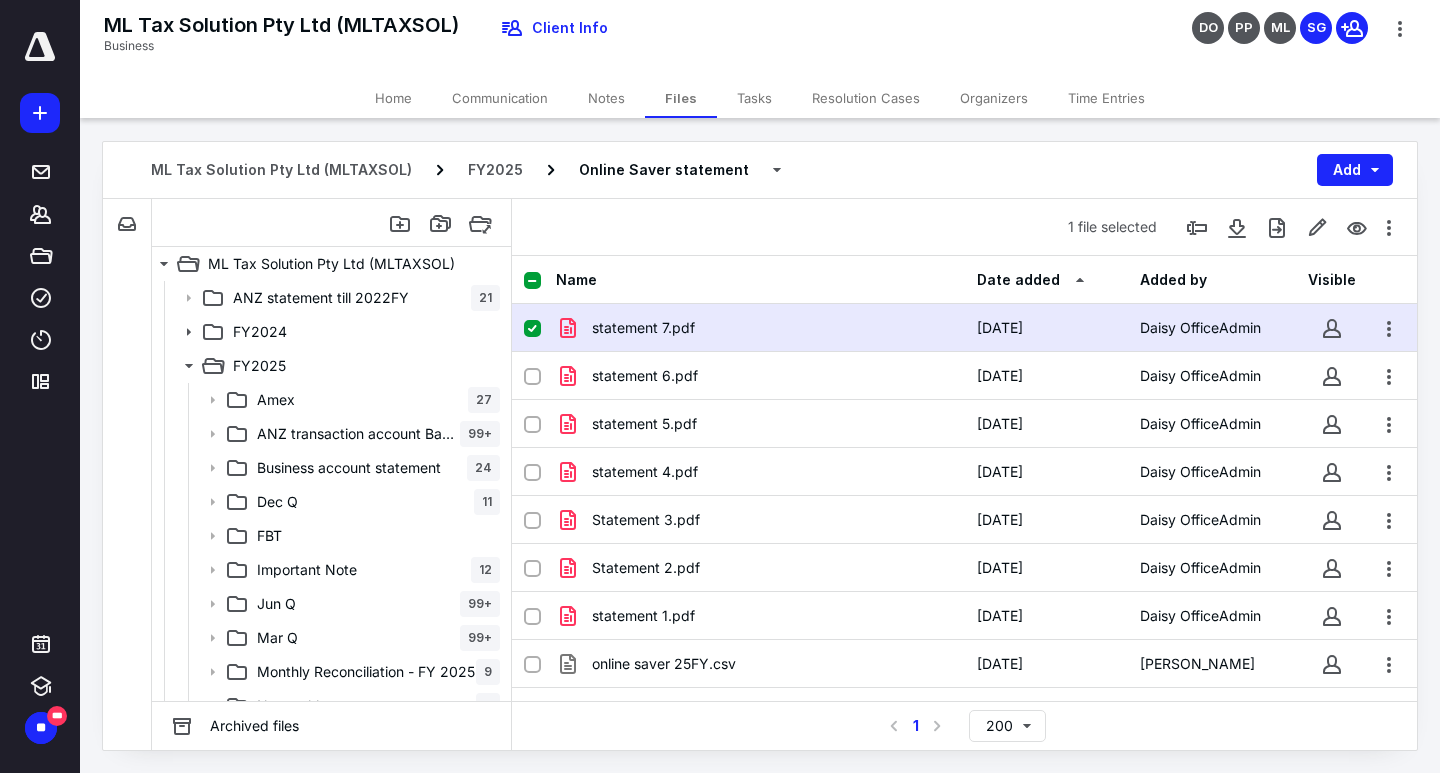 click on "statement 7.pdf" at bounding box center (760, 328) 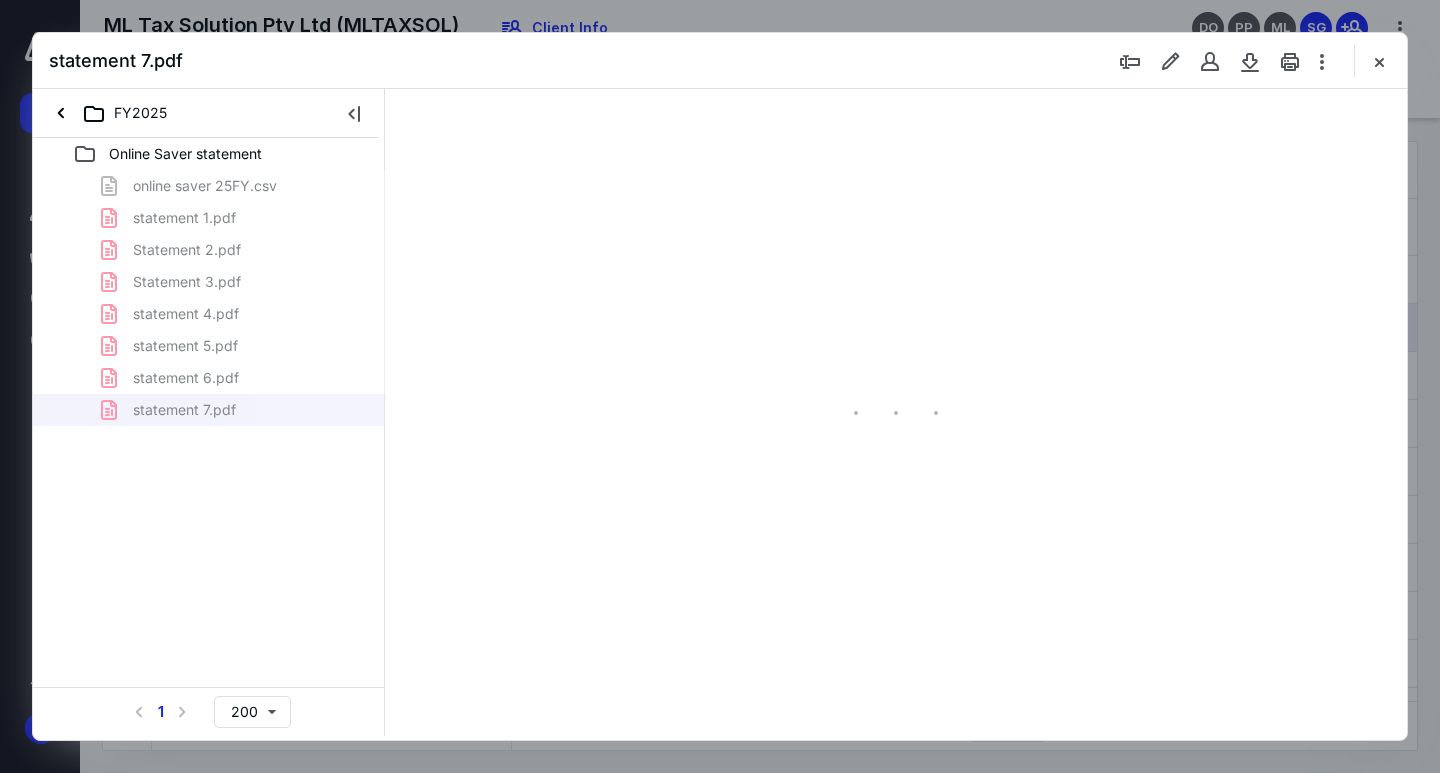 scroll, scrollTop: 0, scrollLeft: 0, axis: both 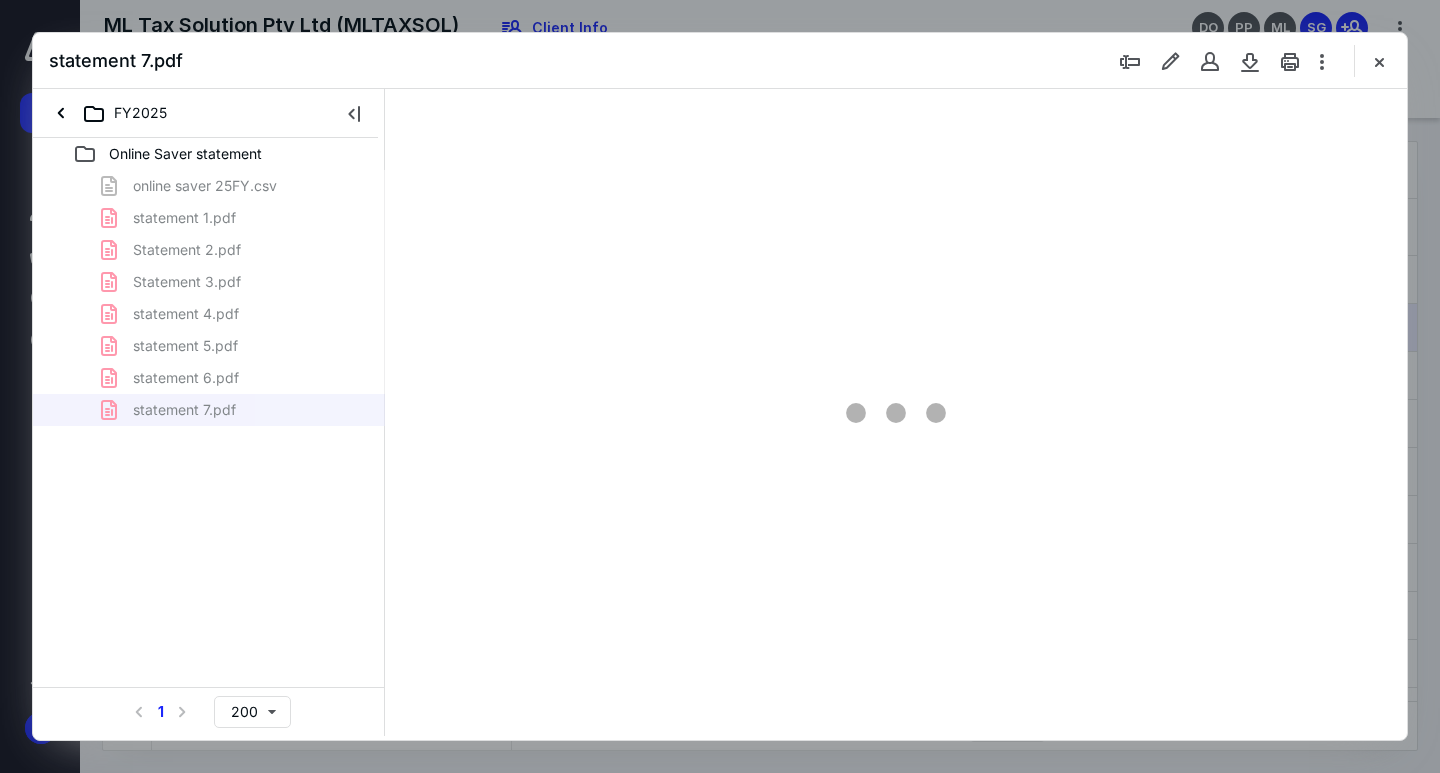 type on "72" 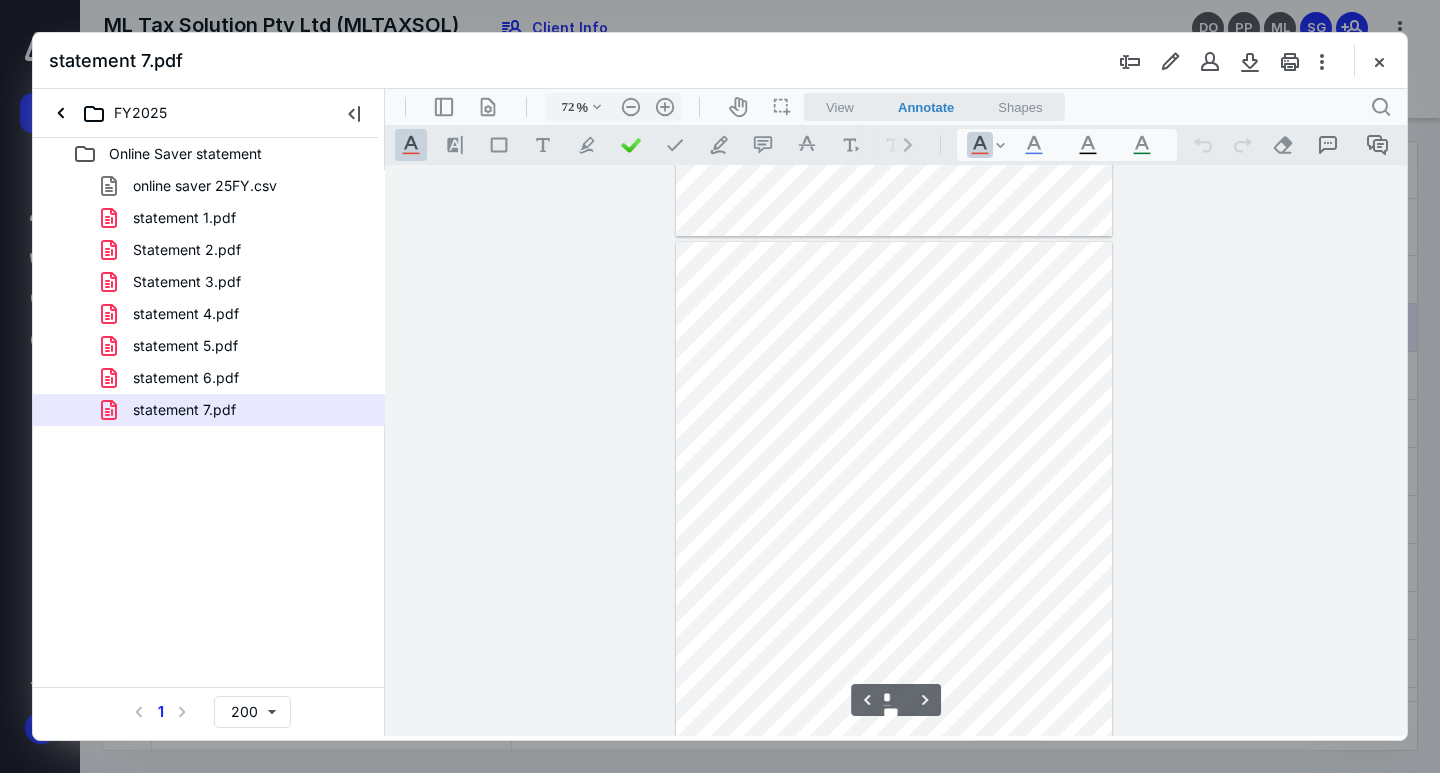 scroll, scrollTop: 579, scrollLeft: 0, axis: vertical 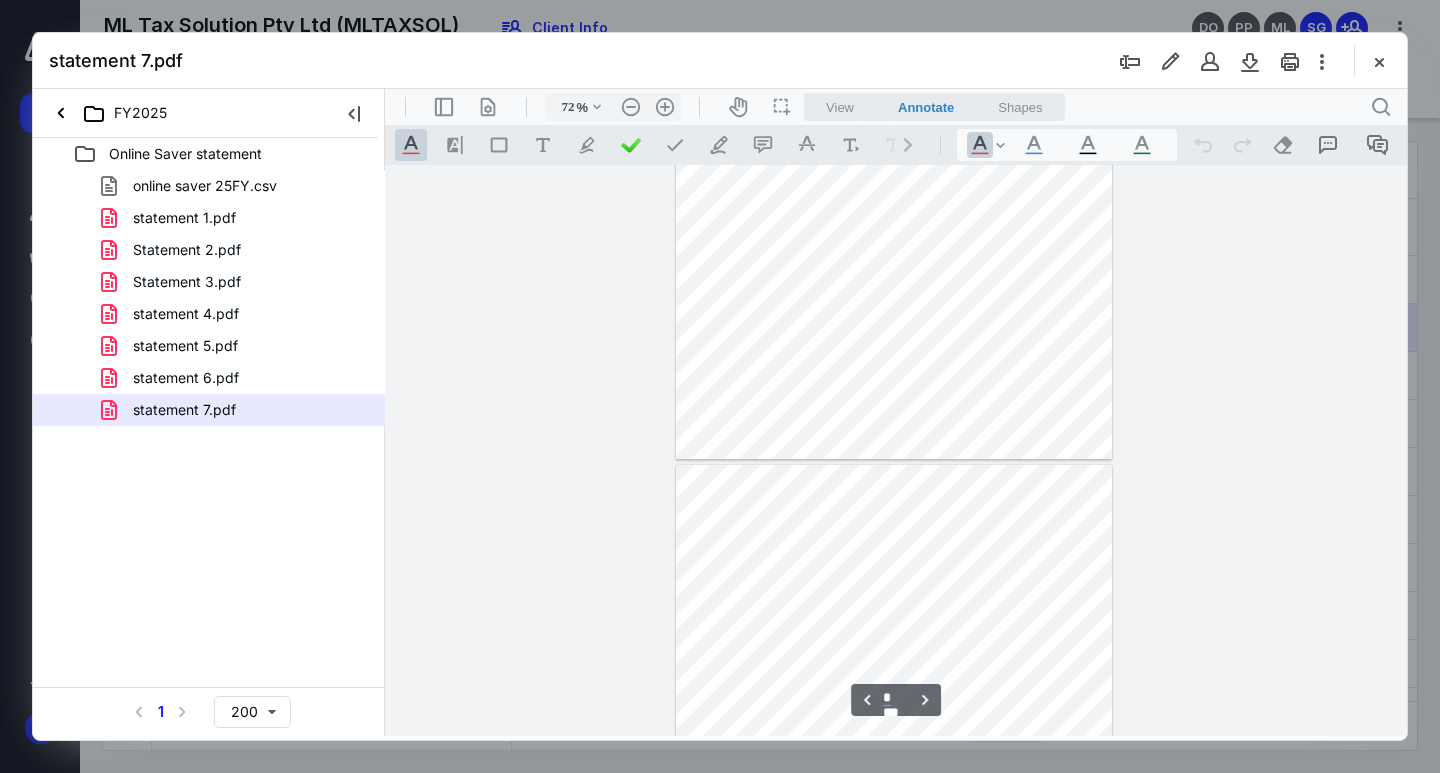 type on "*" 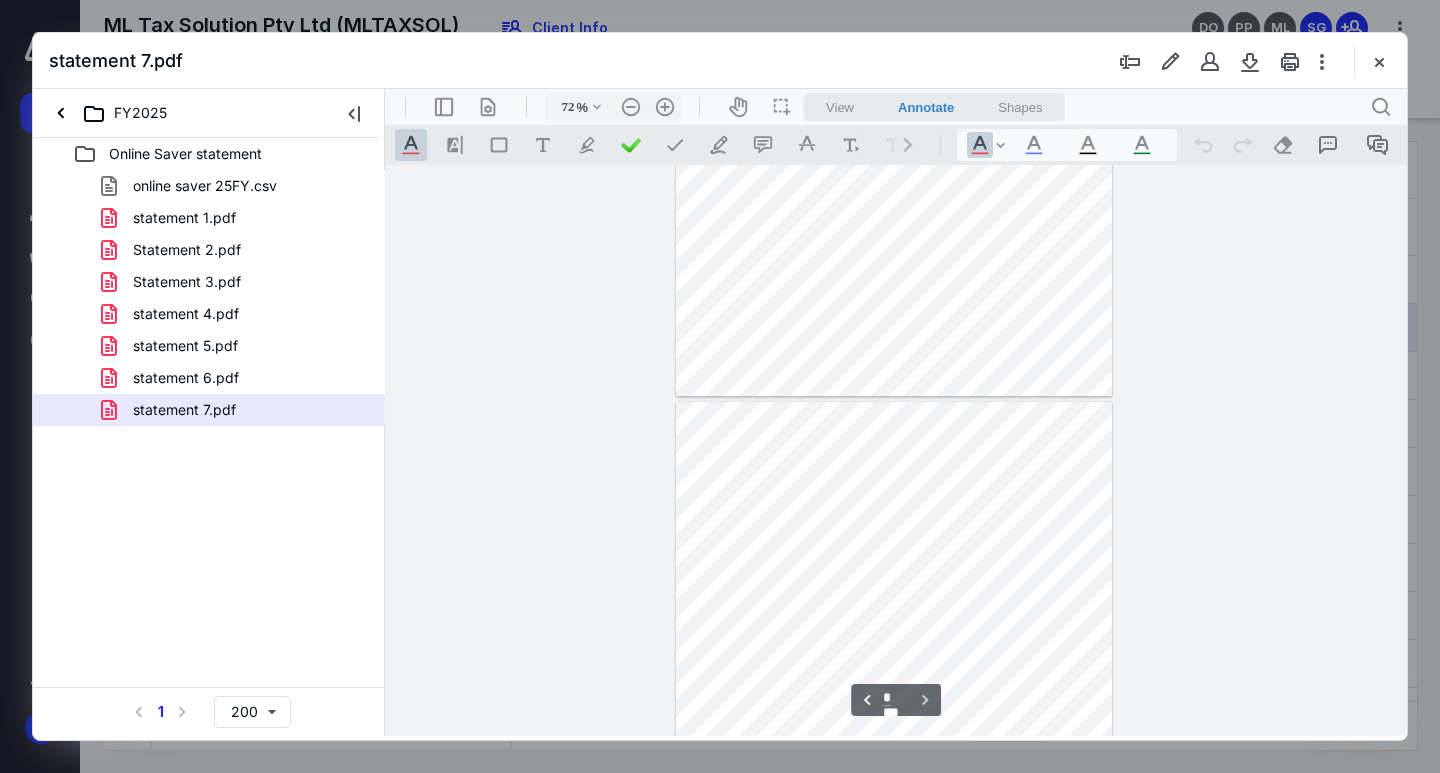 scroll, scrollTop: 1713, scrollLeft: 0, axis: vertical 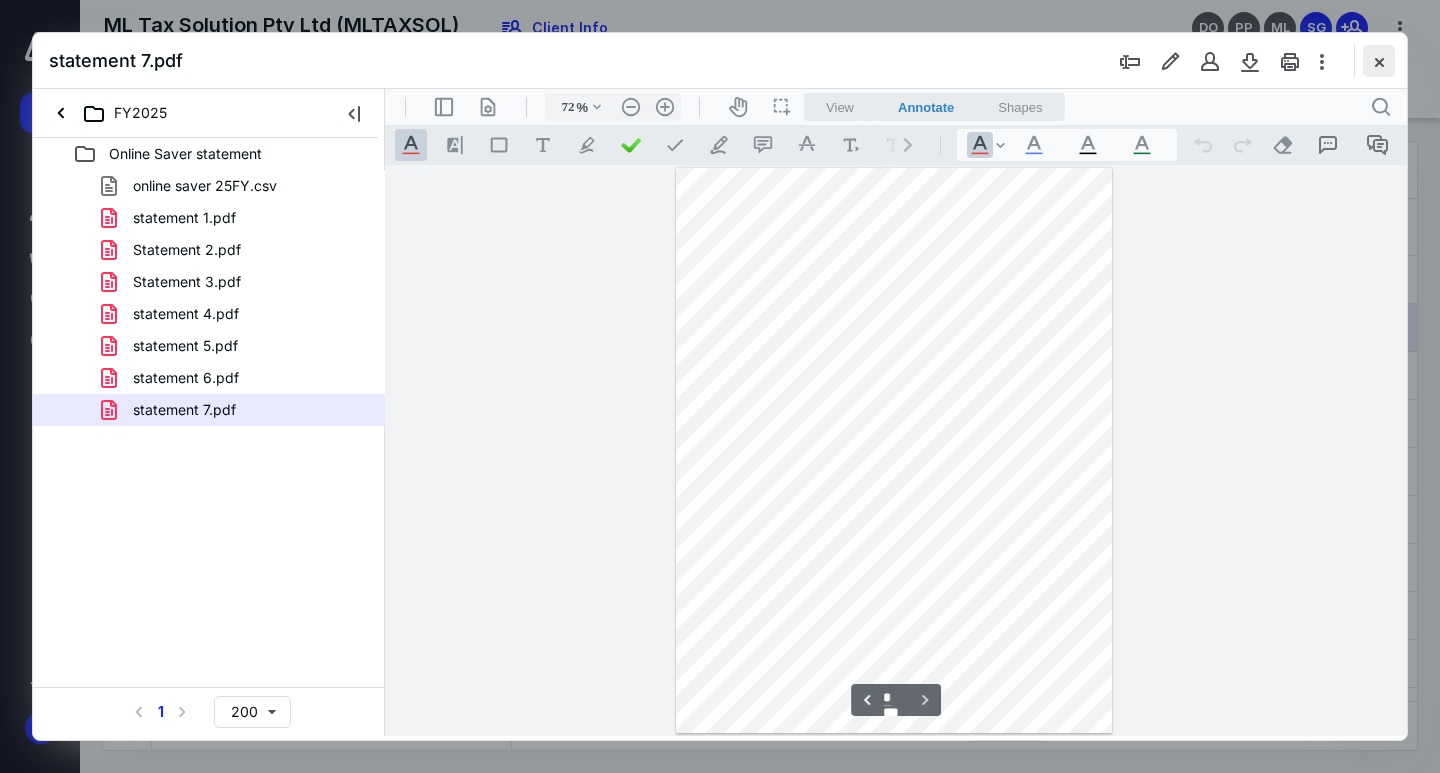click at bounding box center (1379, 61) 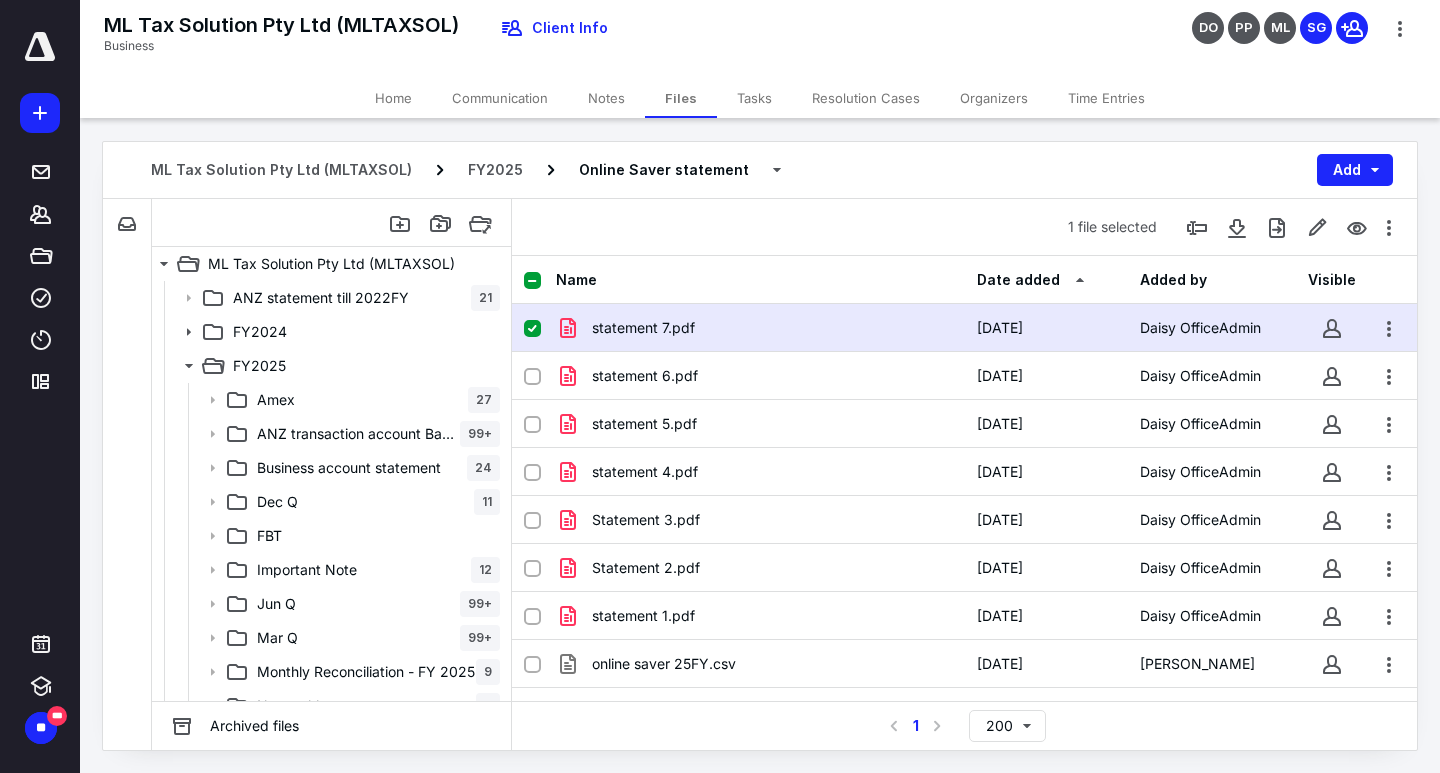 click 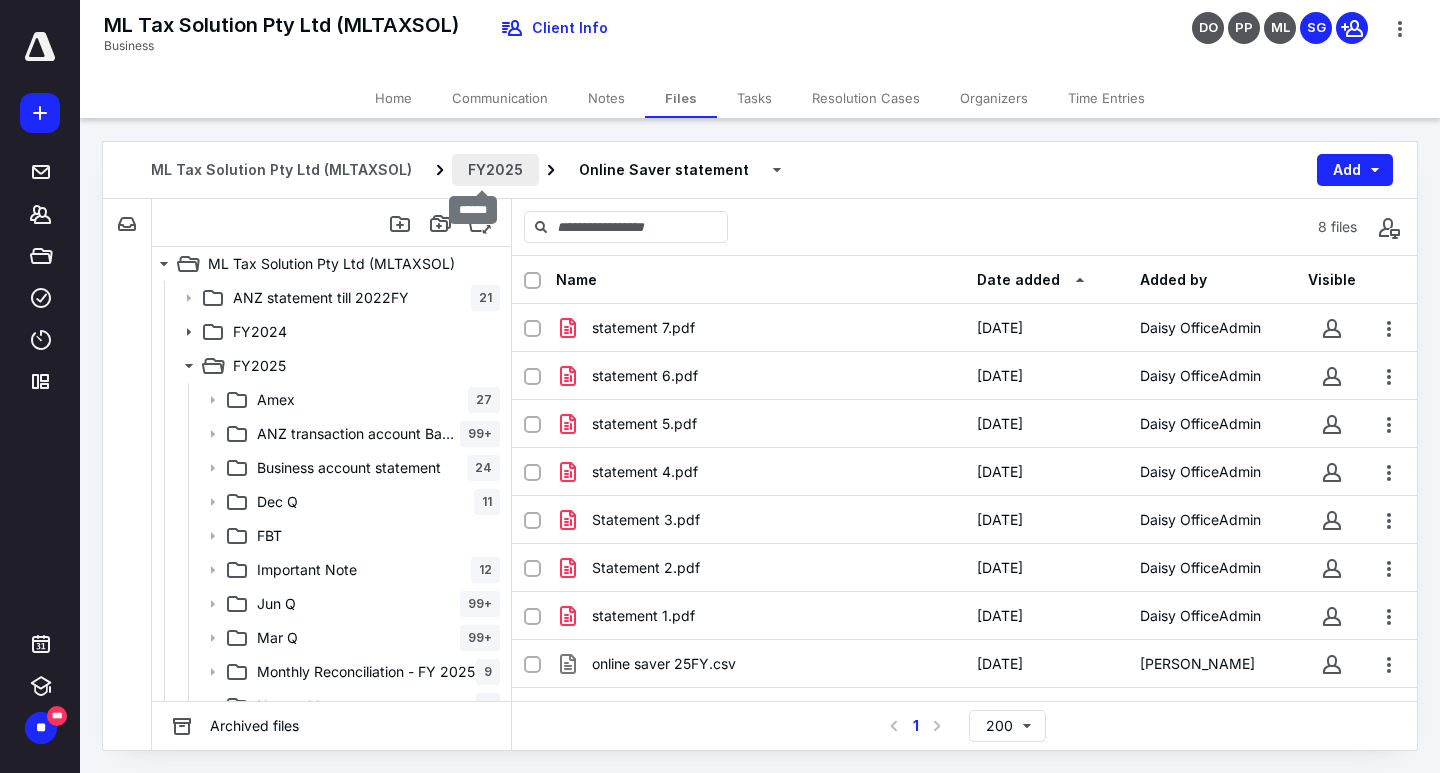 click on "FY2025" at bounding box center [495, 170] 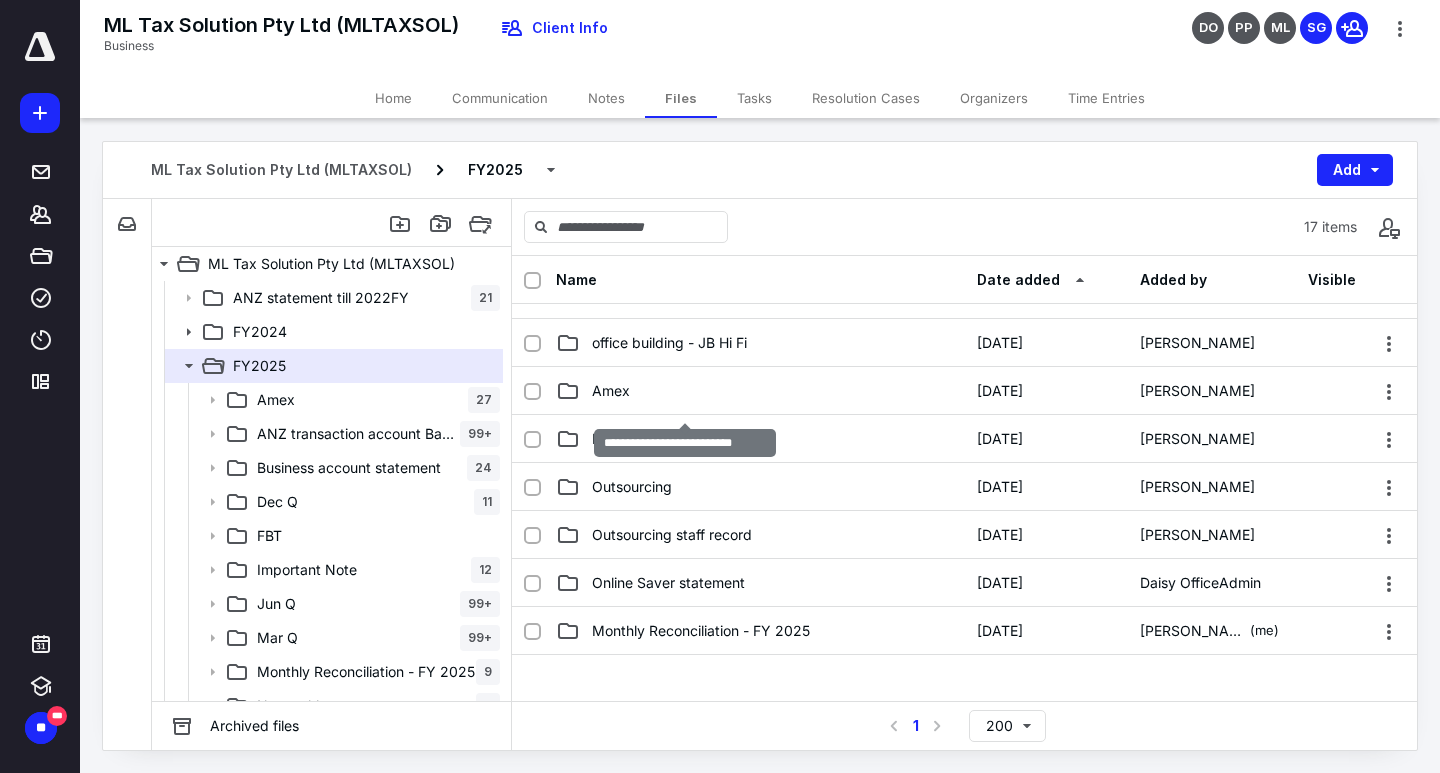 scroll, scrollTop: 500, scrollLeft: 0, axis: vertical 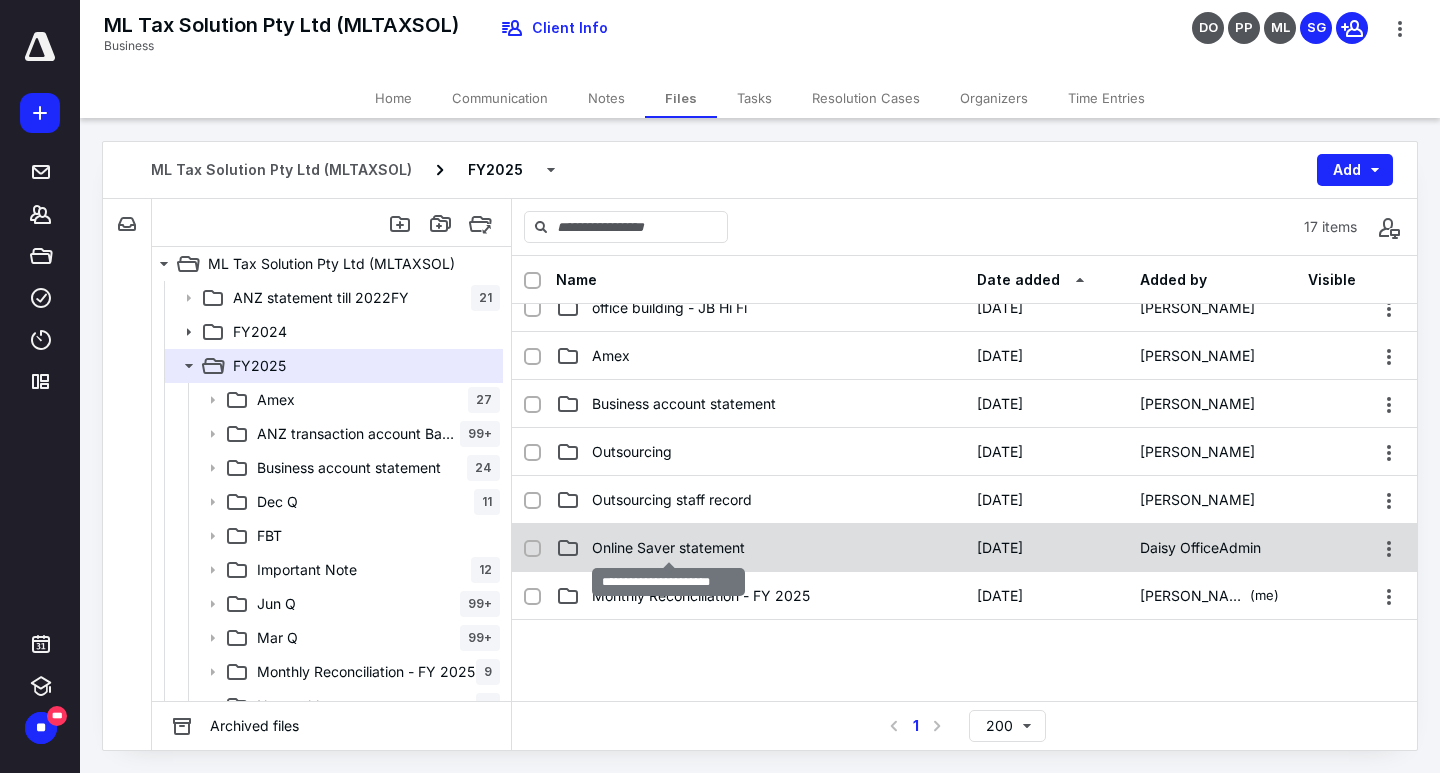 click on "Online Saver statement" at bounding box center [668, 548] 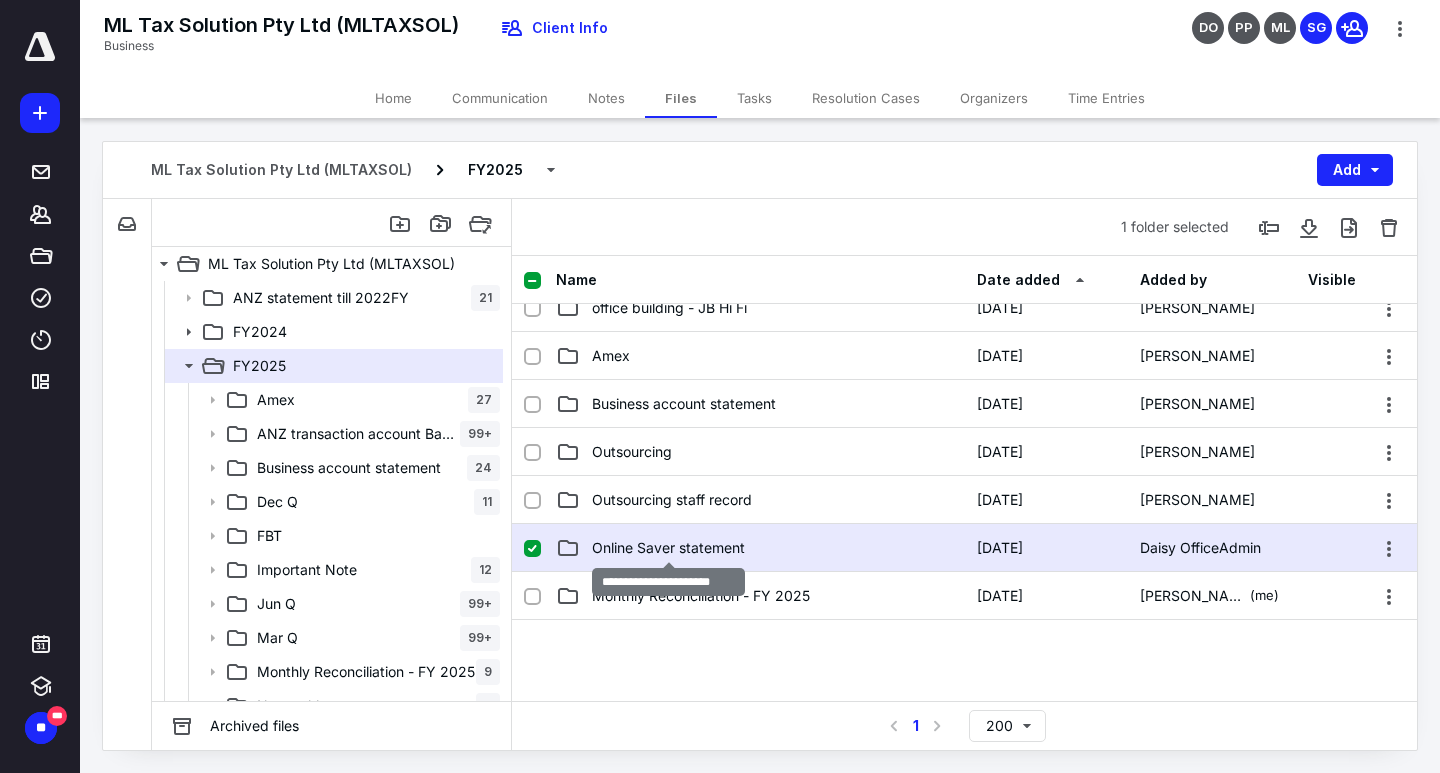 click on "Online Saver statement" at bounding box center (668, 548) 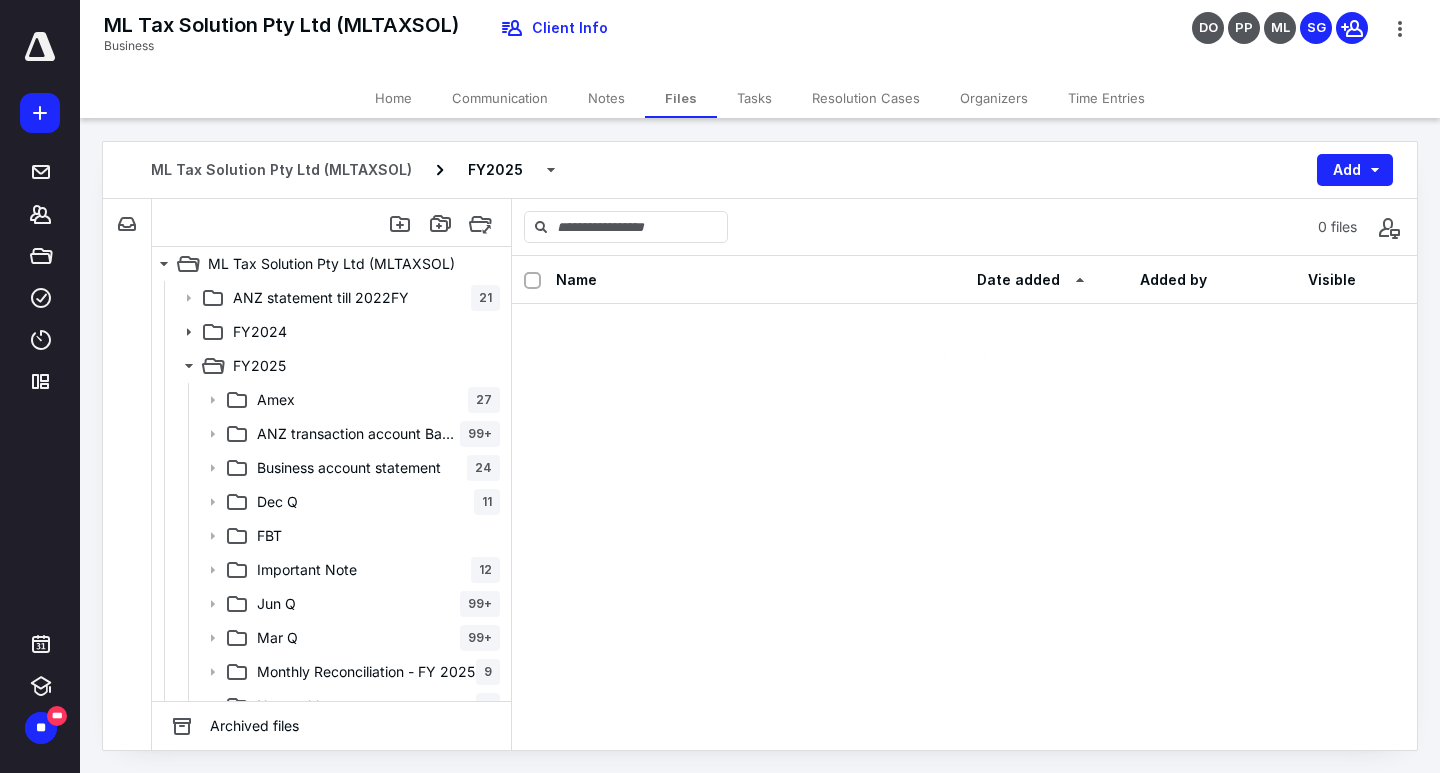 scroll, scrollTop: 0, scrollLeft: 0, axis: both 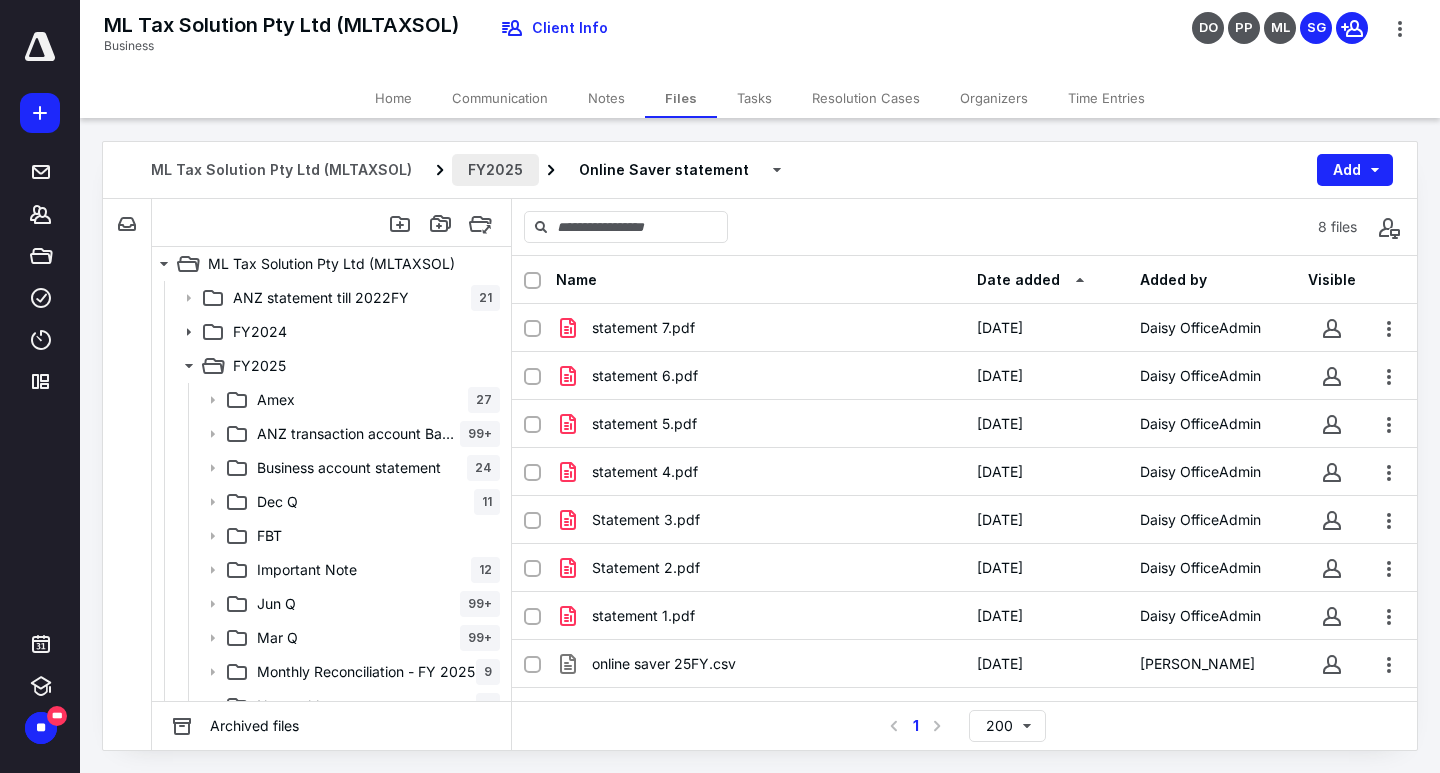 click on "FY2025" at bounding box center [495, 170] 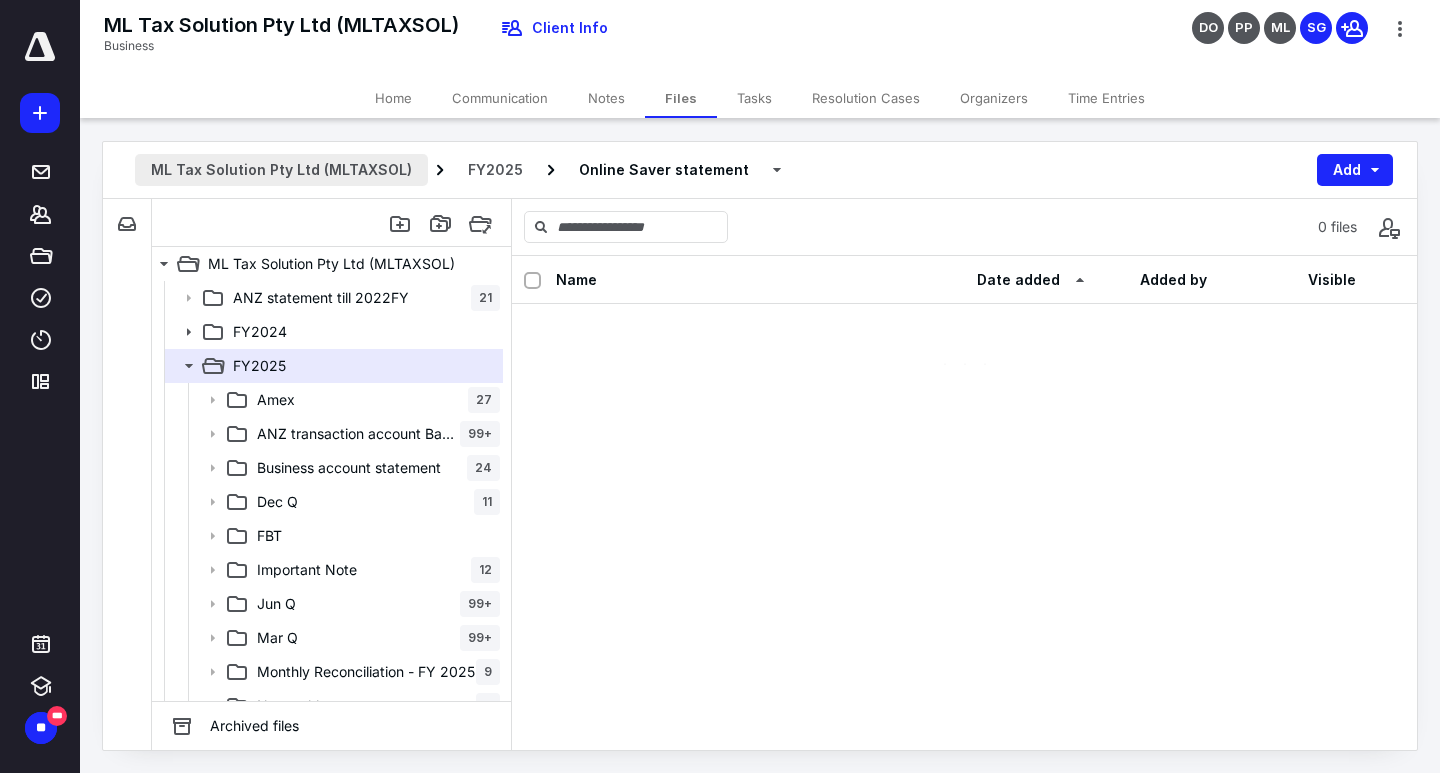click on "ML Tax Solution Pty Ltd (MLTAXSOL)" at bounding box center (281, 170) 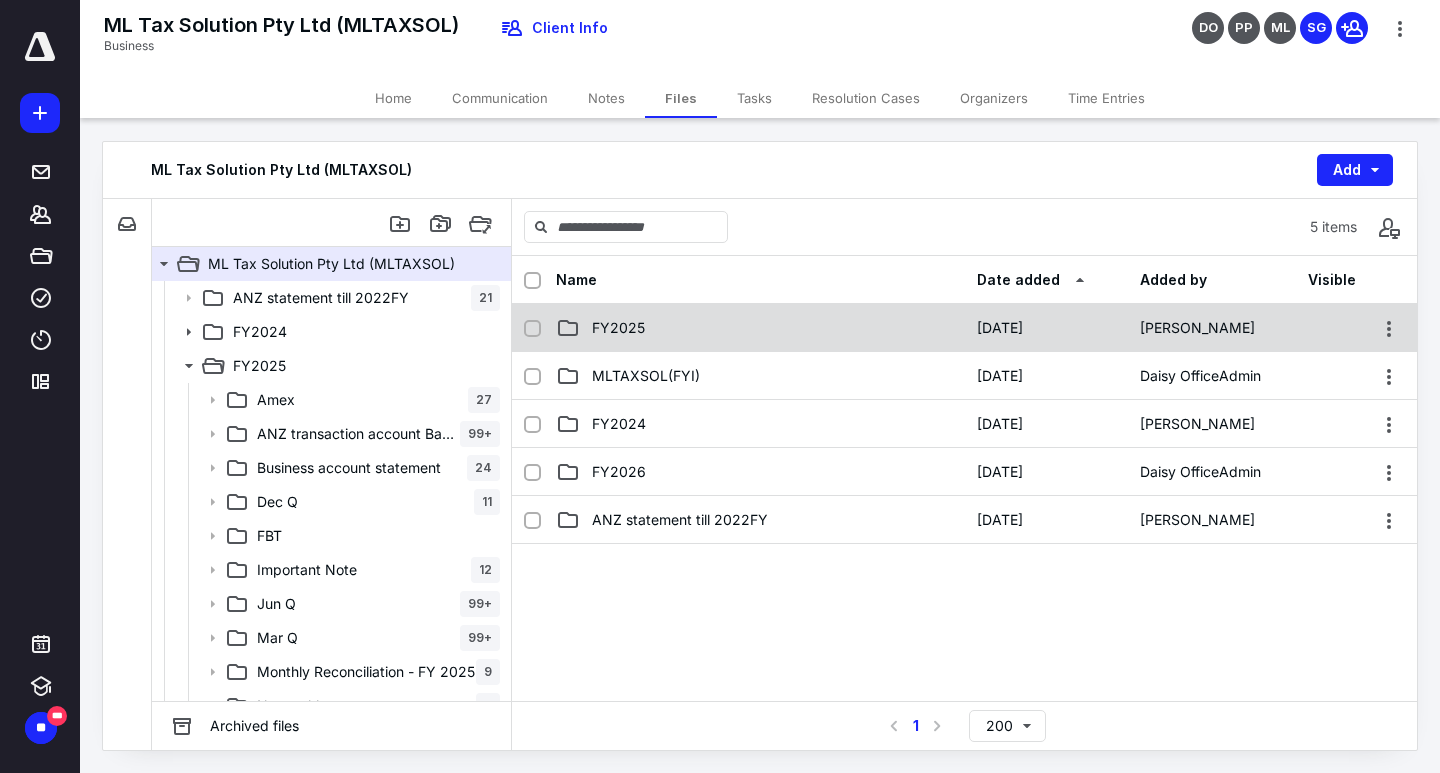 click on "FY2025" at bounding box center [760, 328] 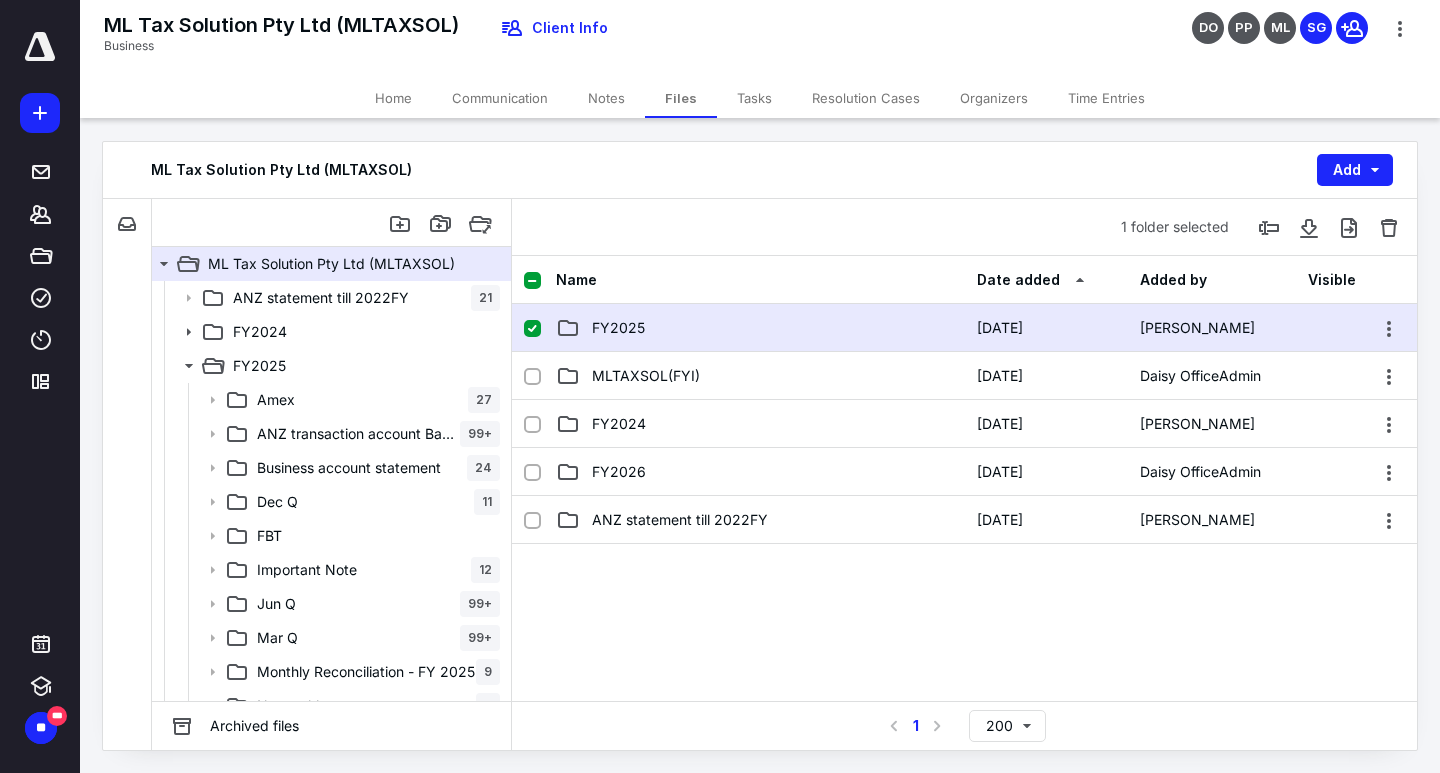click on "FY2025" at bounding box center [760, 328] 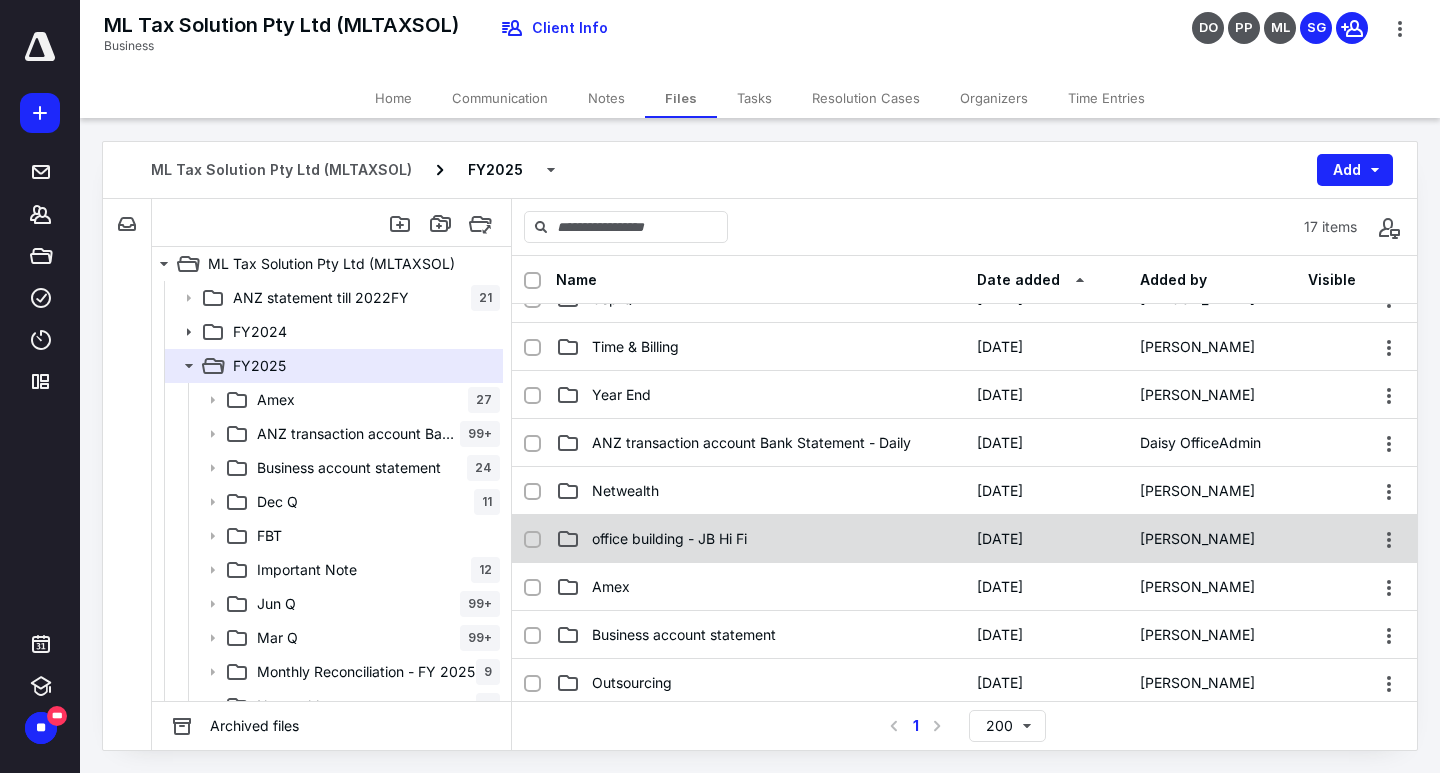 scroll, scrollTop: 300, scrollLeft: 0, axis: vertical 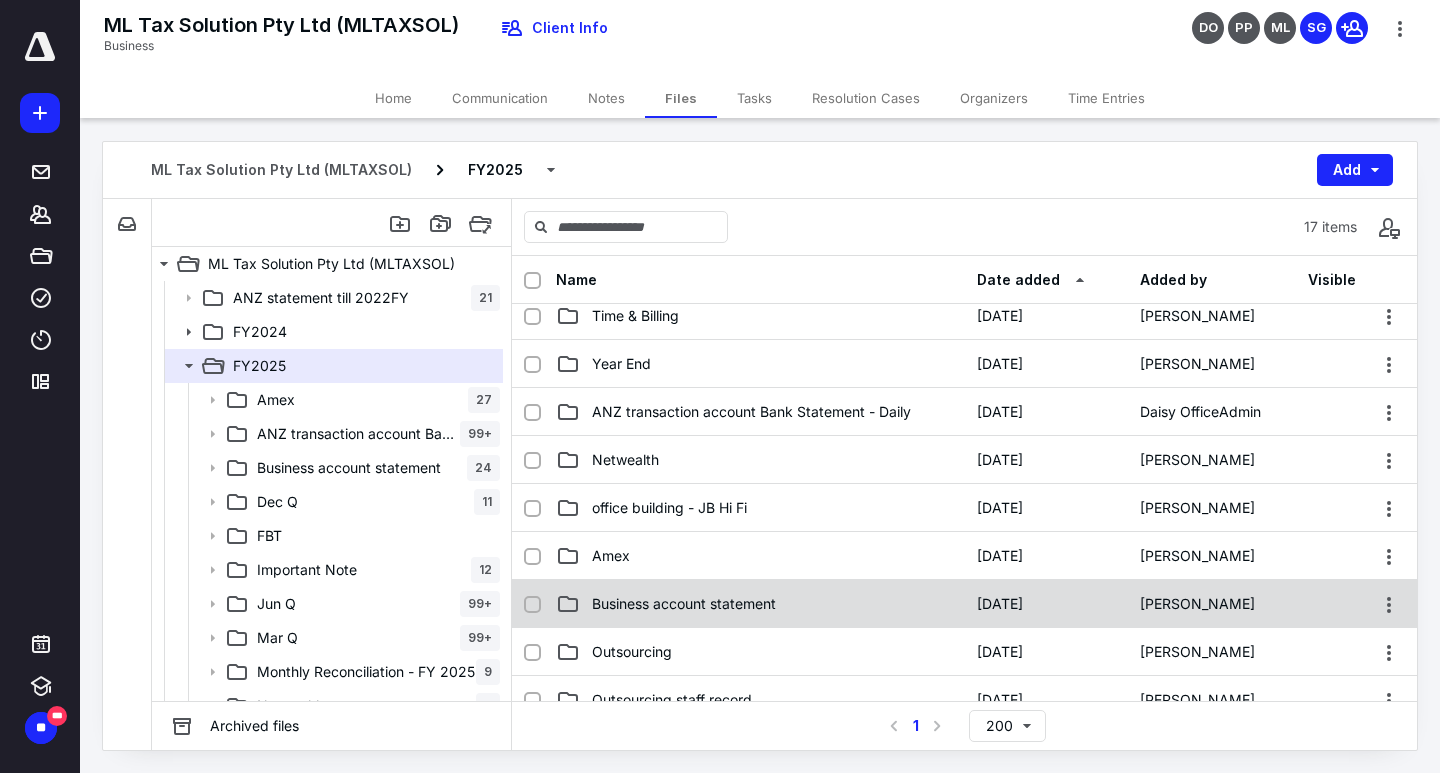 click on "Business account statement" at bounding box center (684, 604) 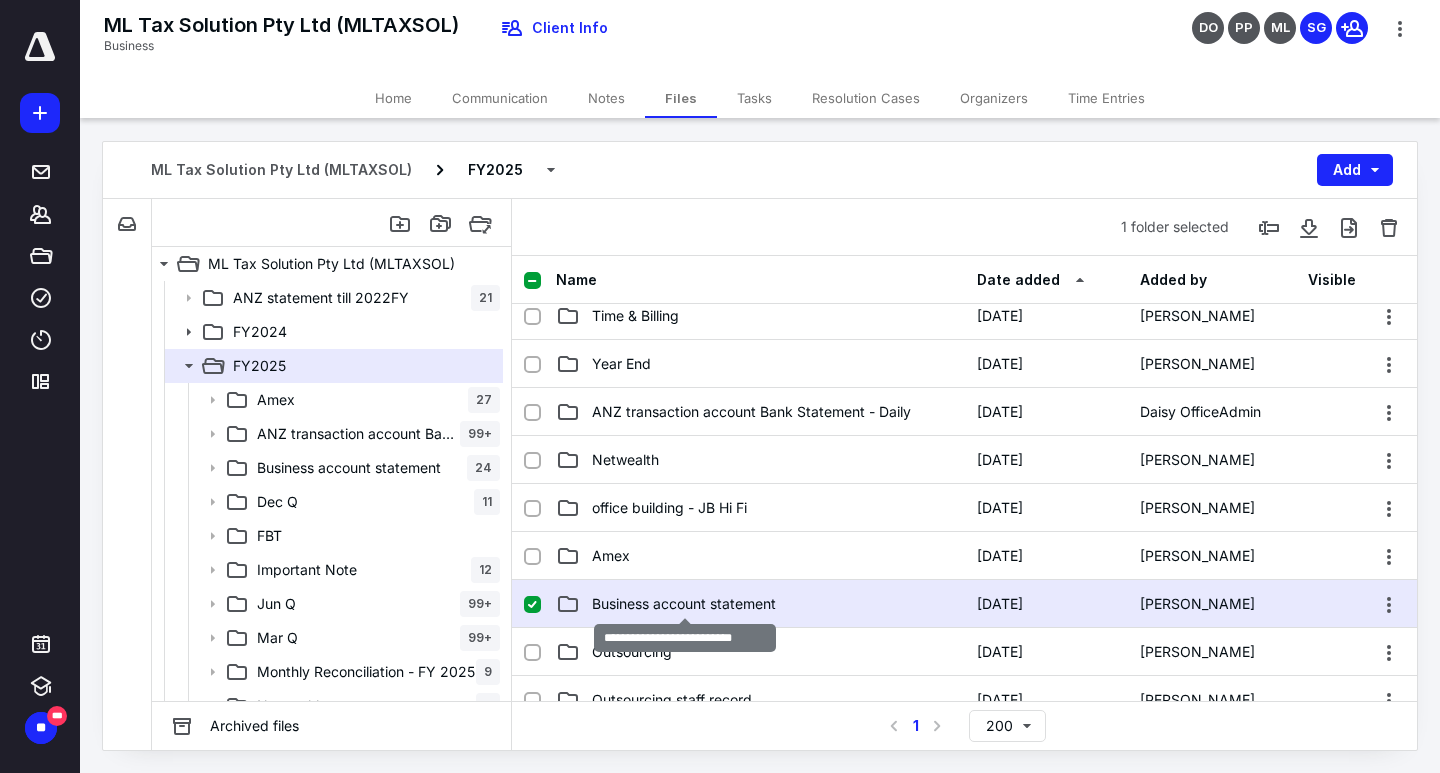 drag, startPoint x: 727, startPoint y: 602, endPoint x: 727, endPoint y: 583, distance: 19 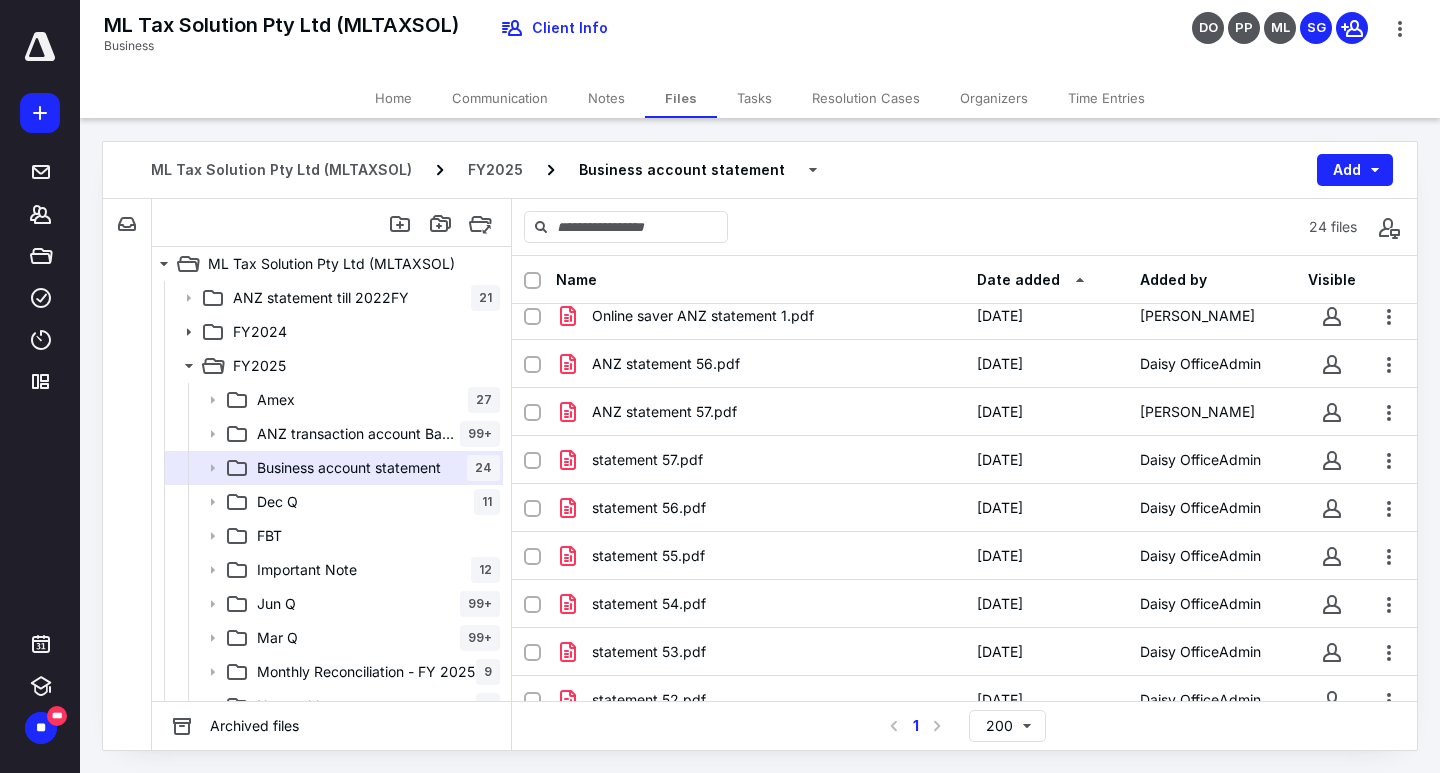 scroll, scrollTop: 400, scrollLeft: 0, axis: vertical 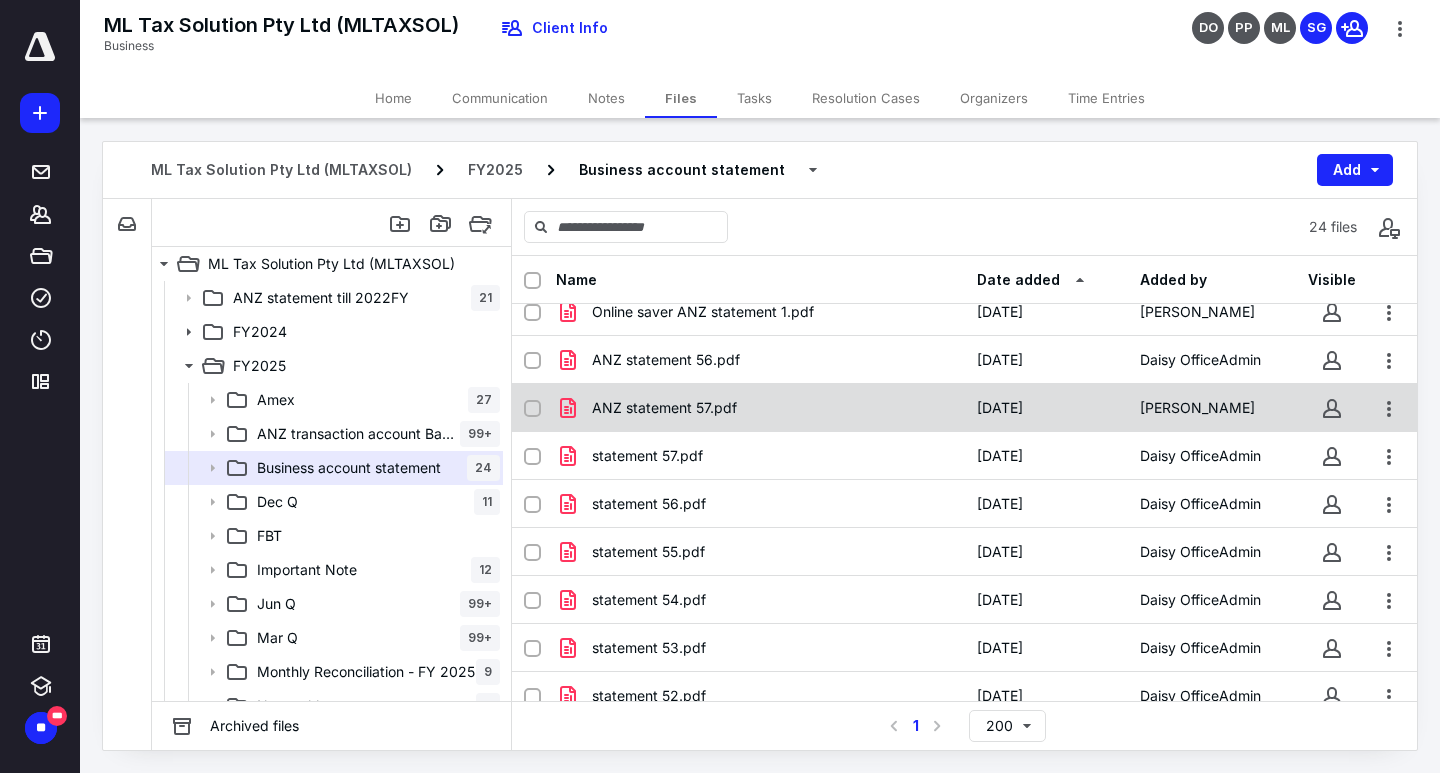 click on "ANZ statement 57.pdf" at bounding box center [760, 408] 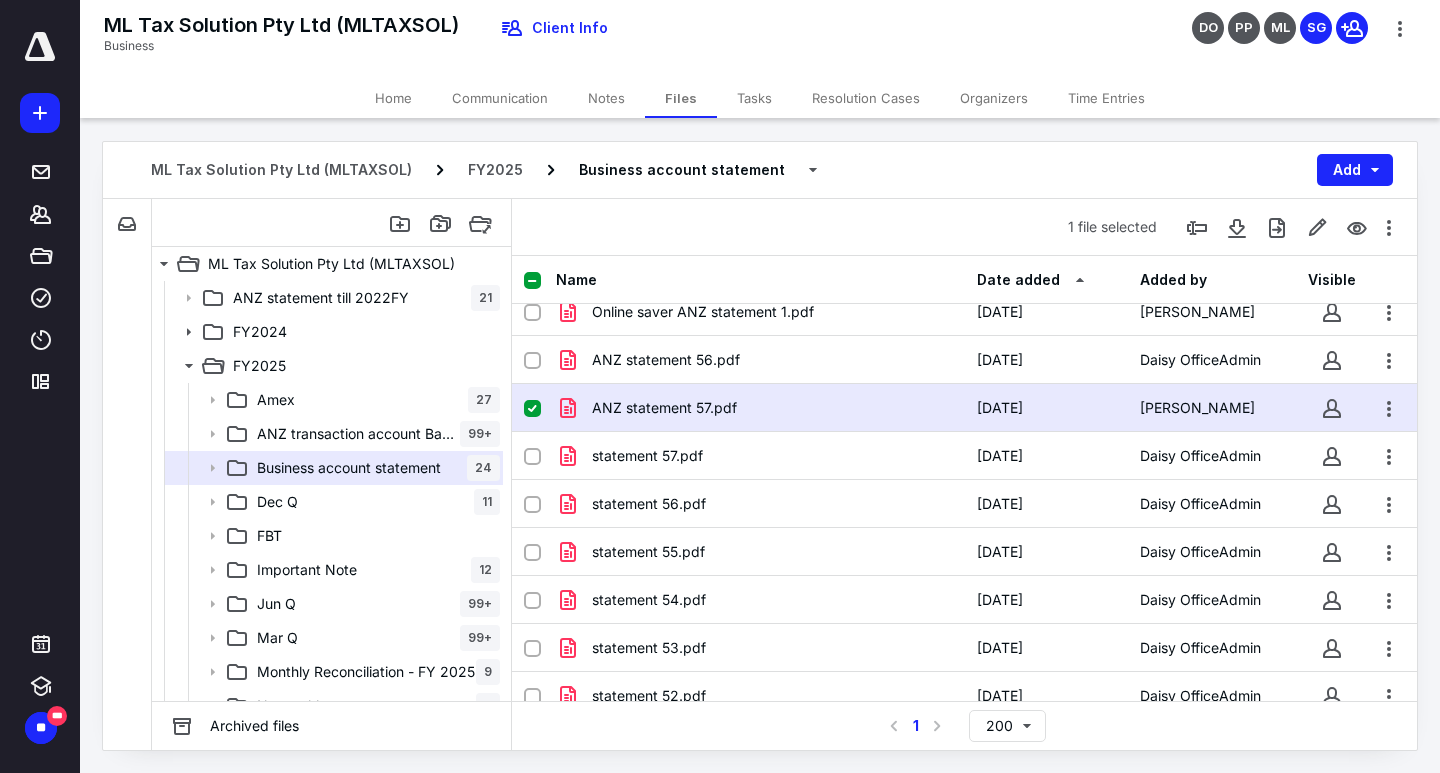 click on "ANZ statement 57.pdf" at bounding box center [760, 408] 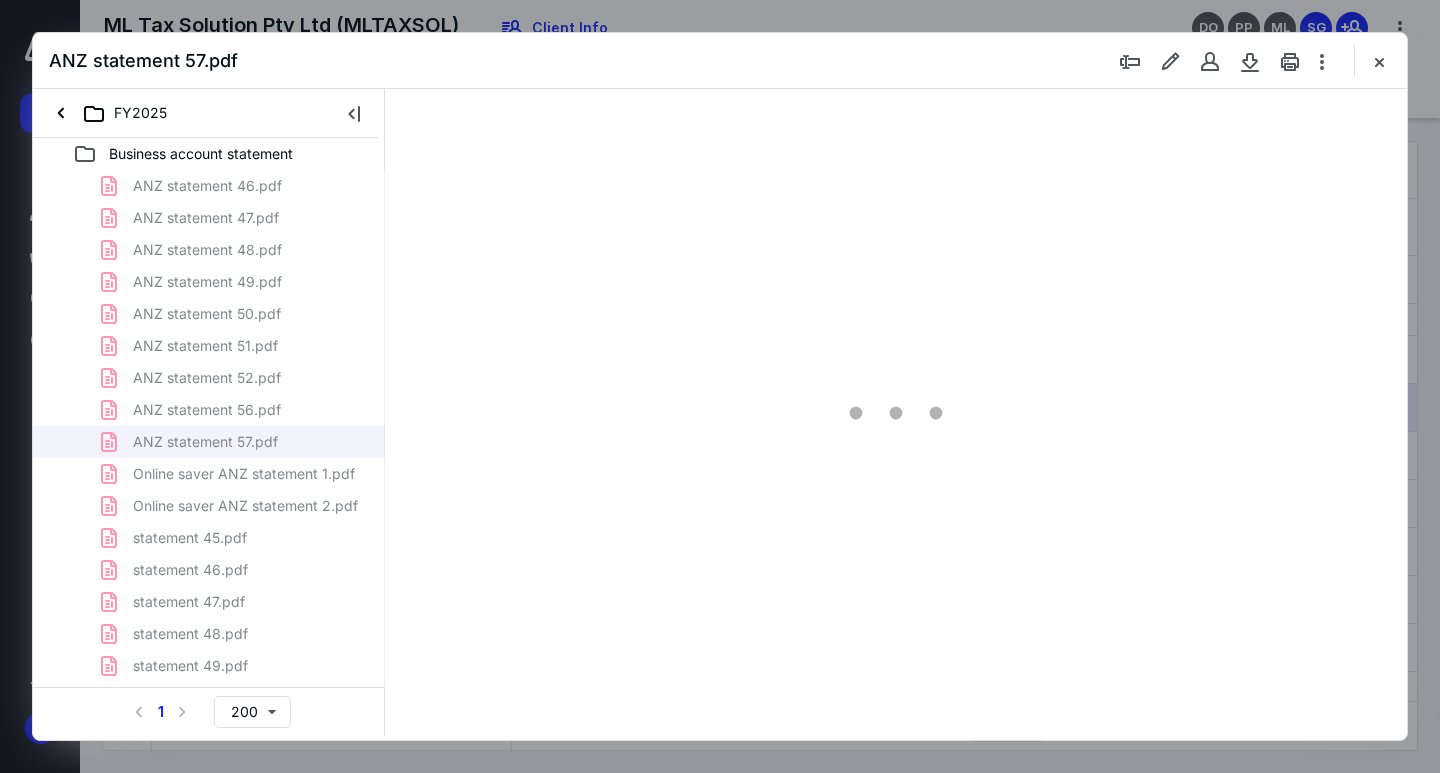 scroll, scrollTop: 0, scrollLeft: 0, axis: both 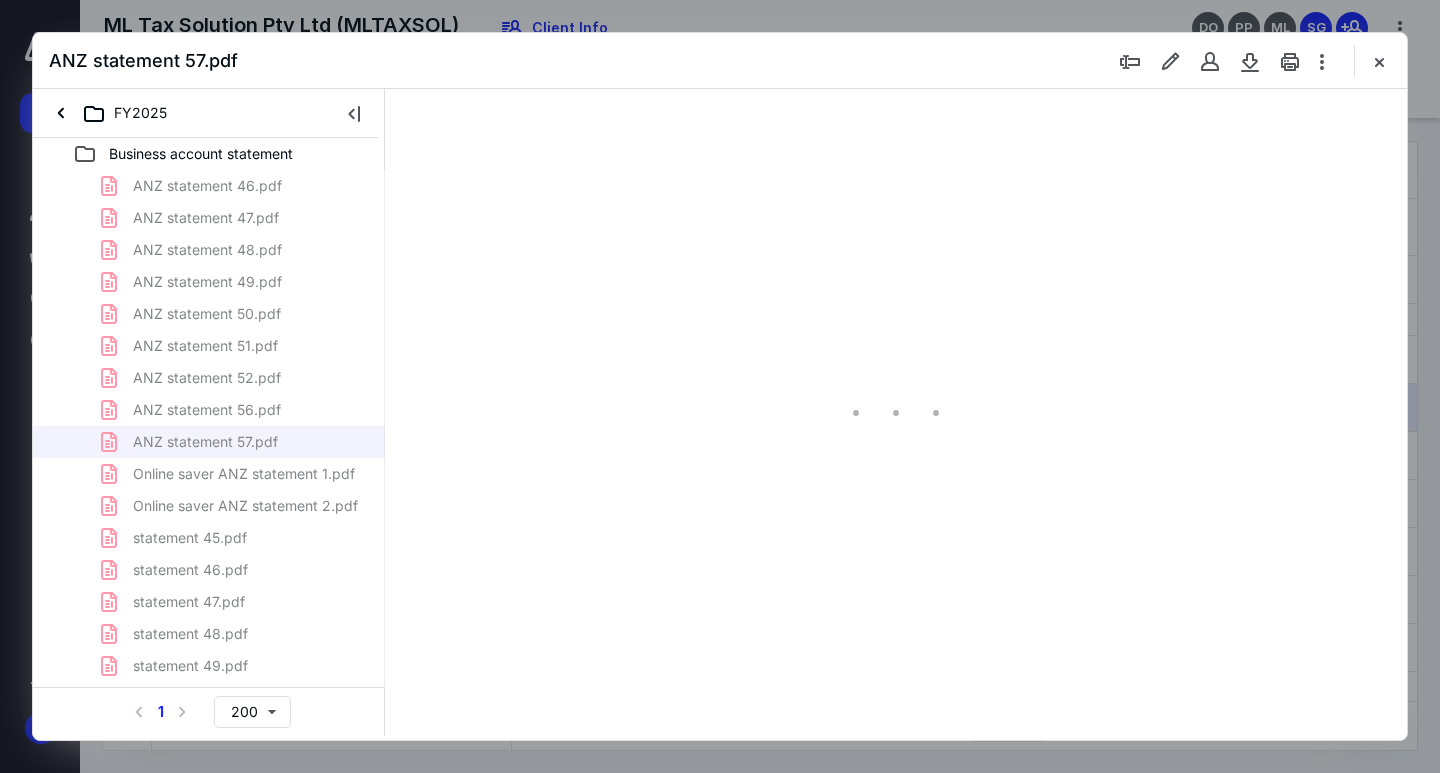 type on "68" 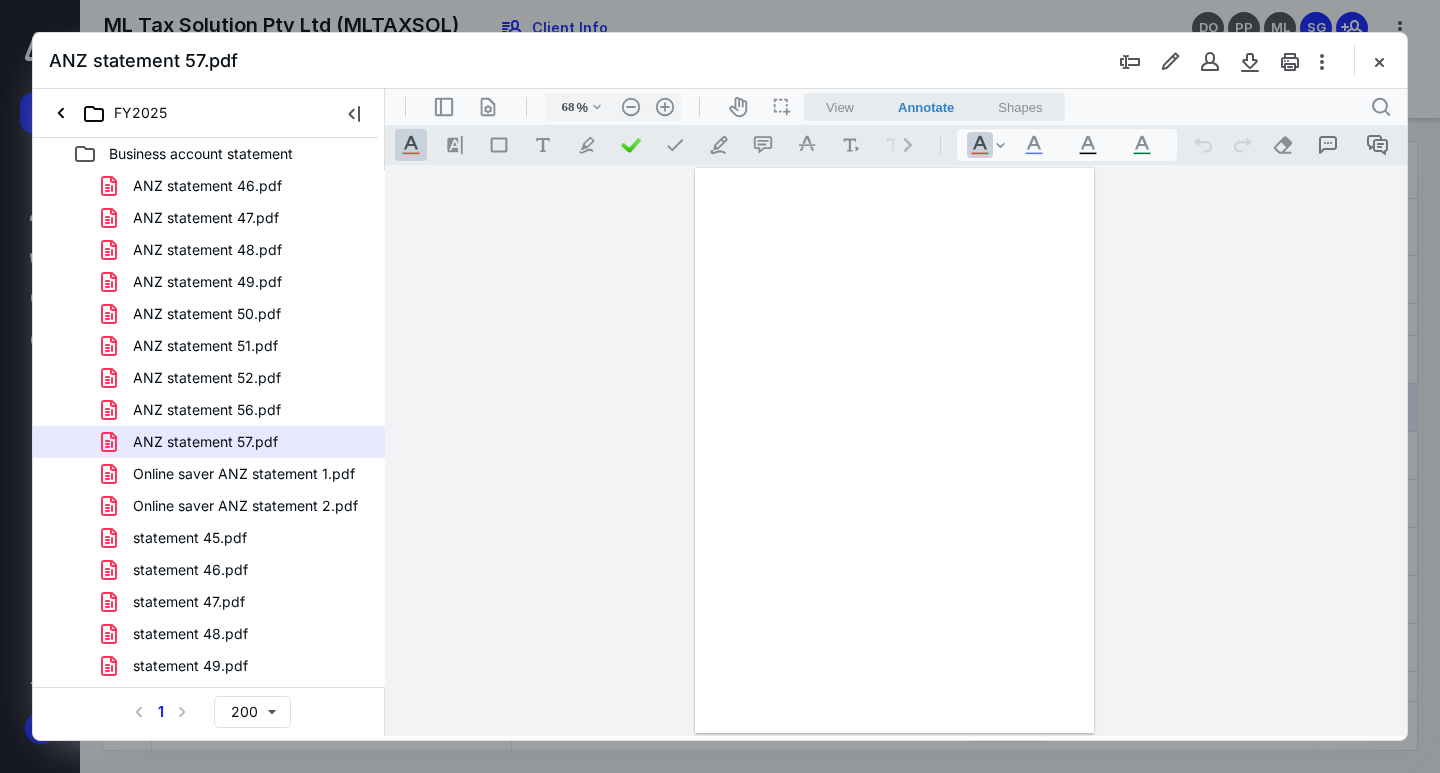 scroll, scrollTop: 79, scrollLeft: 0, axis: vertical 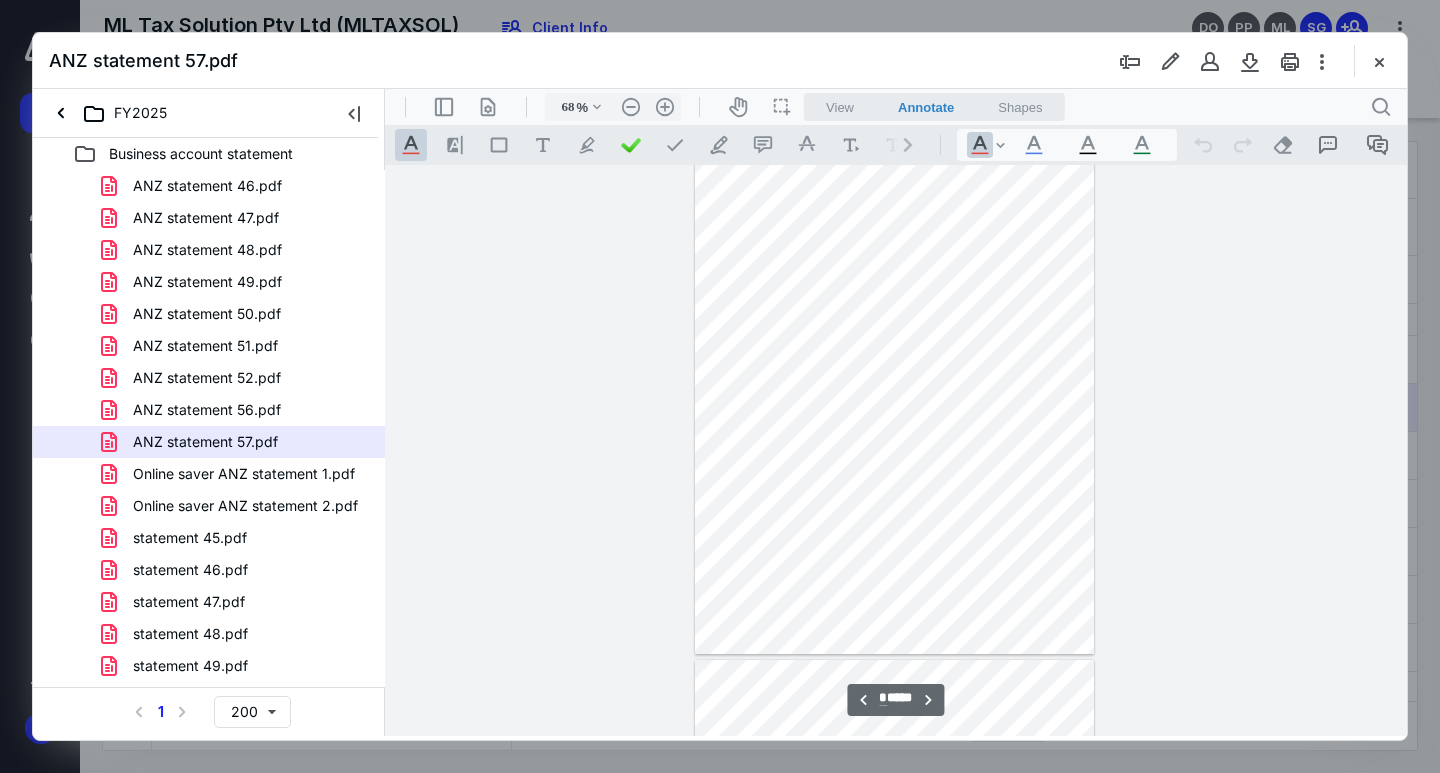 type on "*" 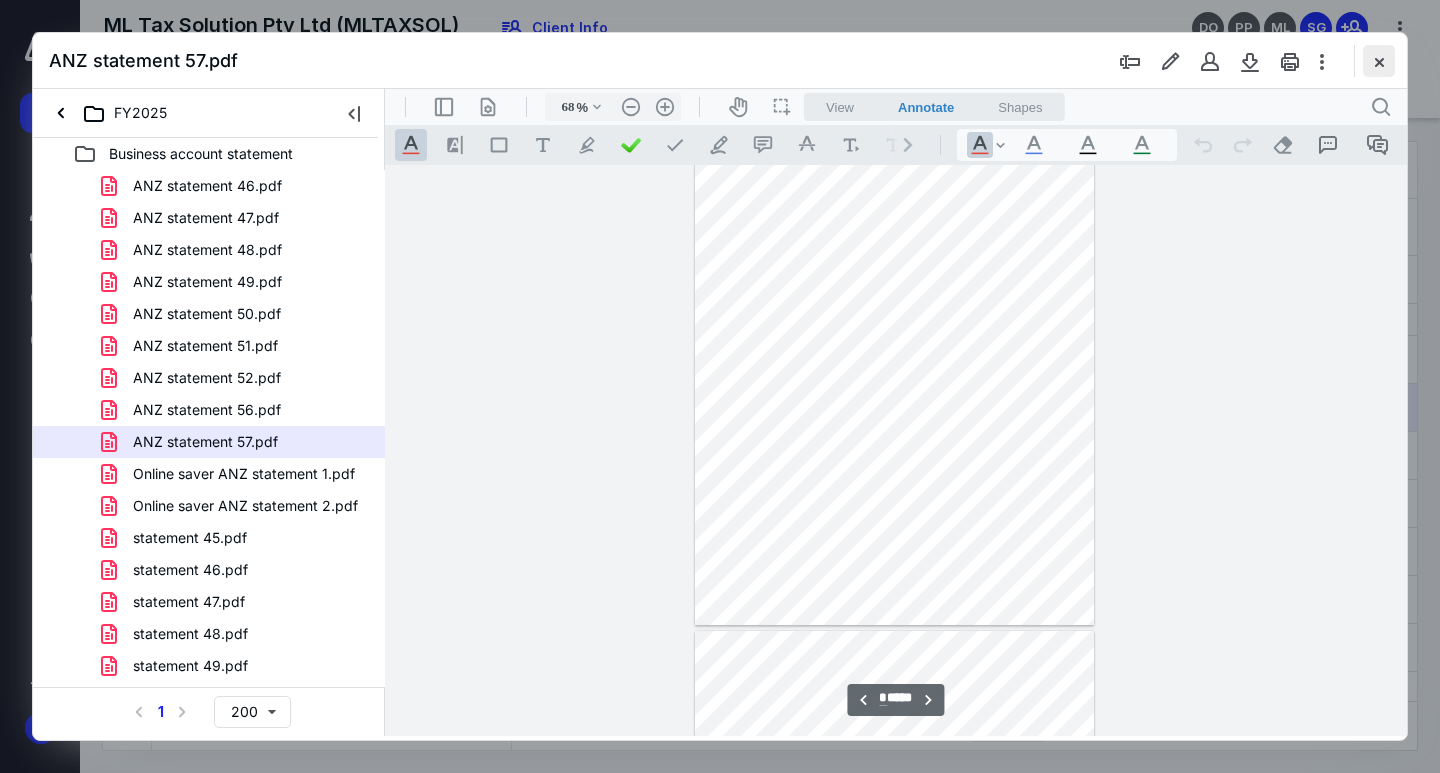 click at bounding box center [1379, 61] 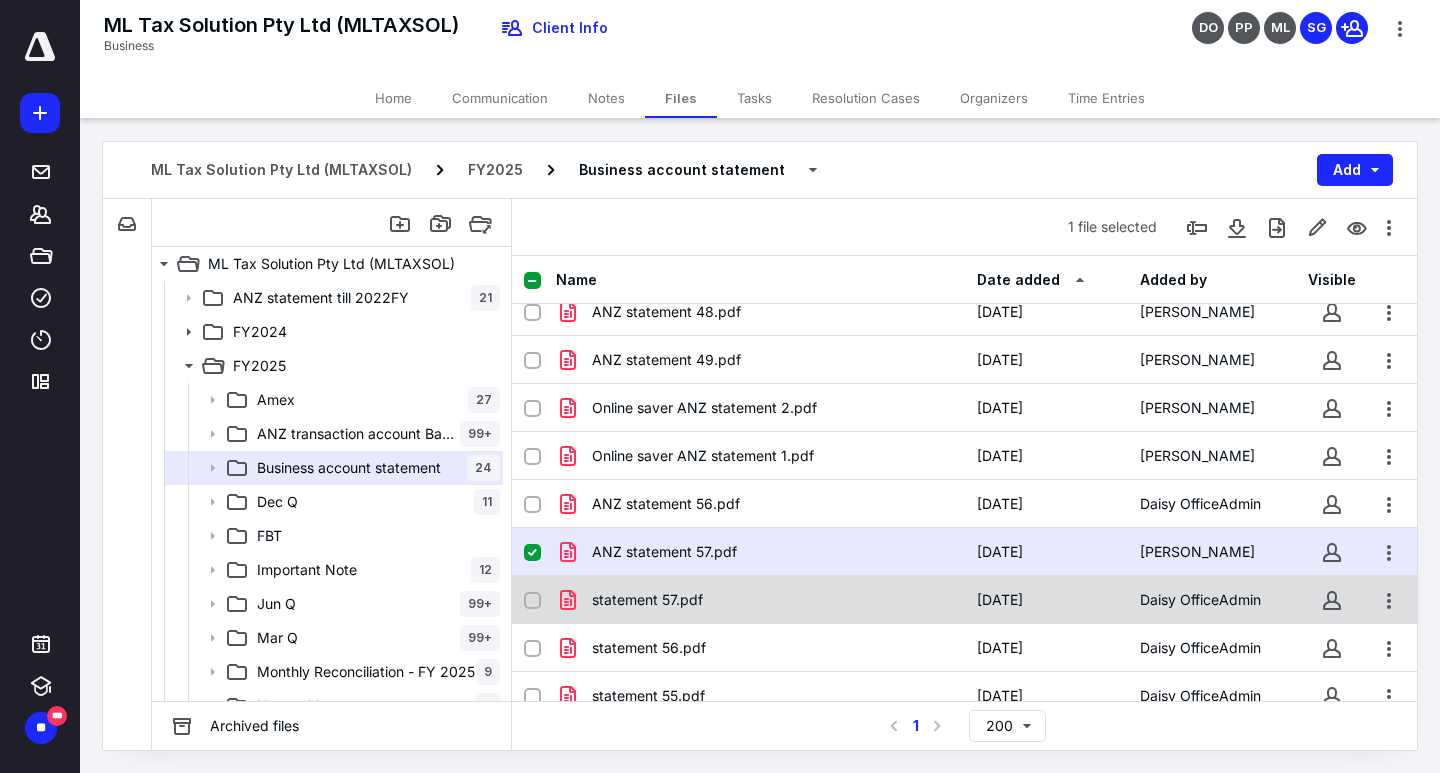 scroll, scrollTop: 255, scrollLeft: 0, axis: vertical 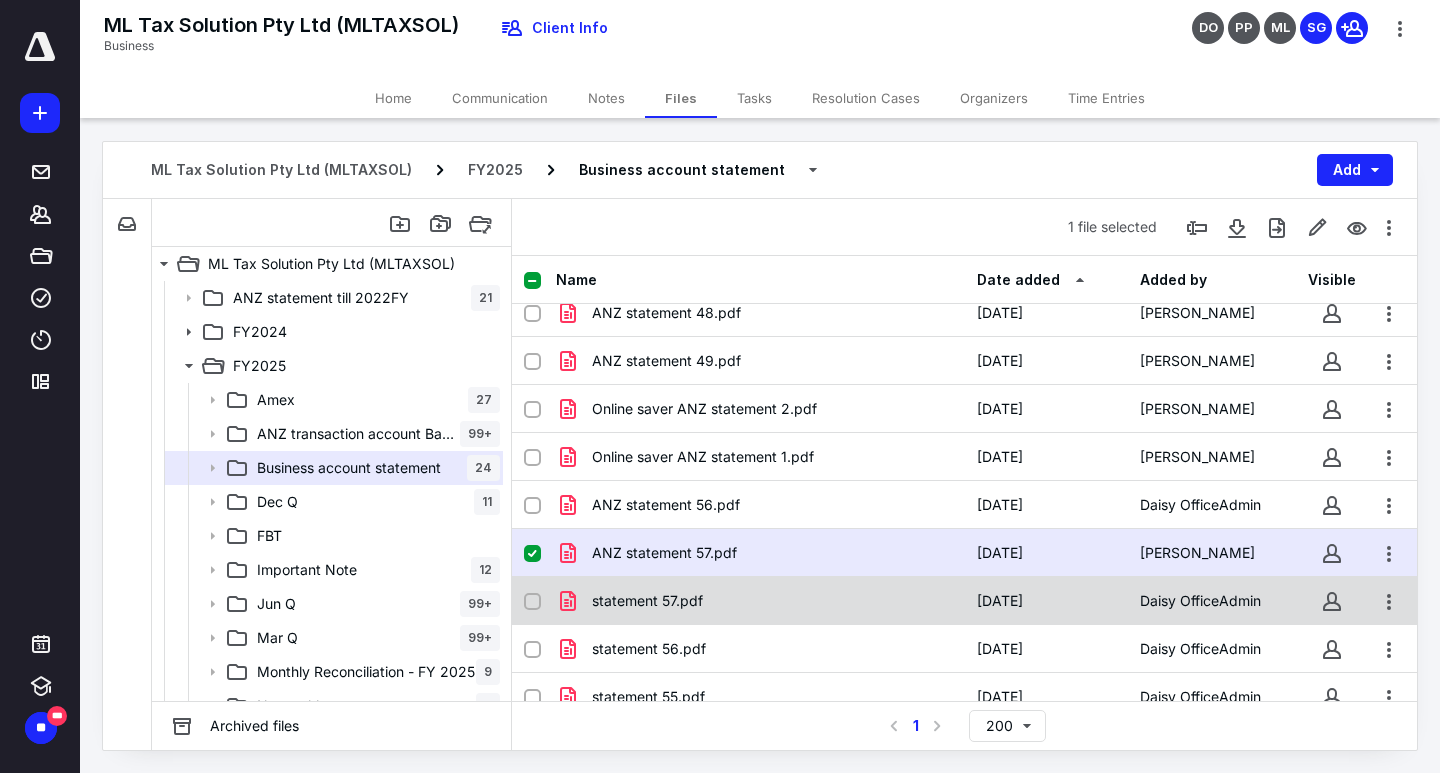 click on "statement 57.pdf [DATE] Daisy OfficeAdmin" at bounding box center (964, 601) 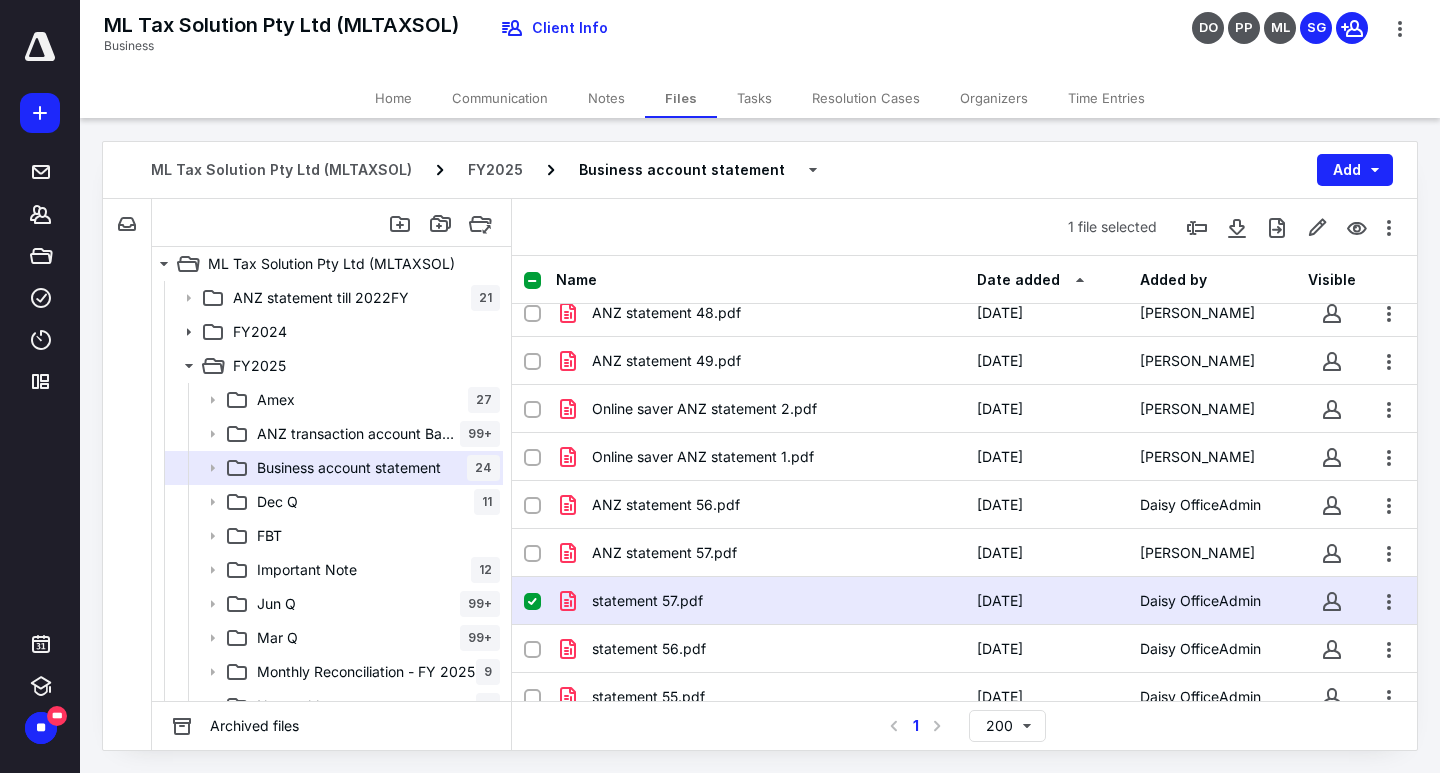 click on "statement 57.pdf [DATE] Daisy OfficeAdmin" at bounding box center (964, 601) 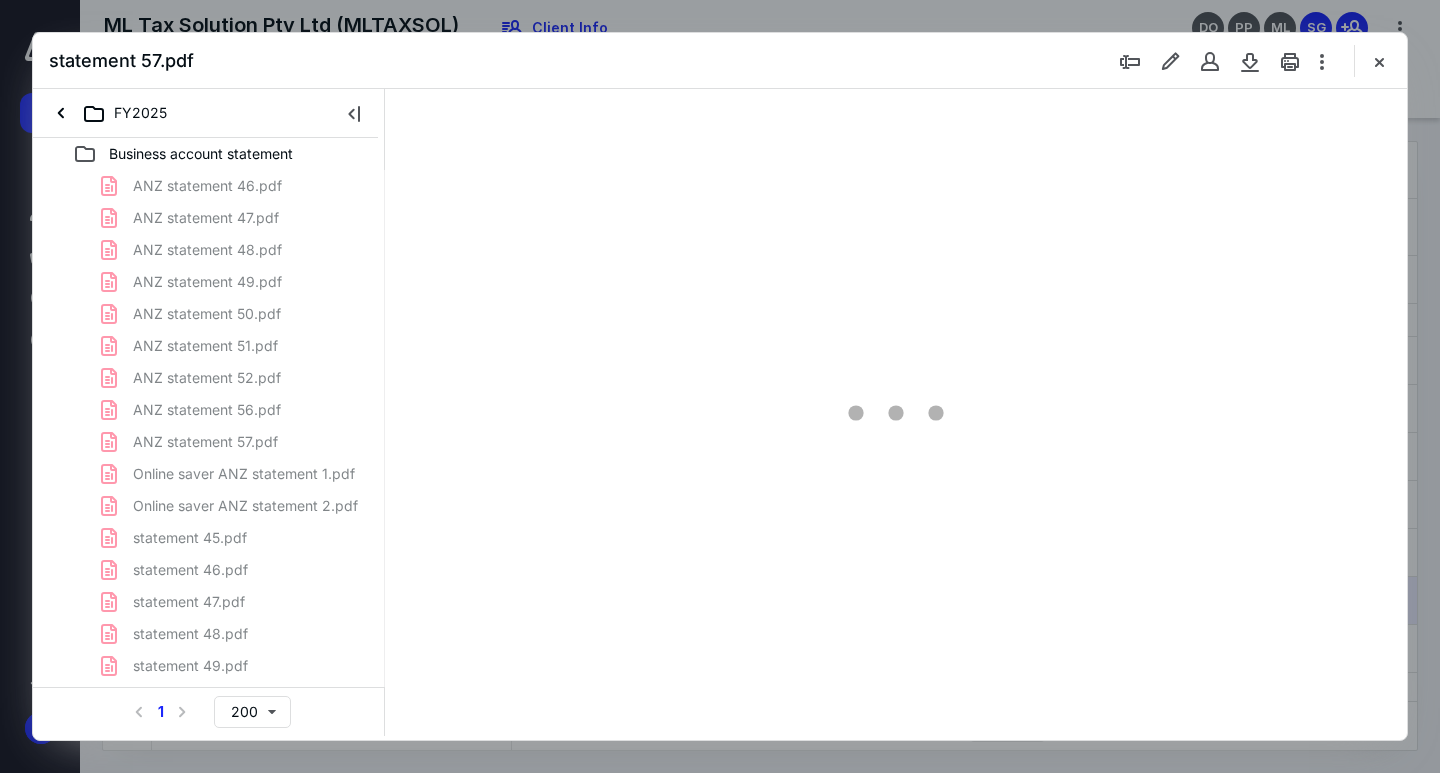 scroll, scrollTop: 0, scrollLeft: 0, axis: both 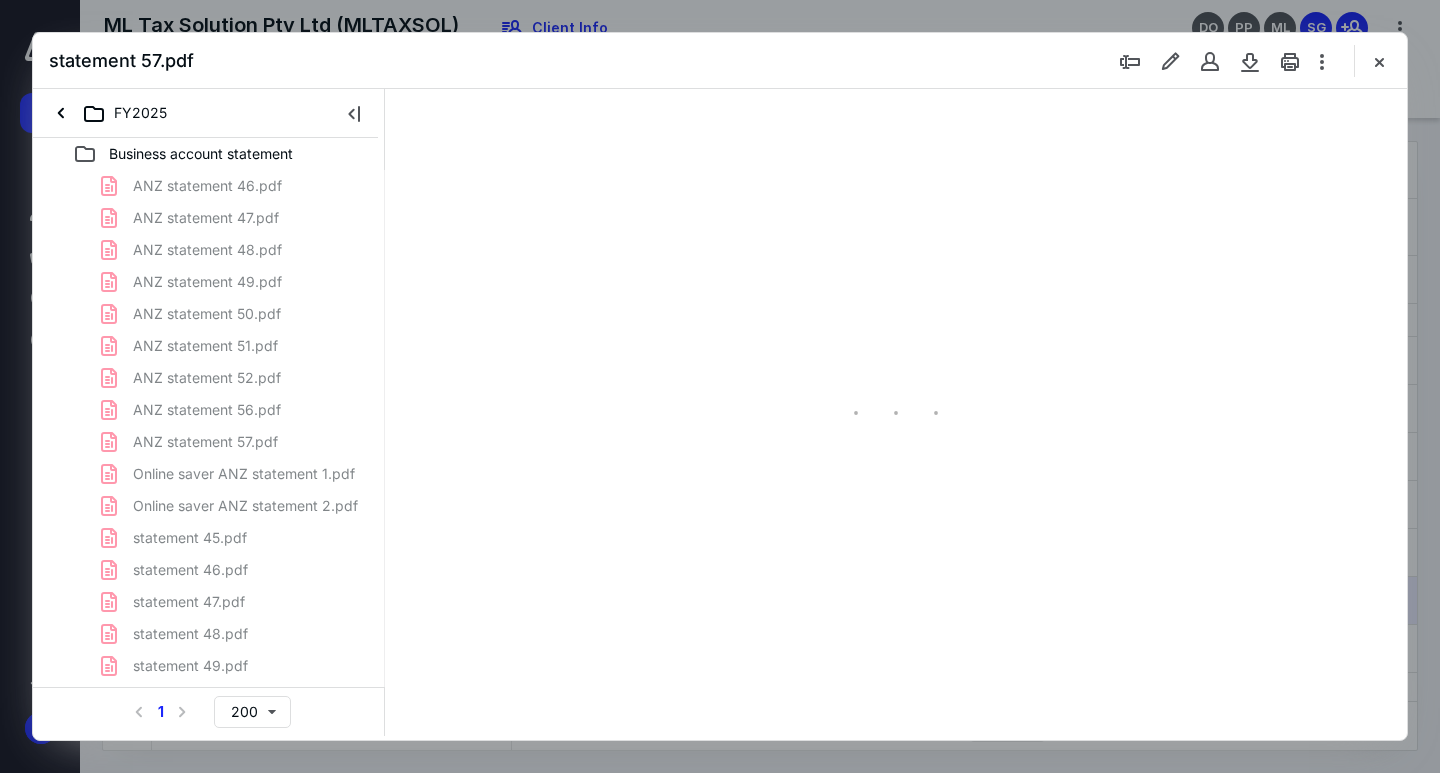 type on "72" 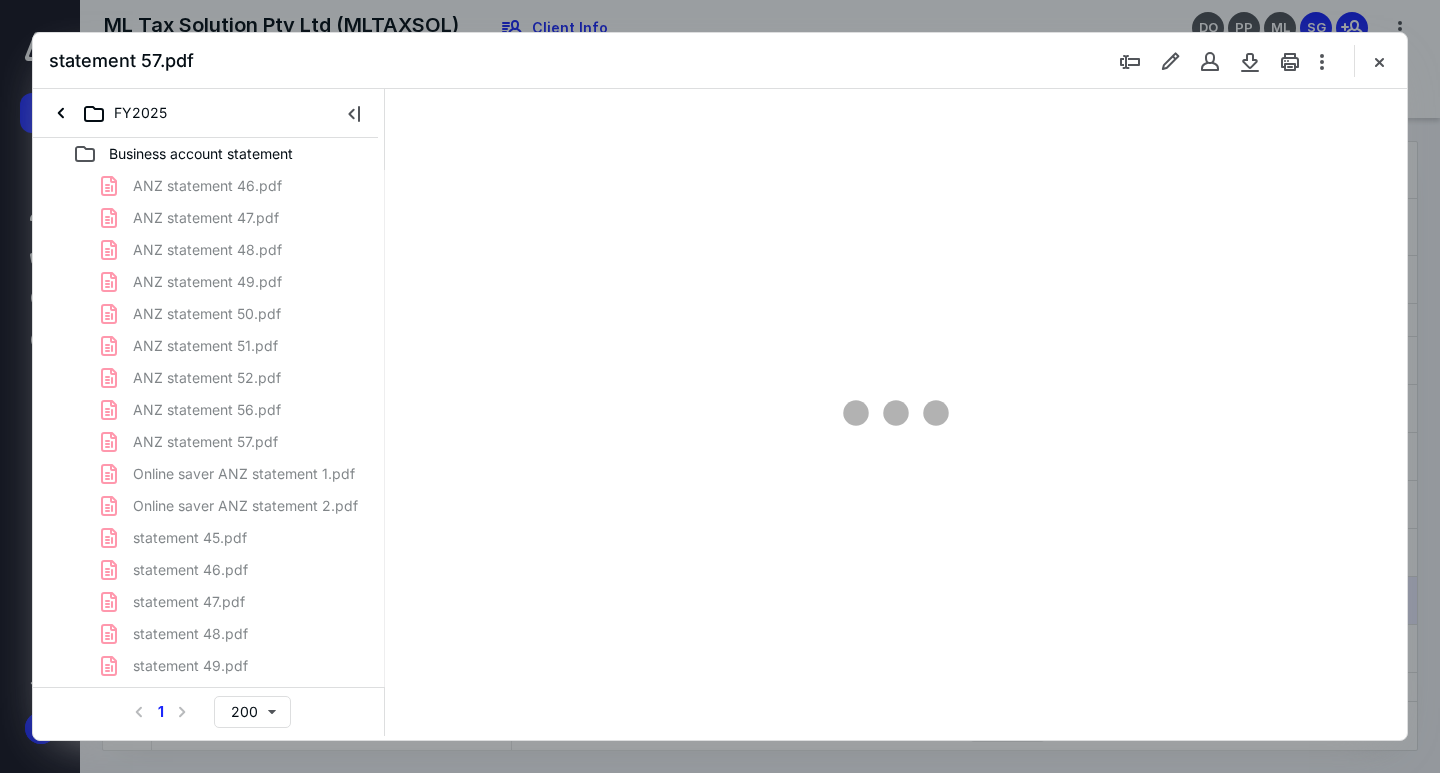 scroll, scrollTop: 79, scrollLeft: 0, axis: vertical 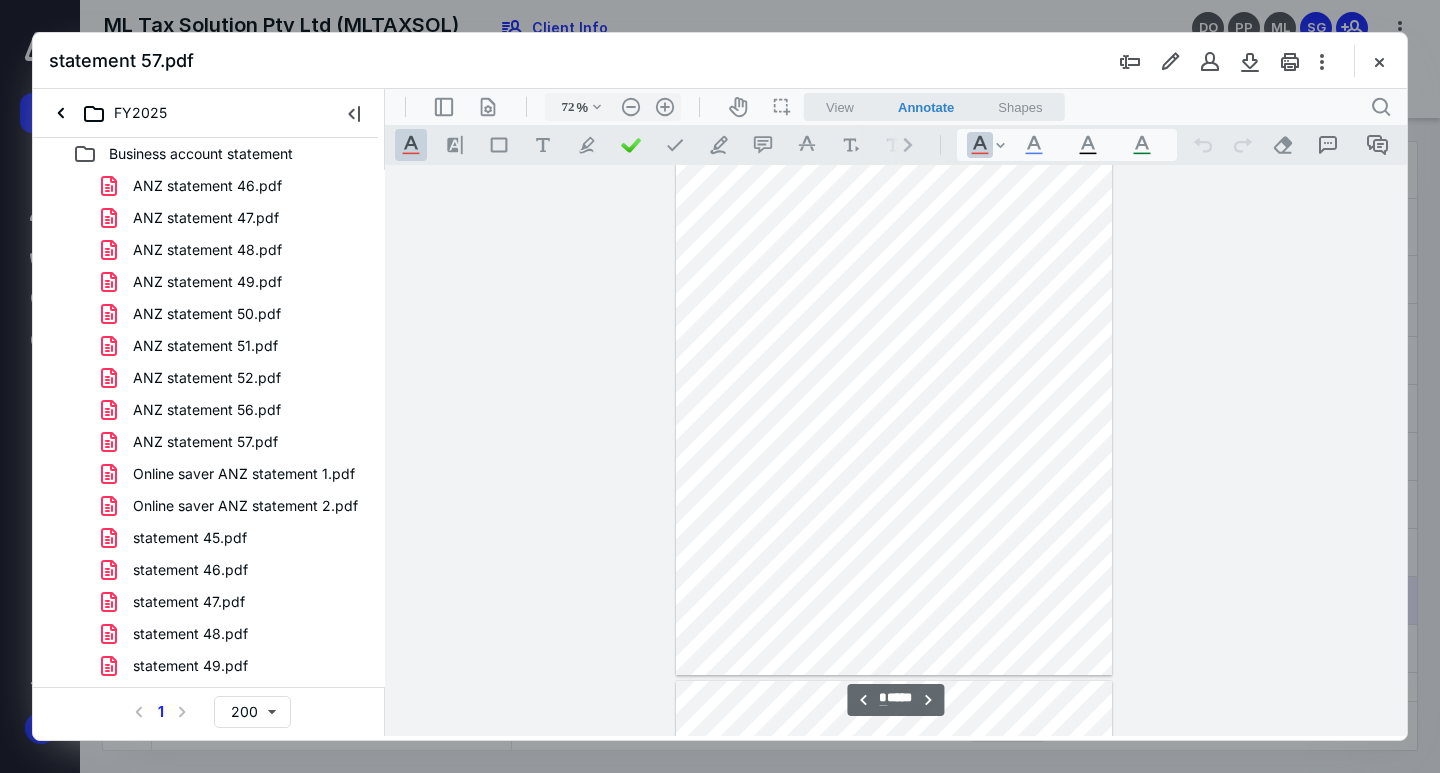 type on "*" 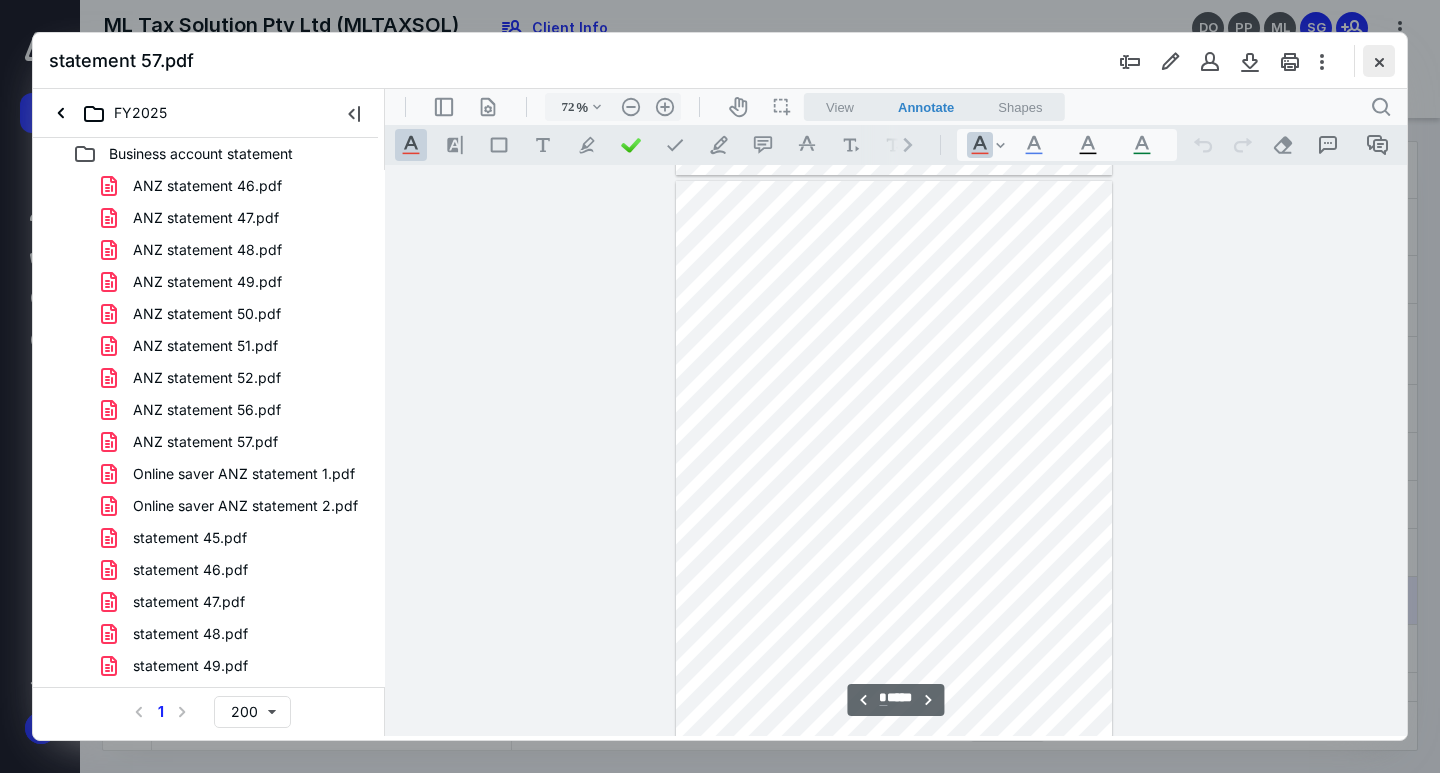 click at bounding box center [1379, 61] 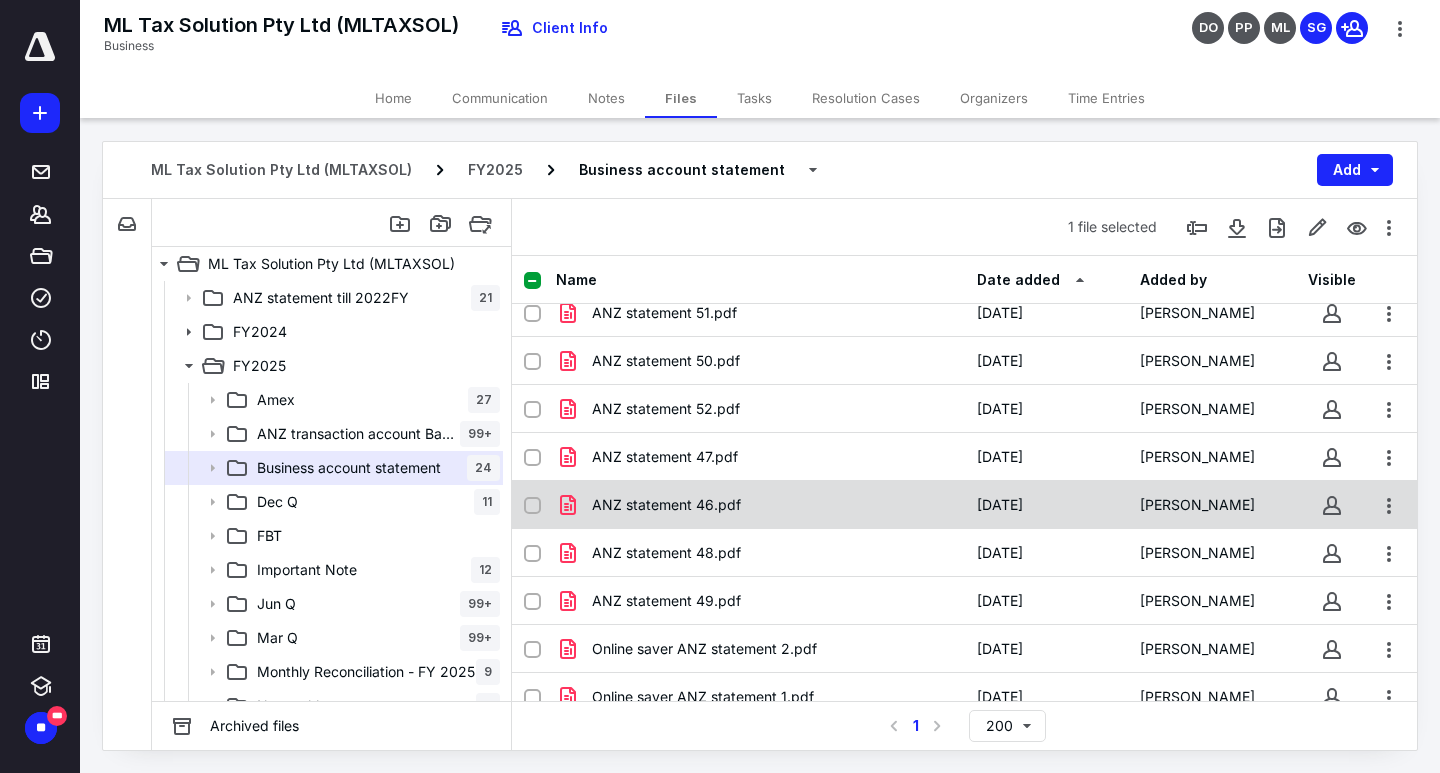 scroll, scrollTop: 0, scrollLeft: 0, axis: both 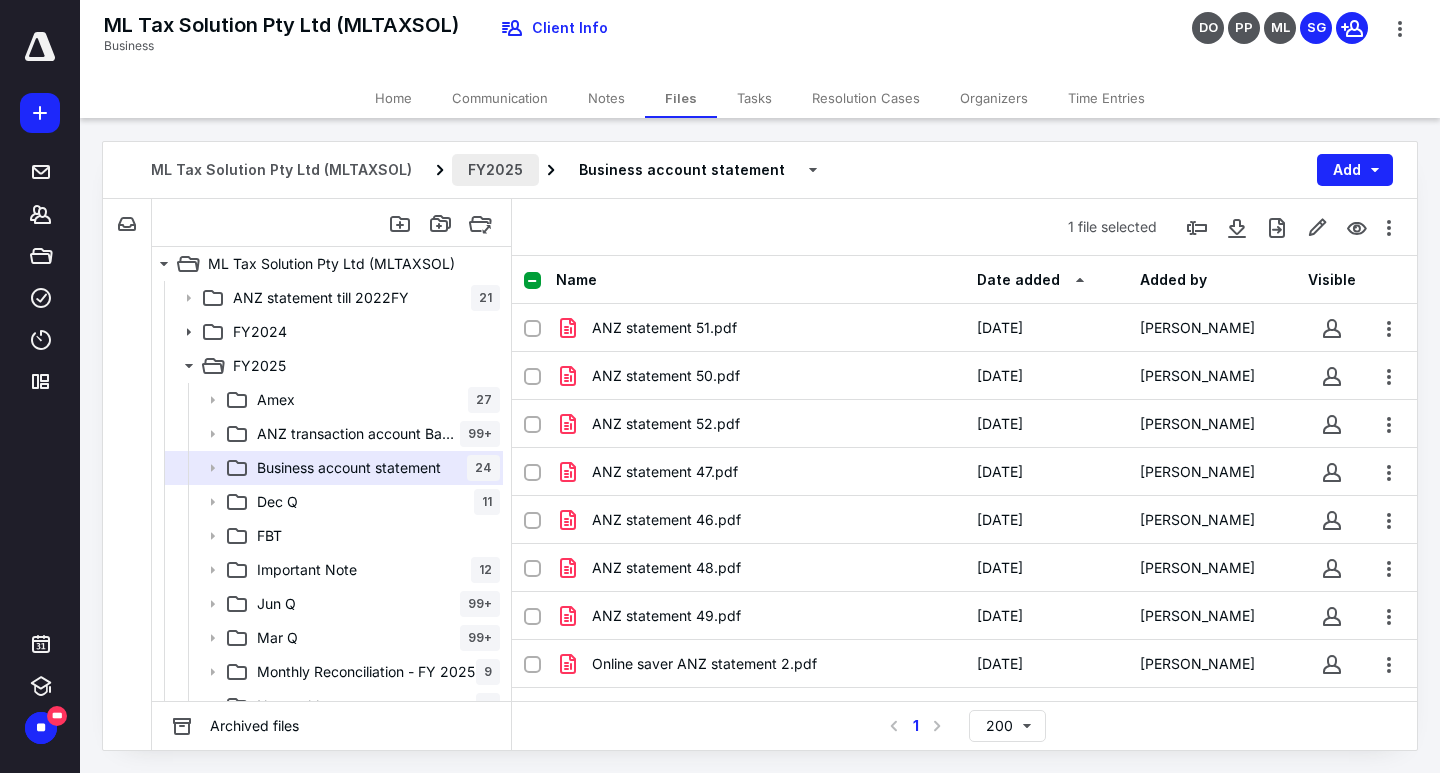 click on "FY2025" at bounding box center [495, 170] 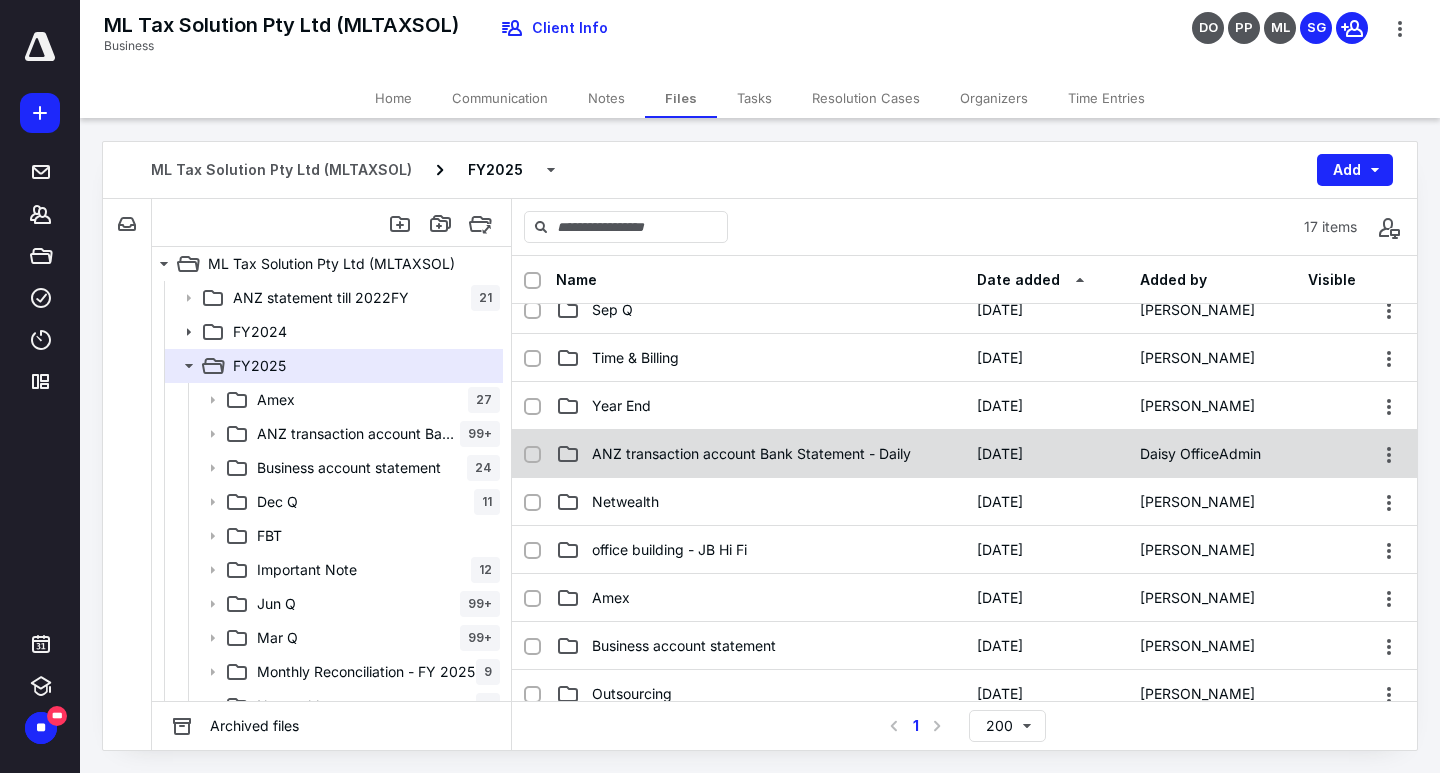 scroll, scrollTop: 300, scrollLeft: 0, axis: vertical 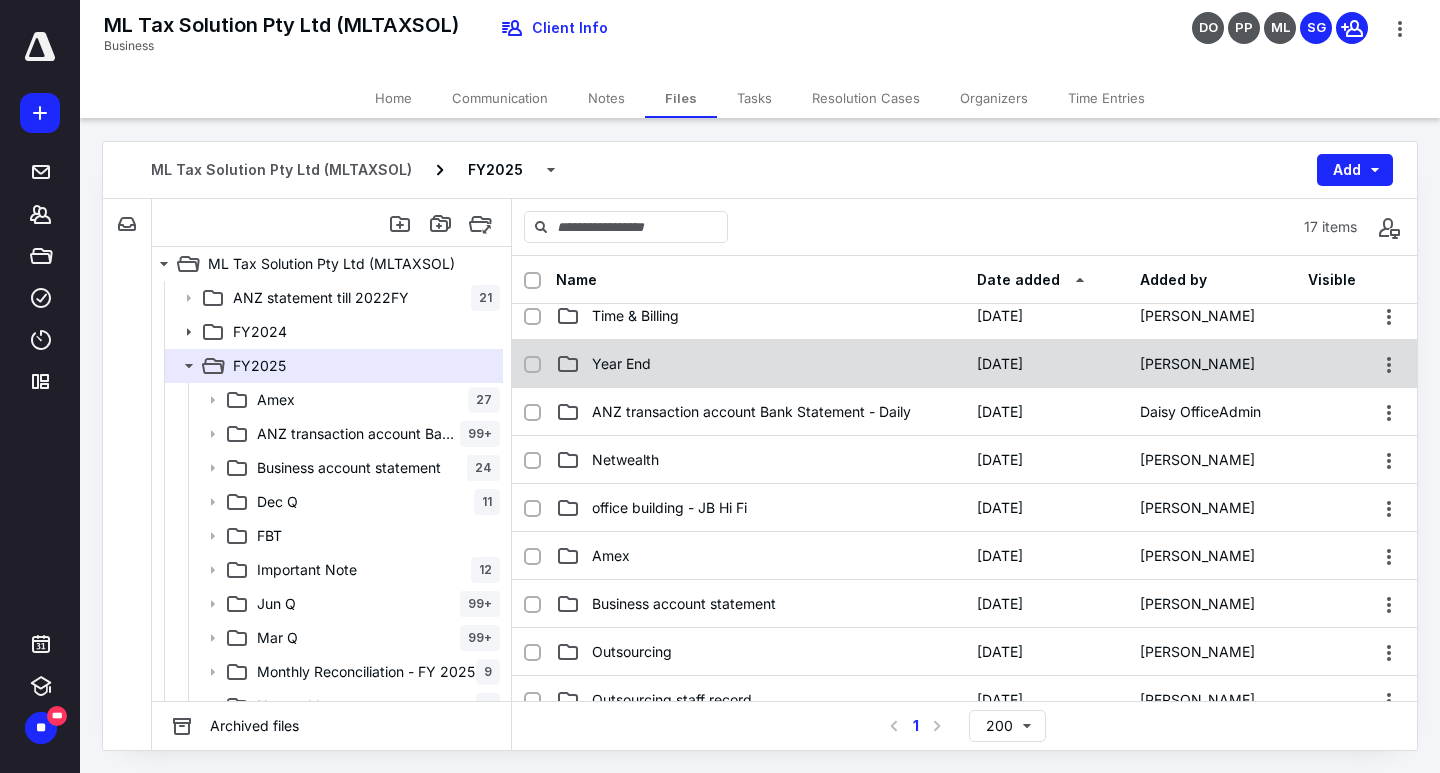 click on "Year End [DATE] [PERSON_NAME]" at bounding box center [964, 364] 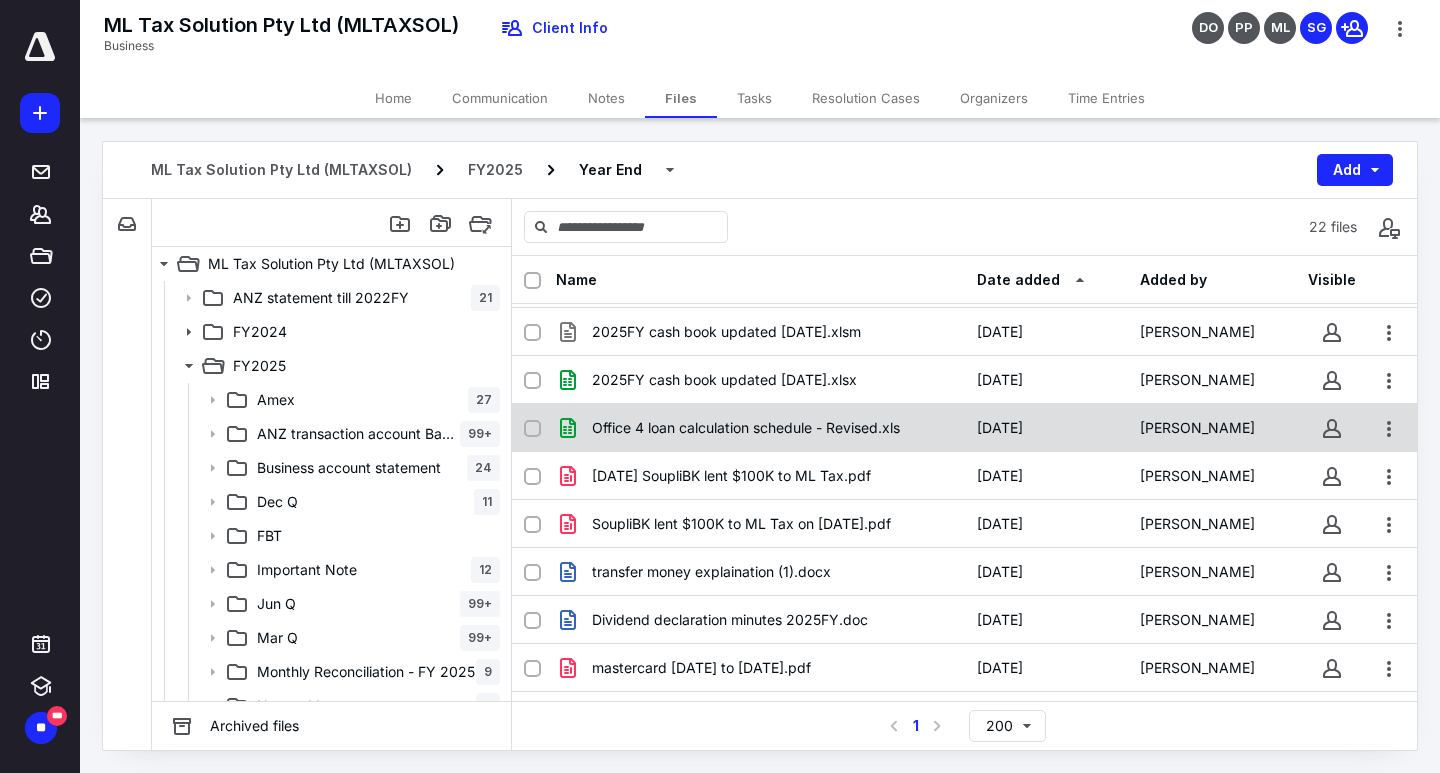 scroll, scrollTop: 0, scrollLeft: 0, axis: both 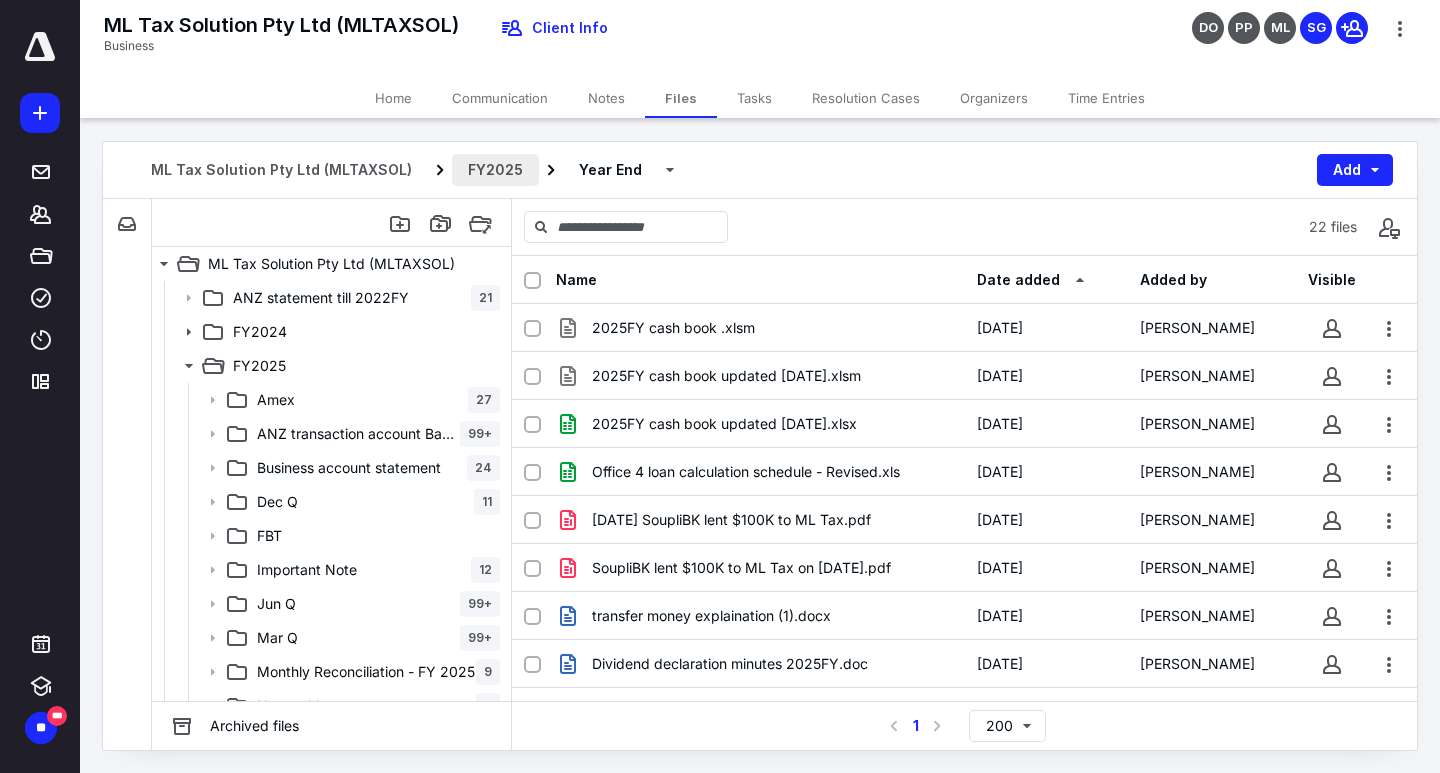 click on "FY2025" at bounding box center [495, 170] 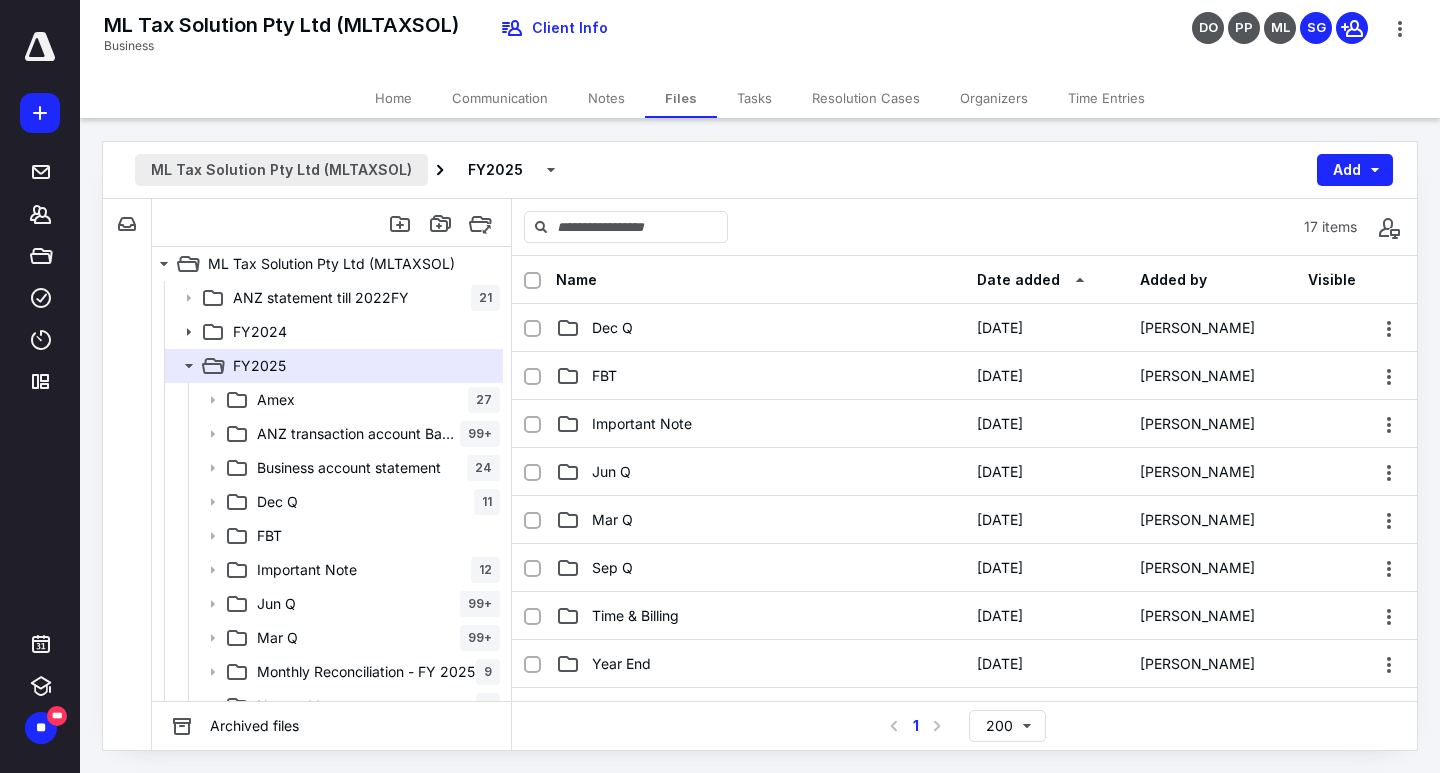 click on "ML Tax Solution Pty Ltd (MLTAXSOL)" at bounding box center (281, 170) 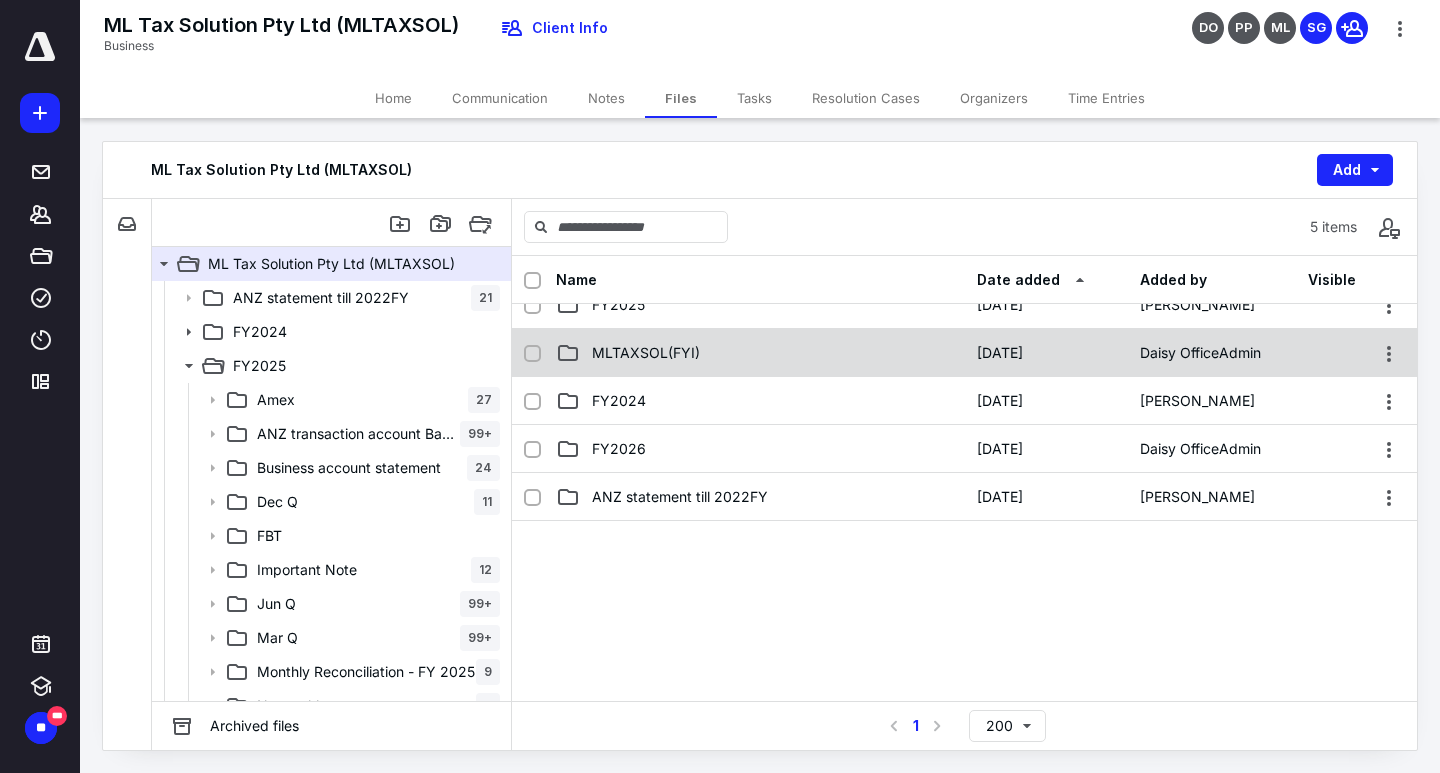 scroll, scrollTop: 0, scrollLeft: 0, axis: both 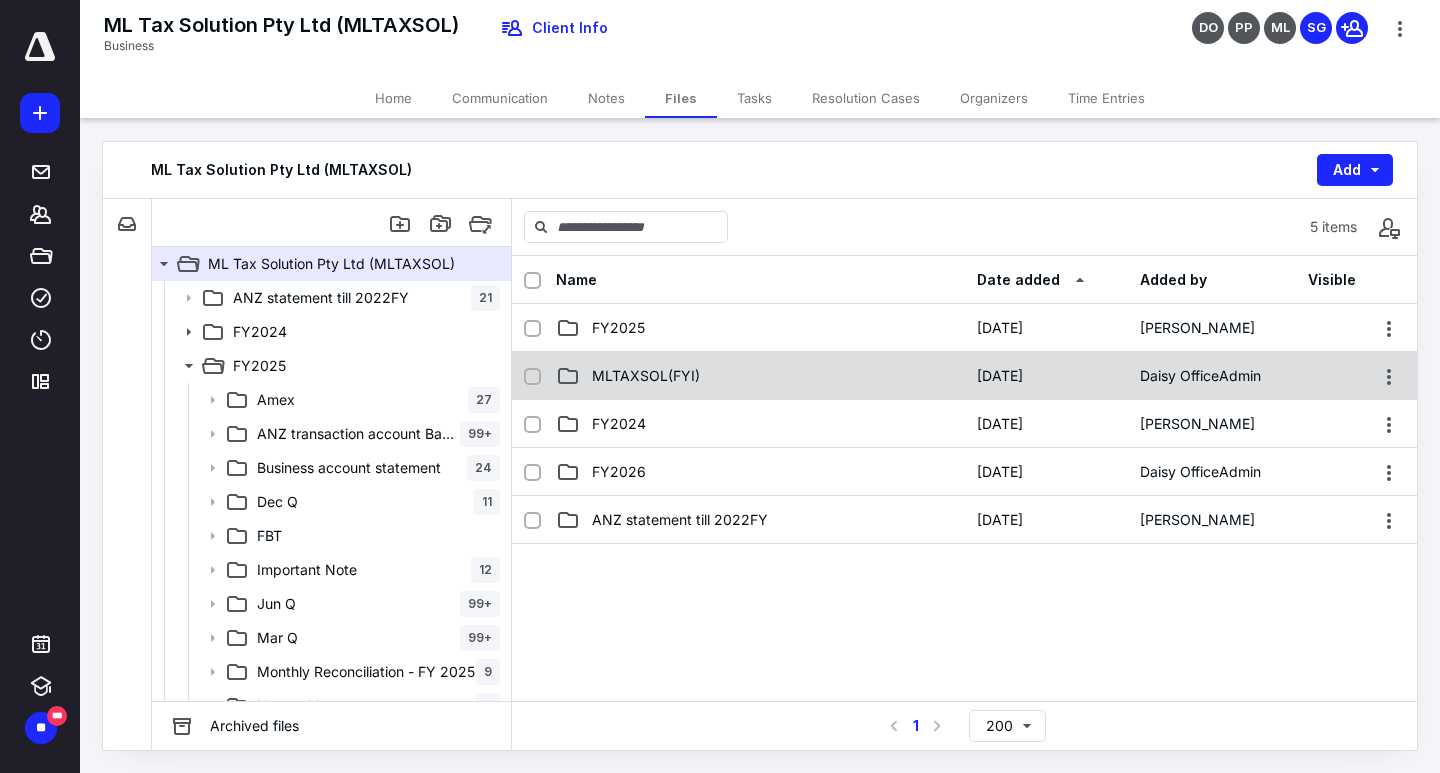 click on "MLTAXSOL(FYI)" at bounding box center [760, 376] 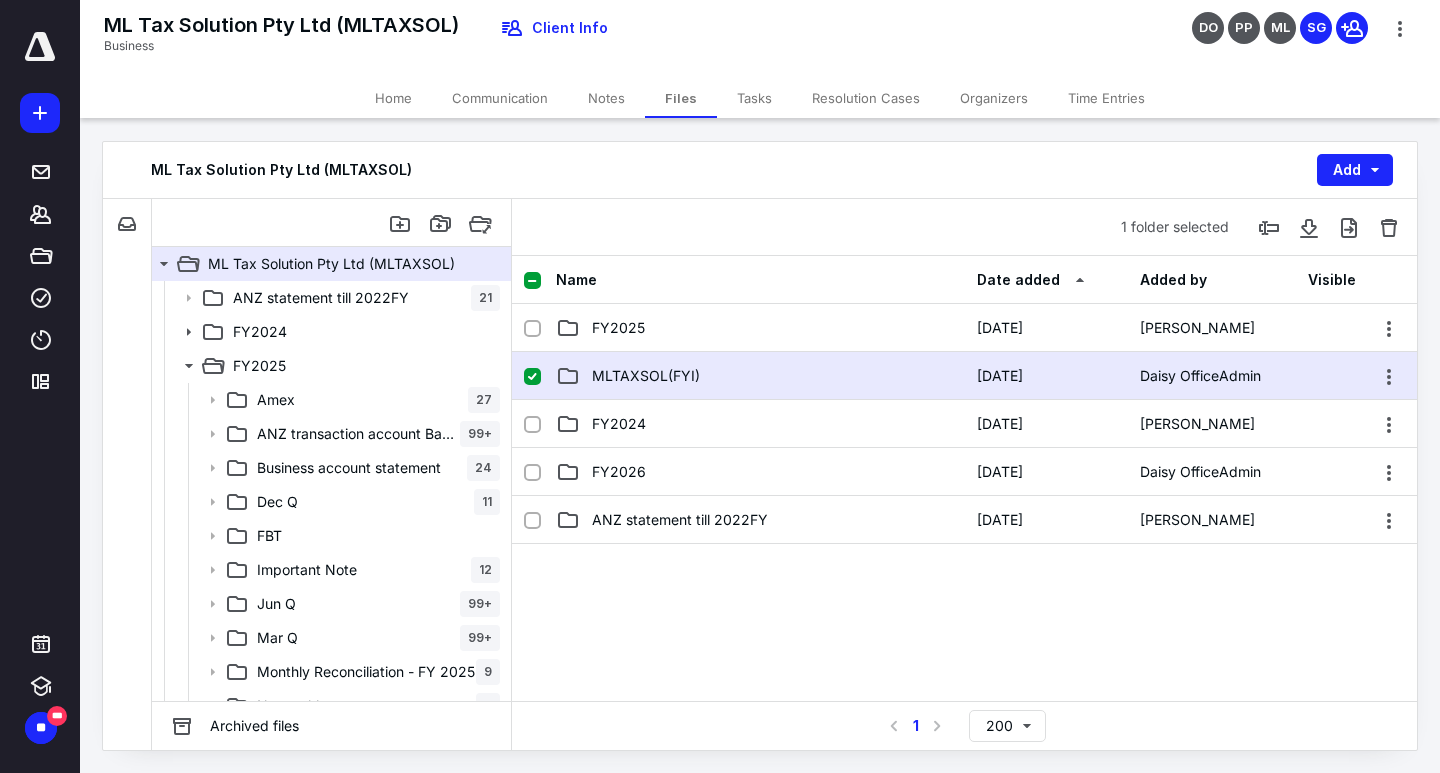 click on "MLTAXSOL(FYI)" at bounding box center [760, 376] 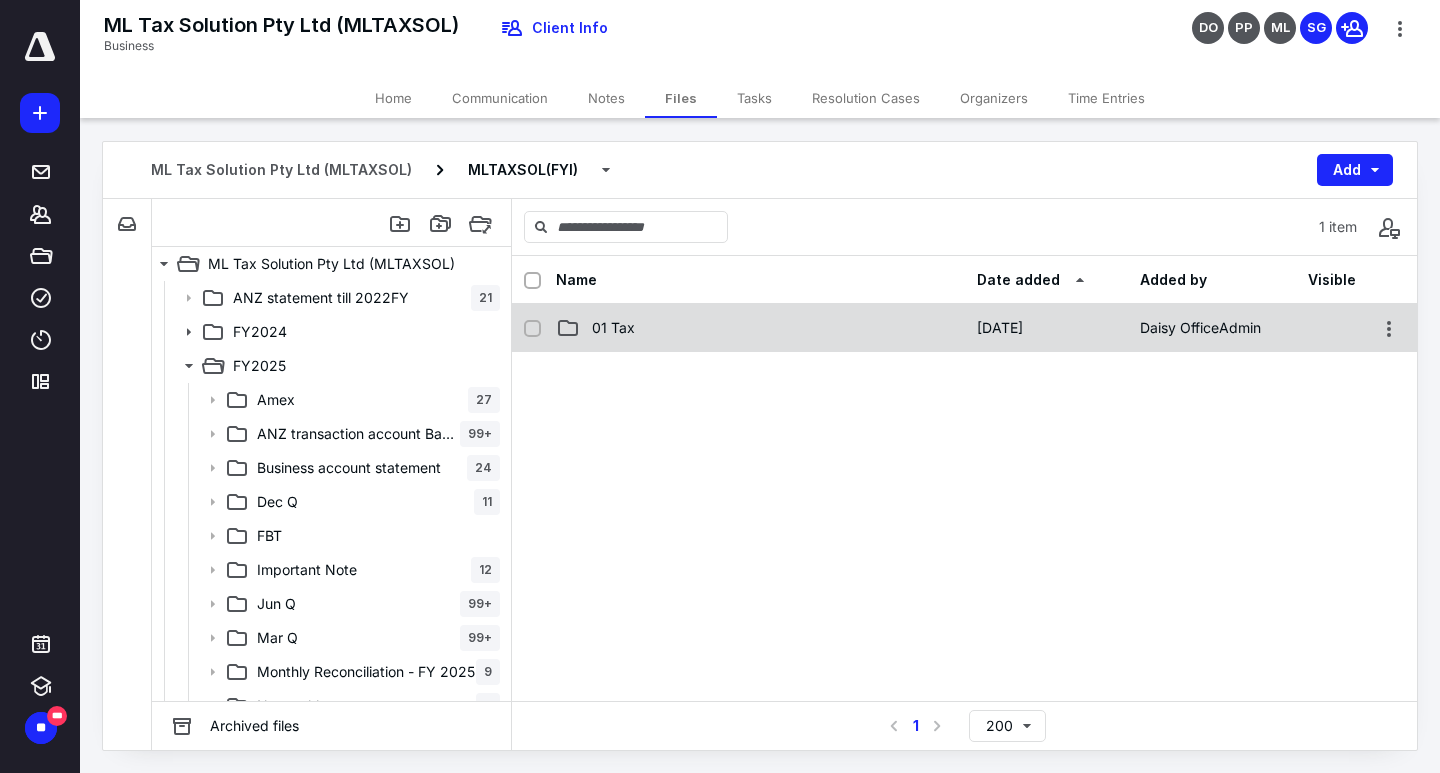 click on "01 Tax [DATE] Daisy OfficeAdmin" at bounding box center (964, 328) 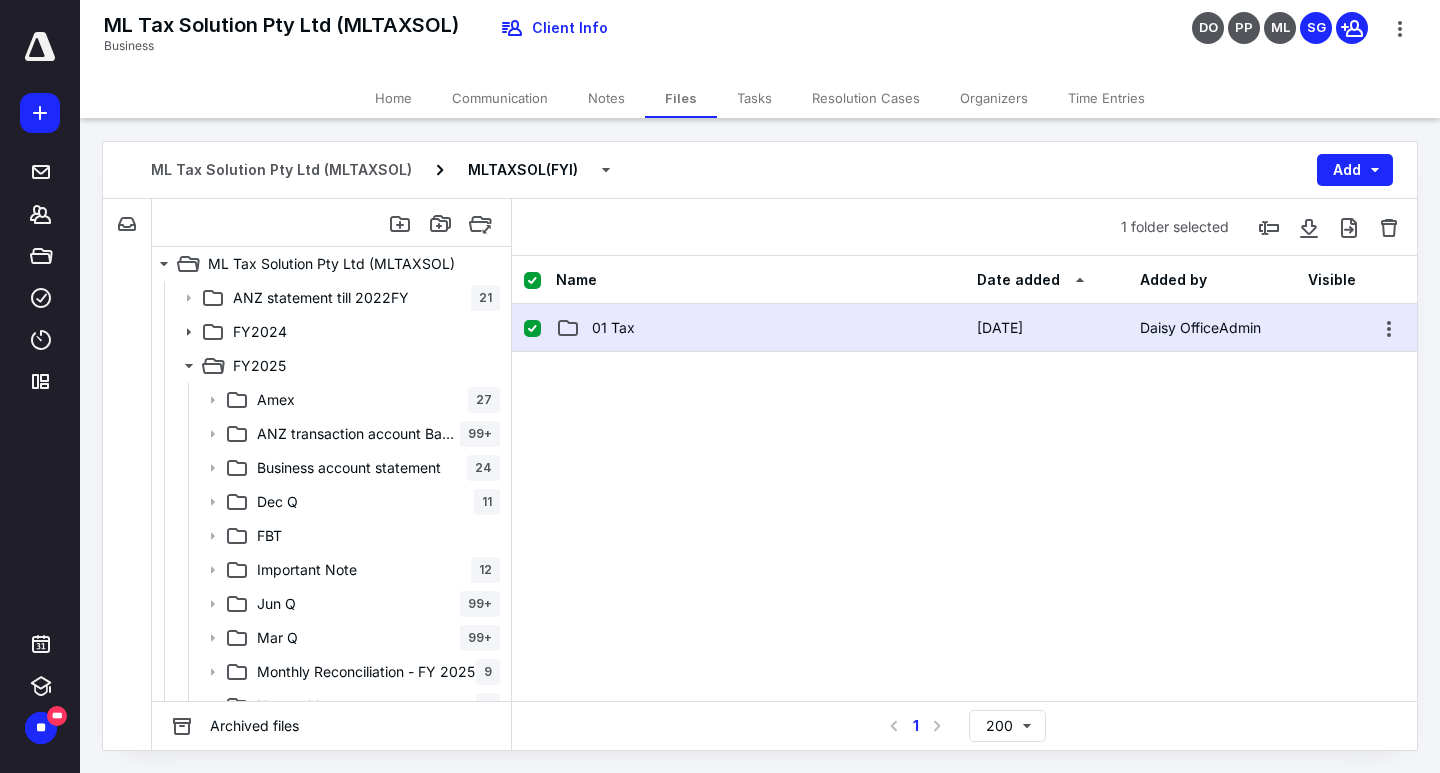 click on "01 Tax [DATE] Daisy OfficeAdmin" at bounding box center [964, 328] 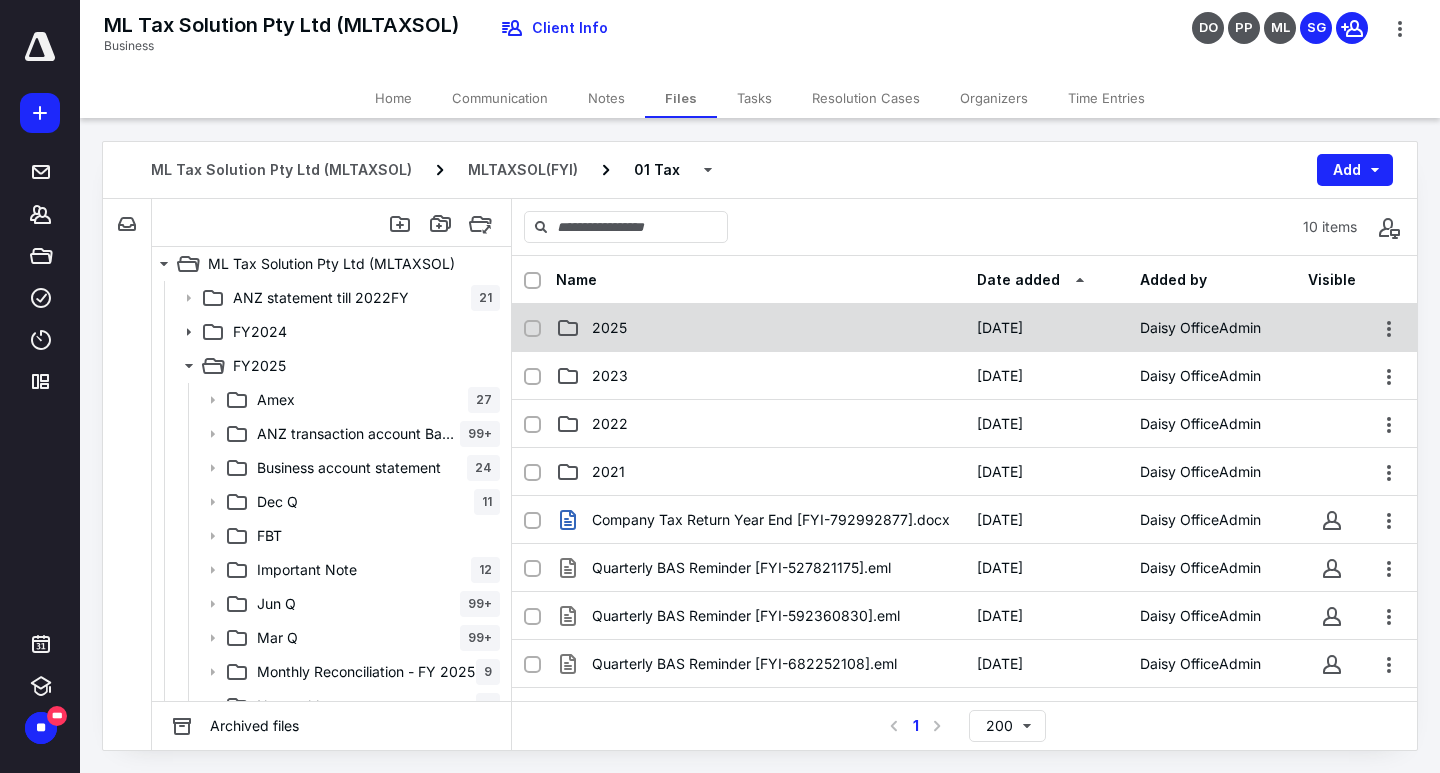 click on "2025" at bounding box center (760, 328) 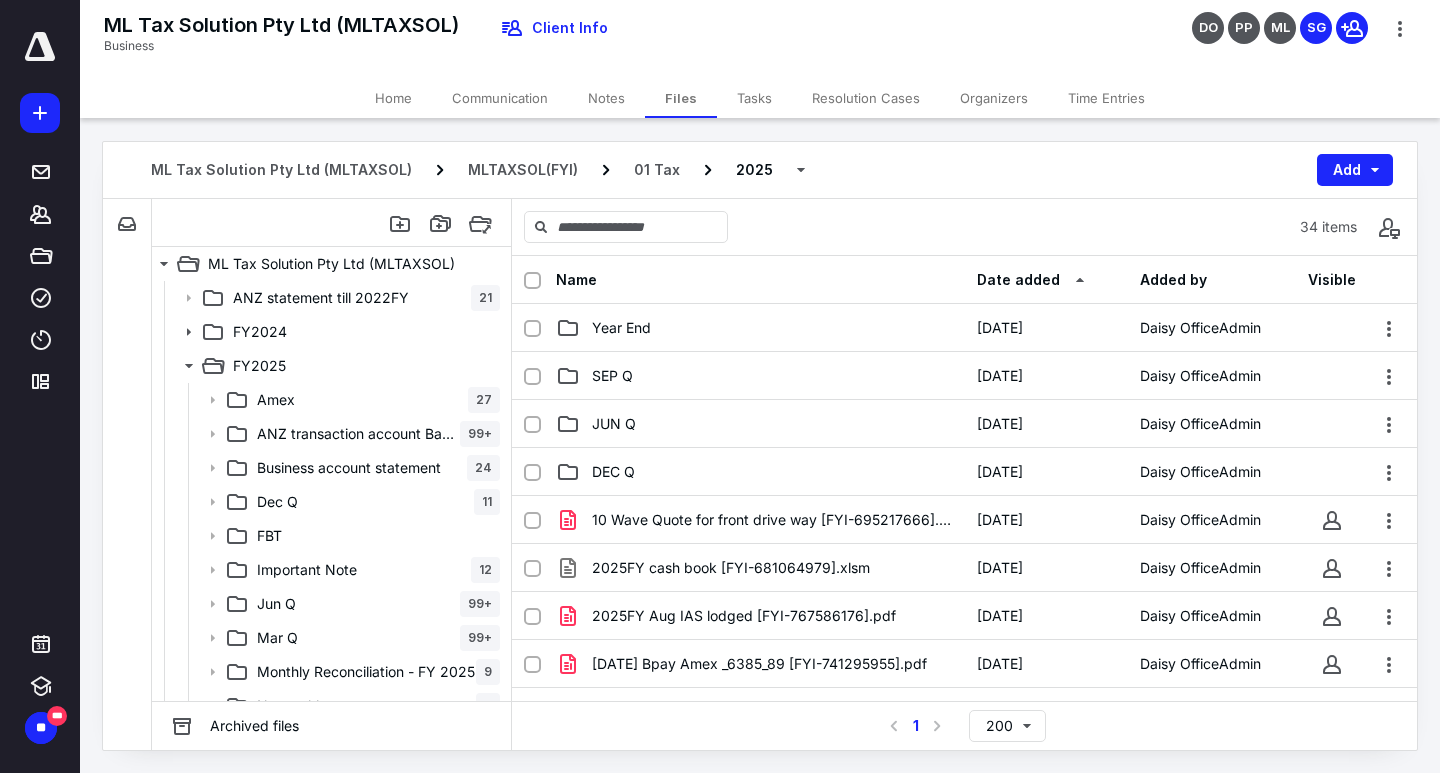 click on "Year End" at bounding box center (760, 328) 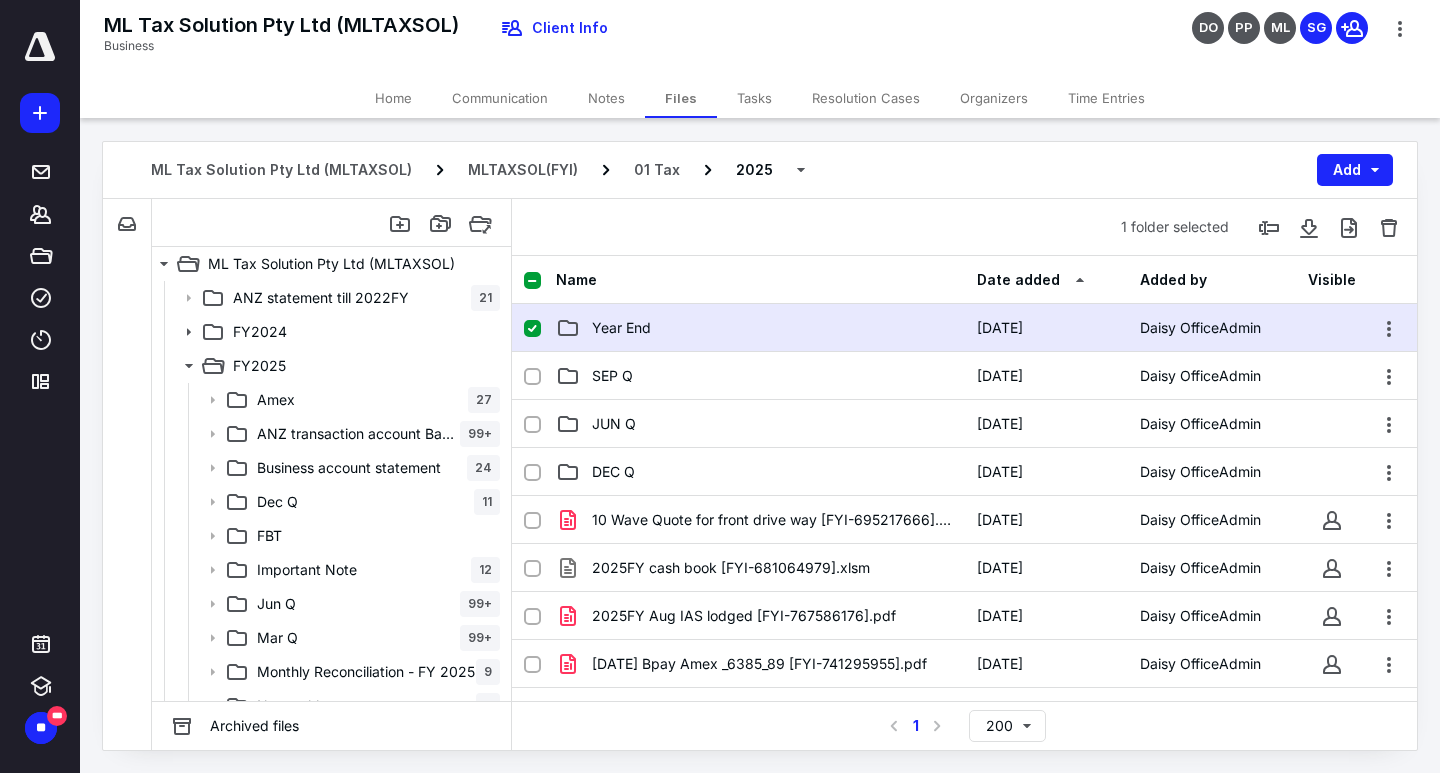 click on "Year End" at bounding box center [760, 328] 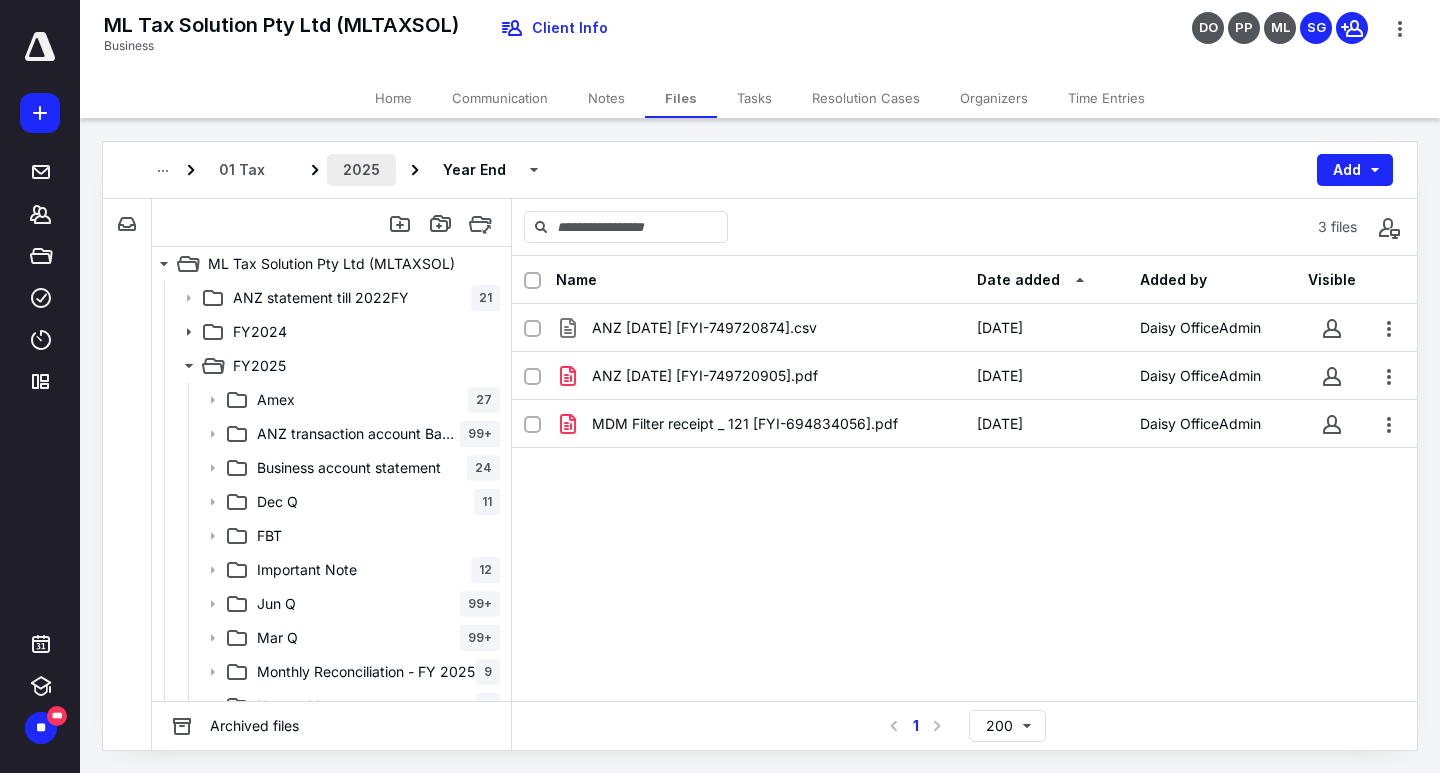 click on "2025" at bounding box center [361, 170] 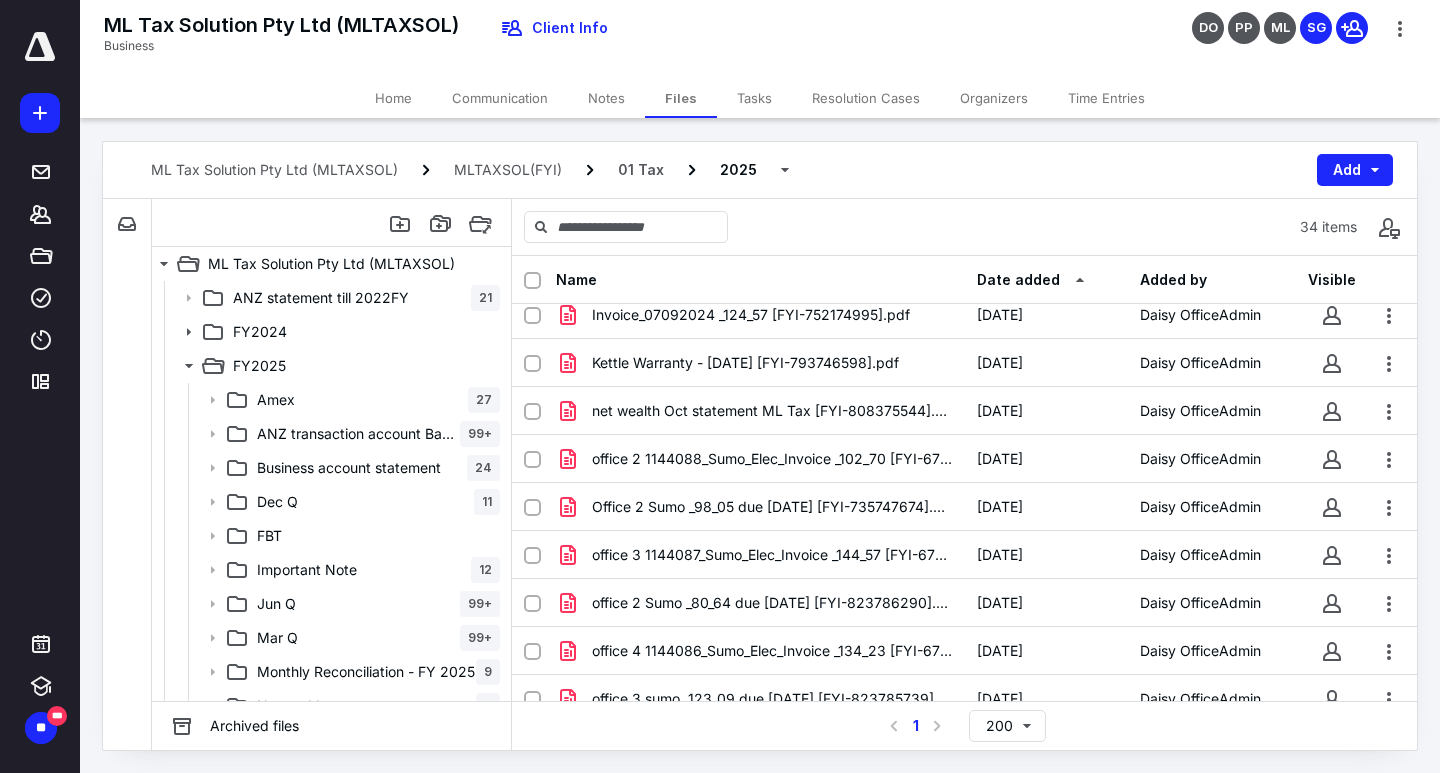 scroll, scrollTop: 800, scrollLeft: 0, axis: vertical 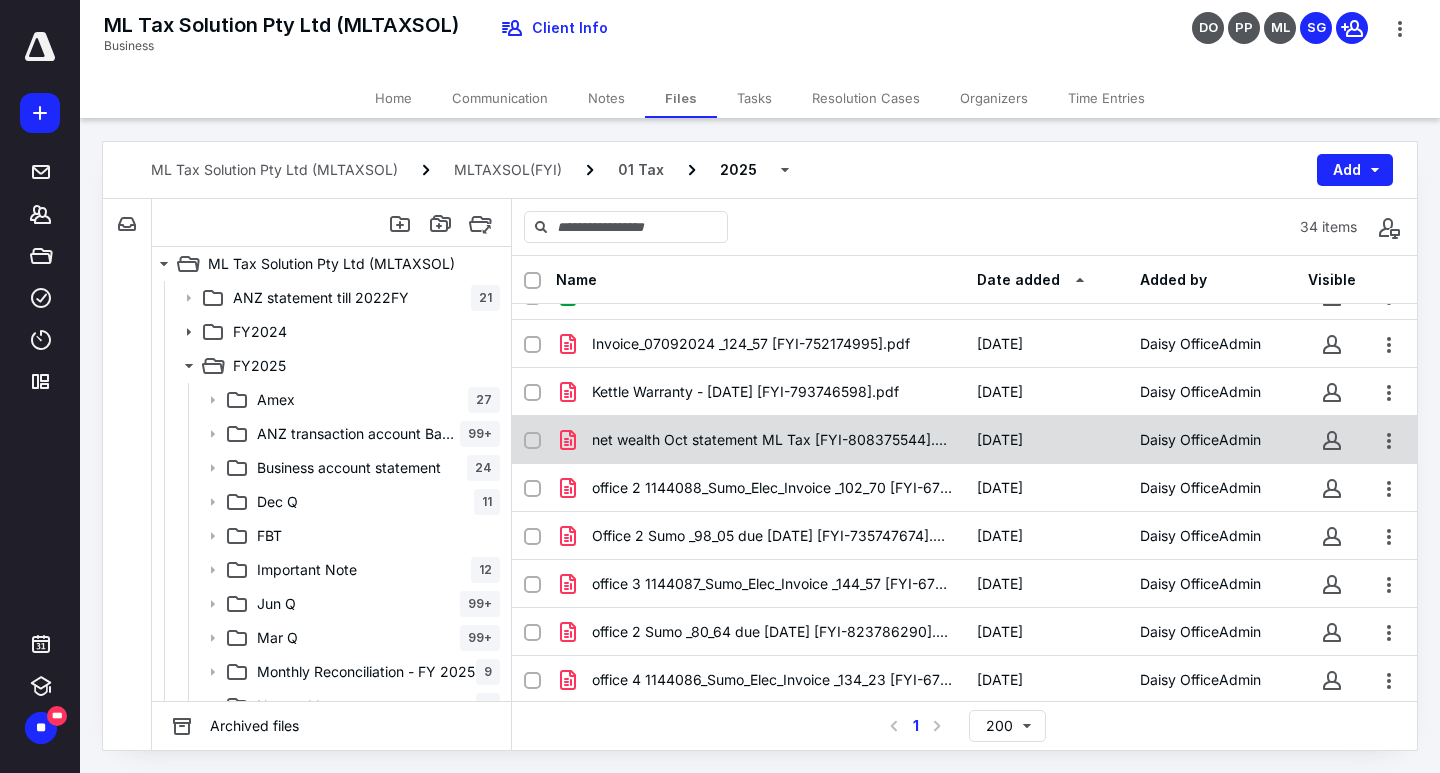 click on "net wealth Oct statement ML Tax [FYI-808375544].pdf" at bounding box center [772, 440] 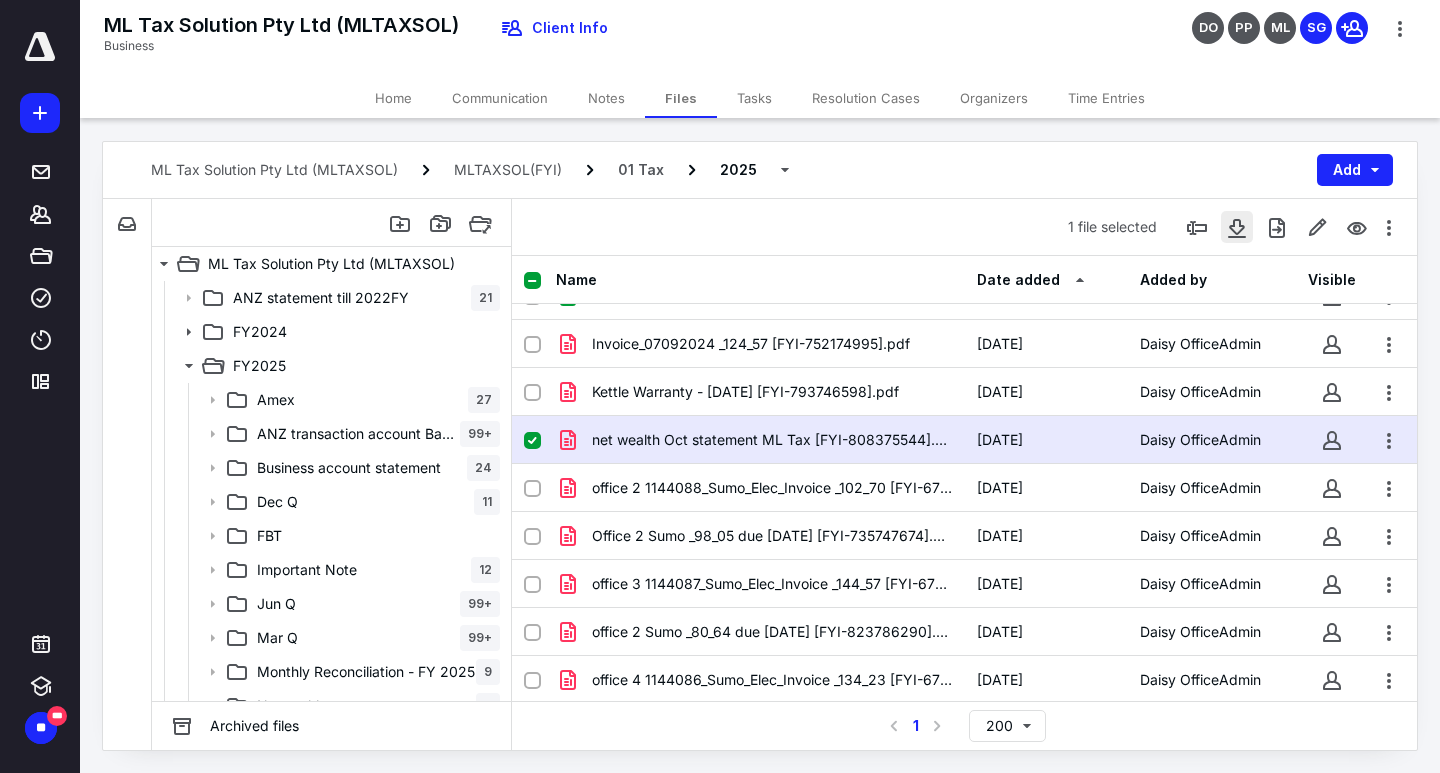 click at bounding box center (1237, 227) 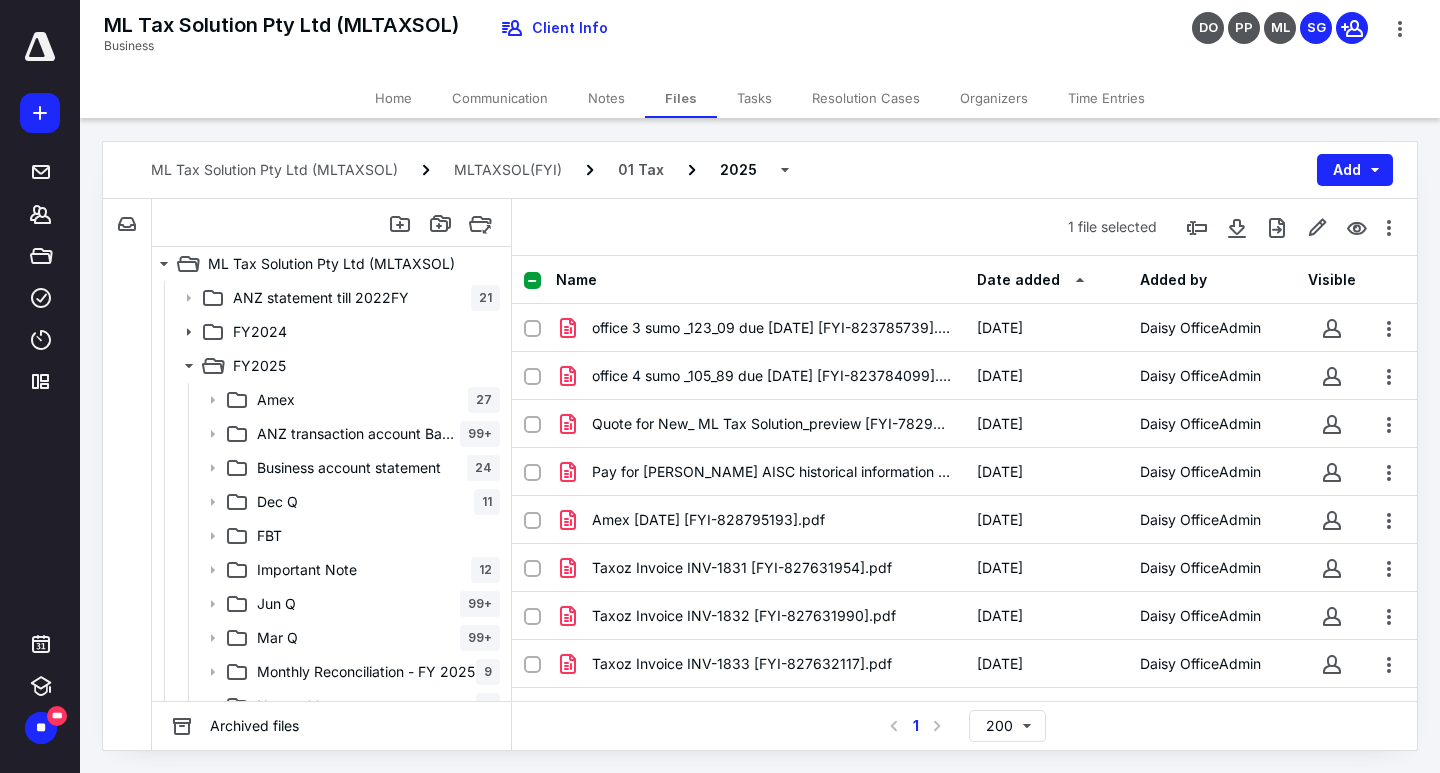 scroll, scrollTop: 1235, scrollLeft: 0, axis: vertical 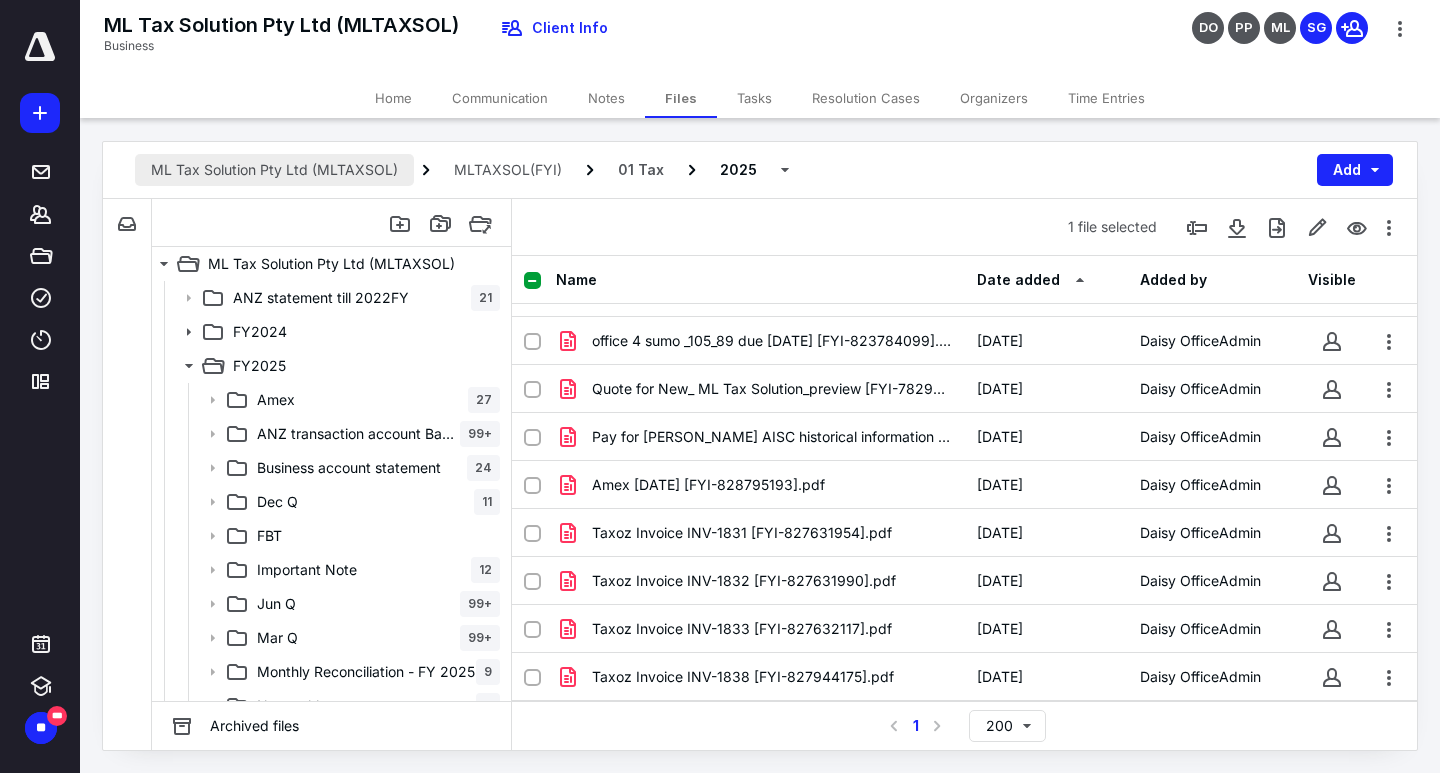 click on "ML Tax Solution Pty Ltd (MLTAXSOL)" at bounding box center (274, 170) 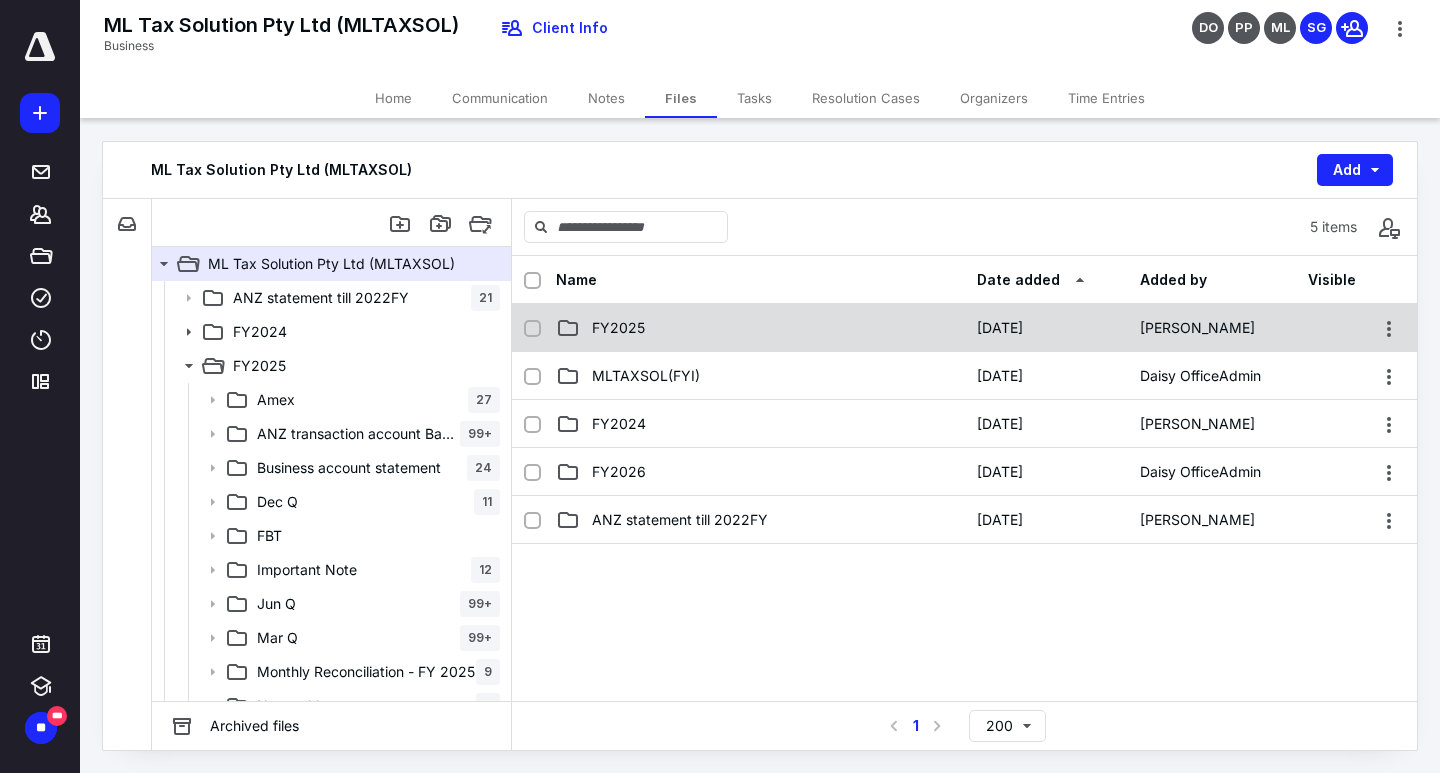 click on "FY2025" at bounding box center (760, 328) 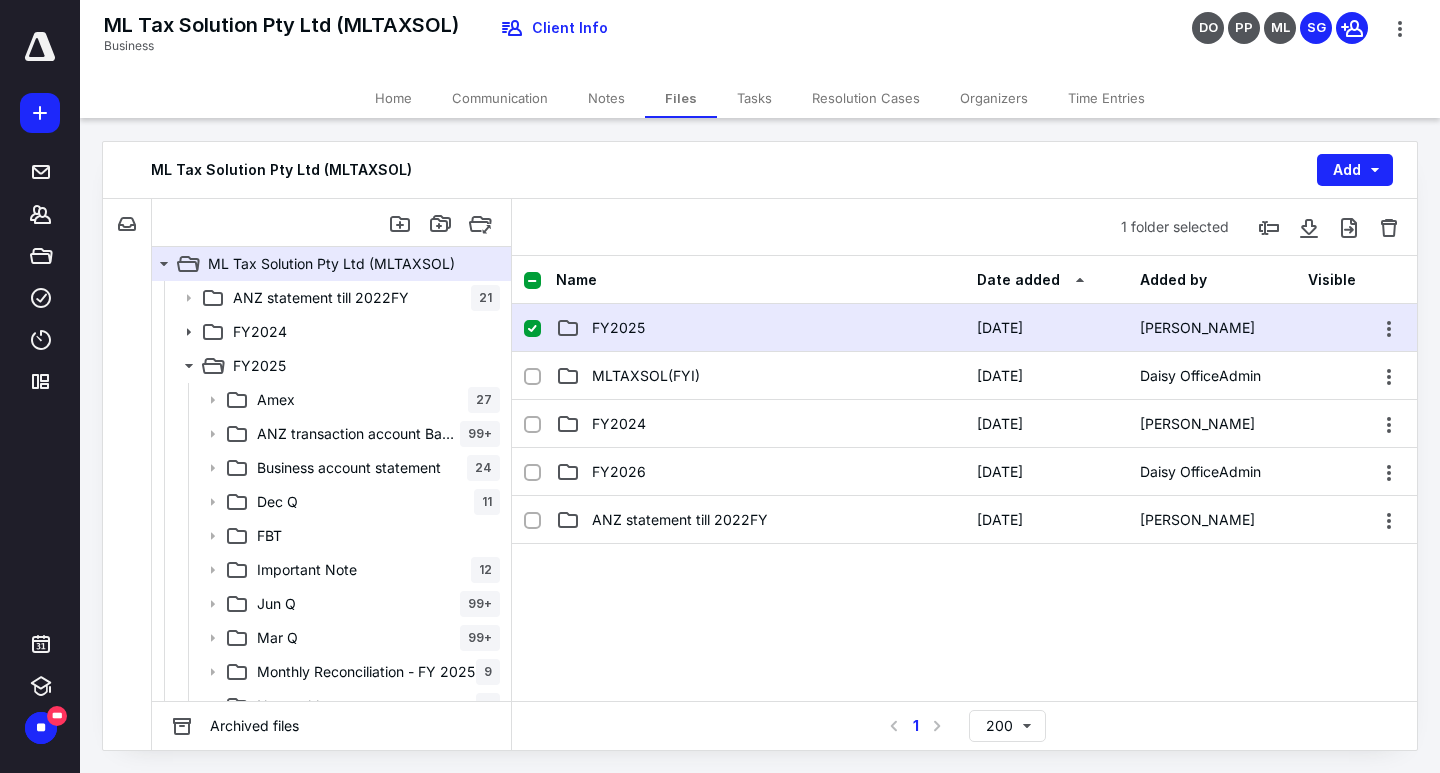 click on "FY2025" at bounding box center [760, 328] 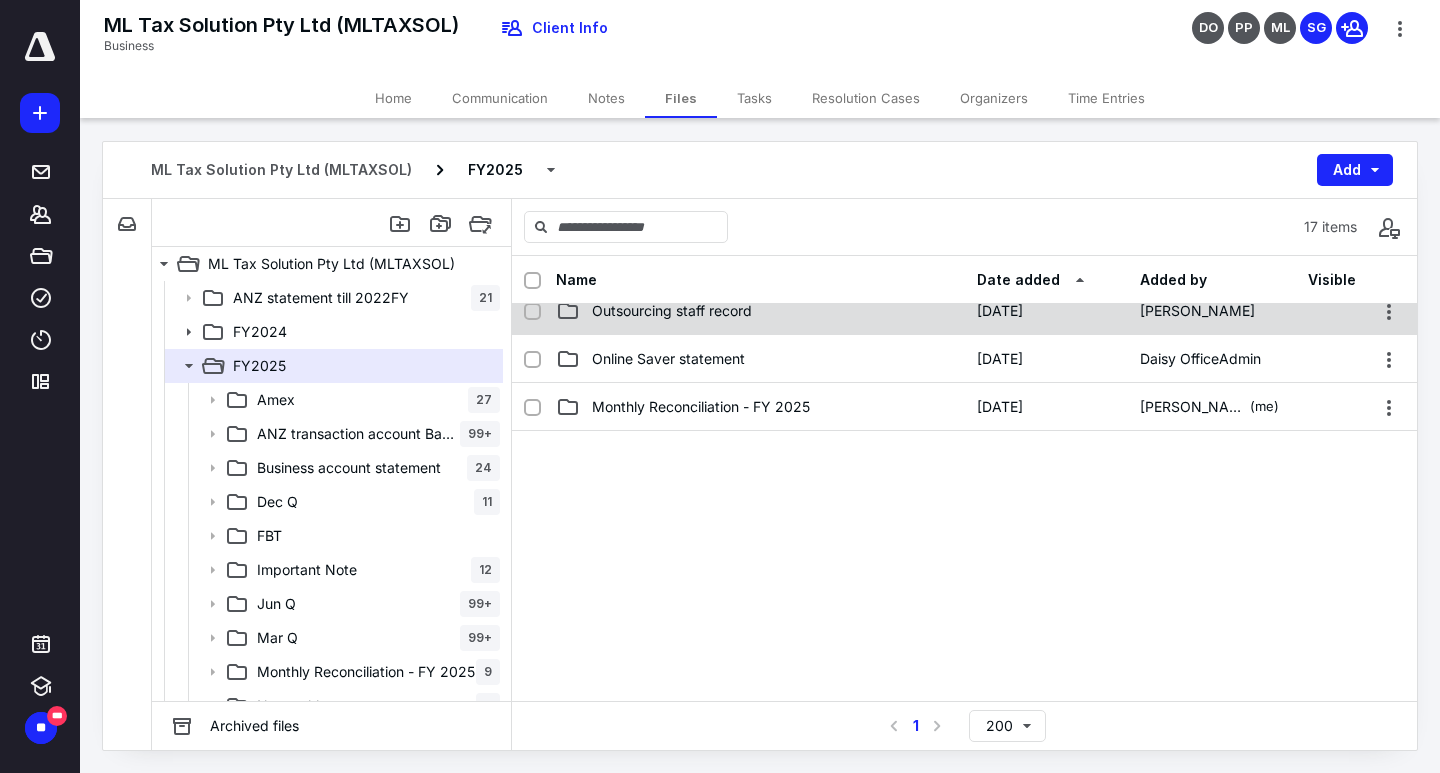 scroll, scrollTop: 700, scrollLeft: 0, axis: vertical 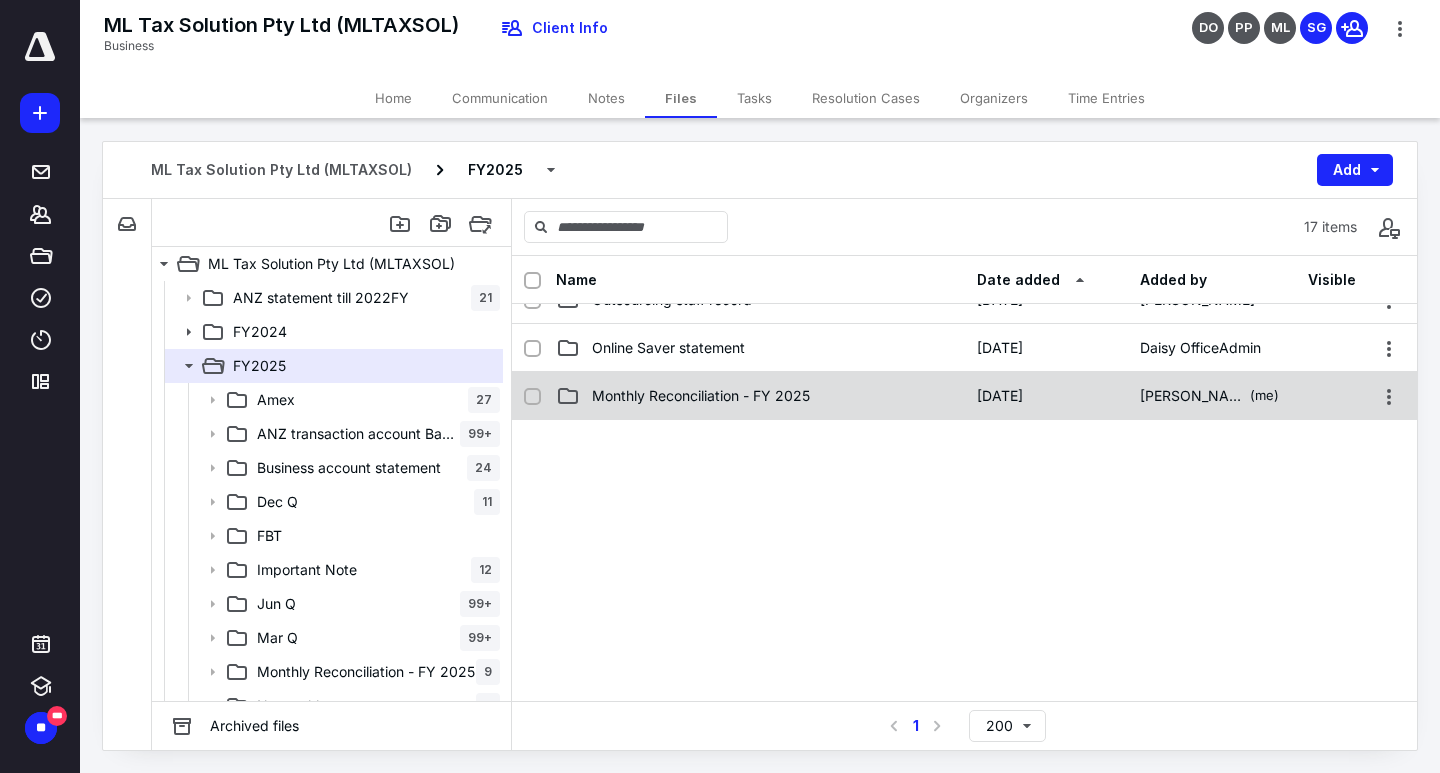 click on "Monthly Reconciliation - FY 2025 [DATE] [PERSON_NAME]  (me)" at bounding box center (964, 396) 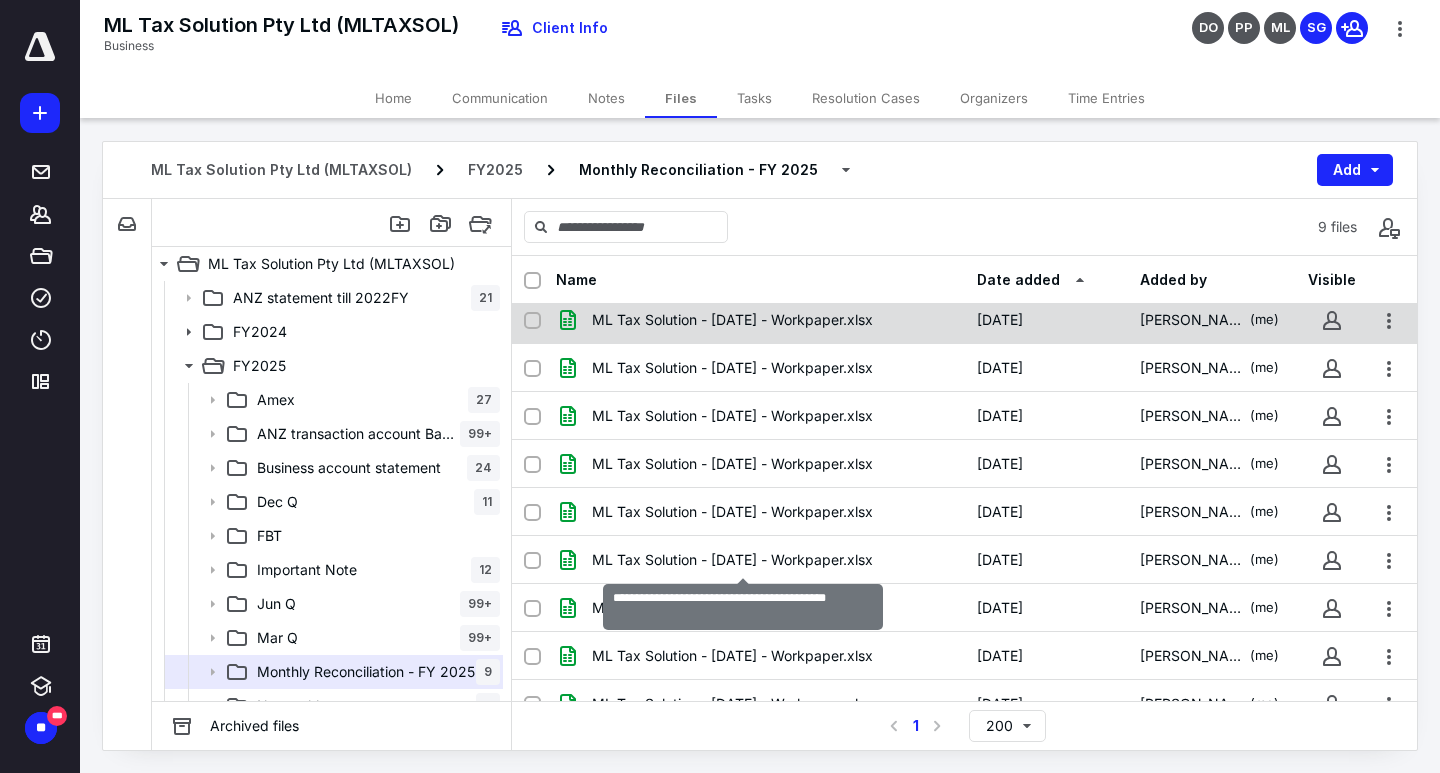 scroll, scrollTop: 0, scrollLeft: 0, axis: both 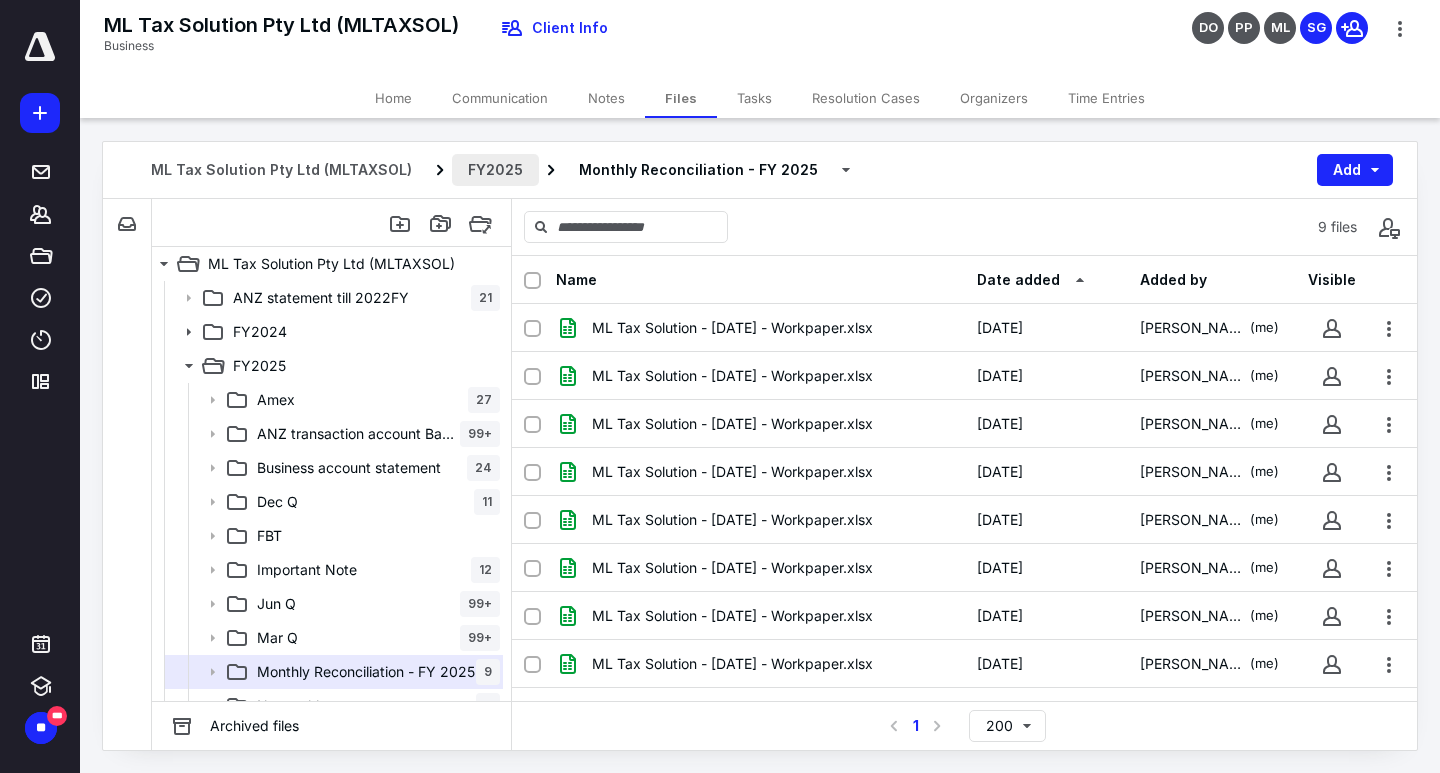 click on "FY2025" at bounding box center [495, 170] 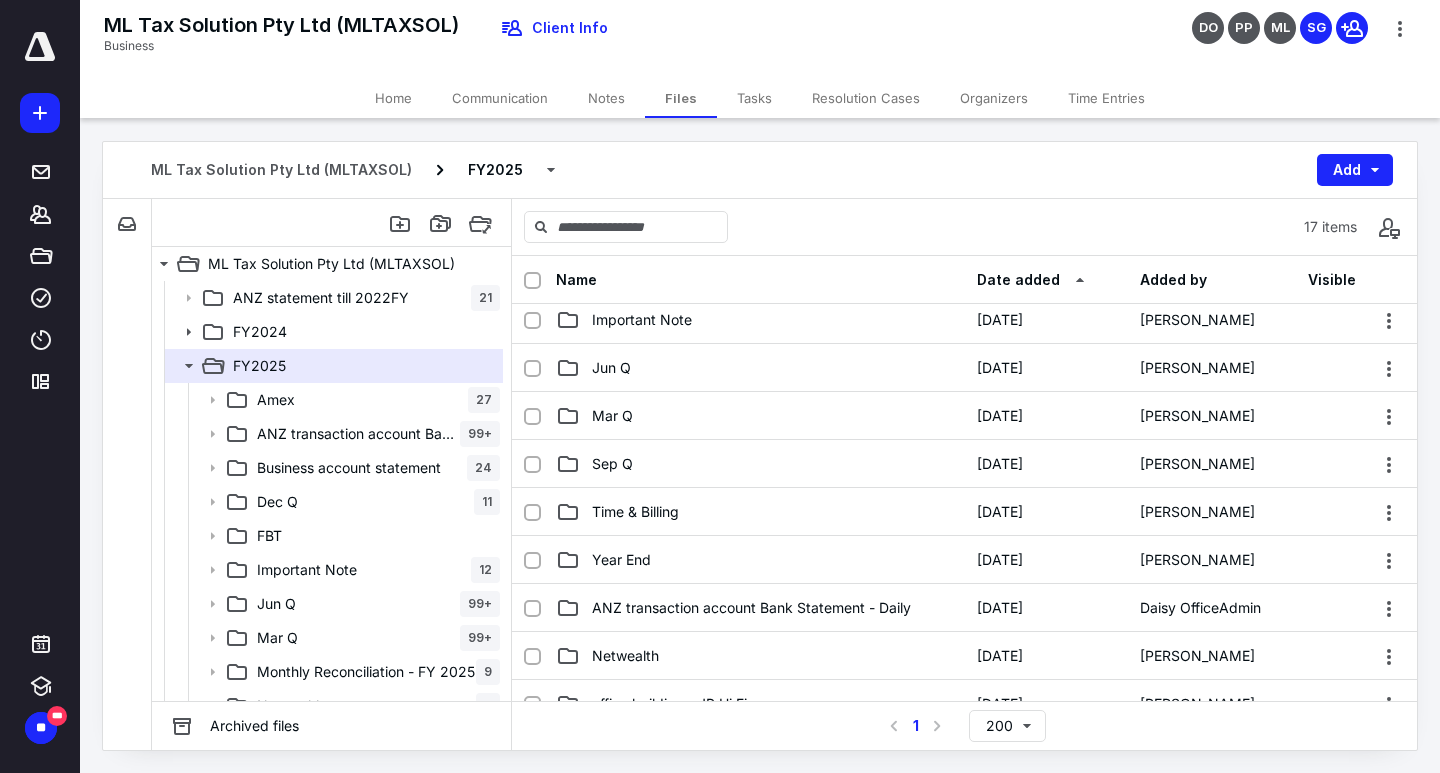 scroll, scrollTop: 0, scrollLeft: 0, axis: both 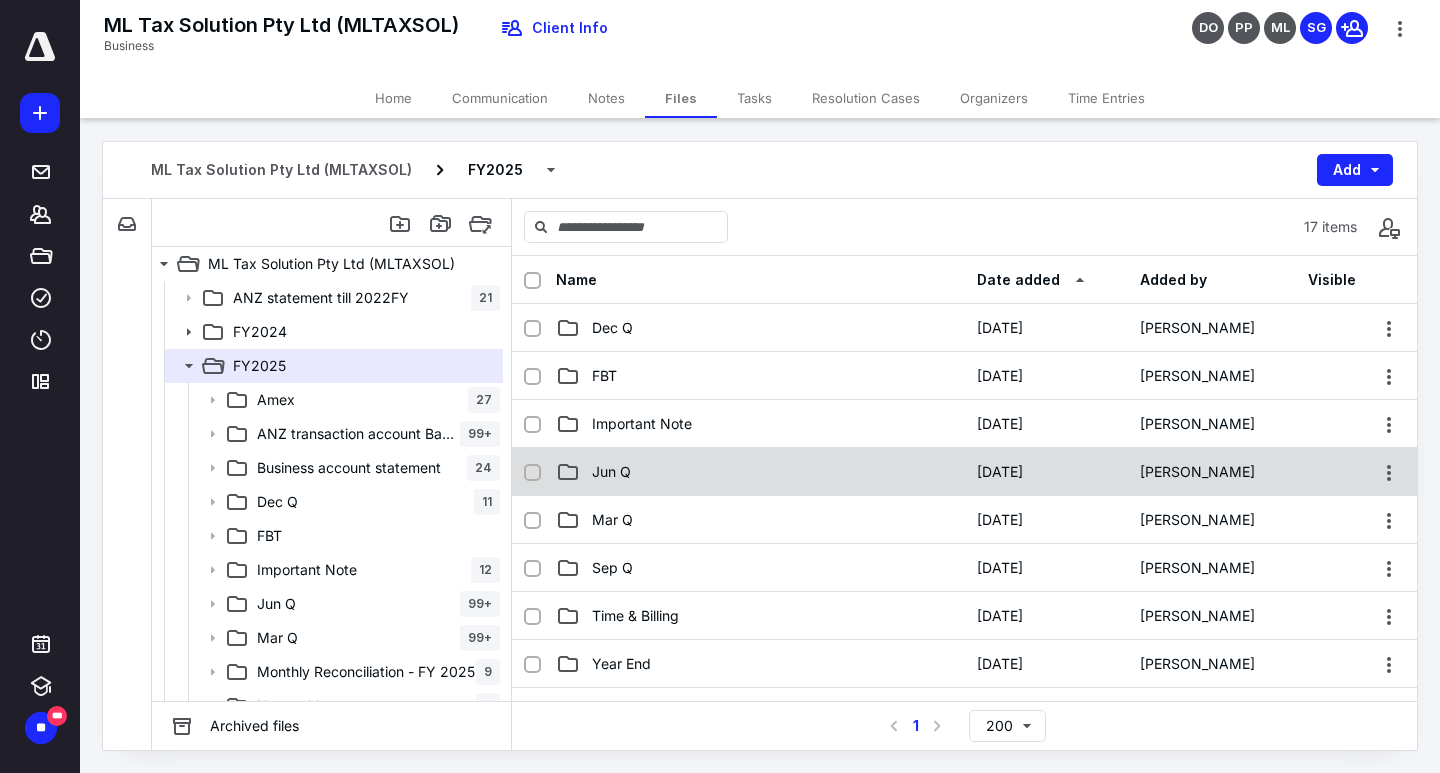 click on "Jun Q" at bounding box center [760, 472] 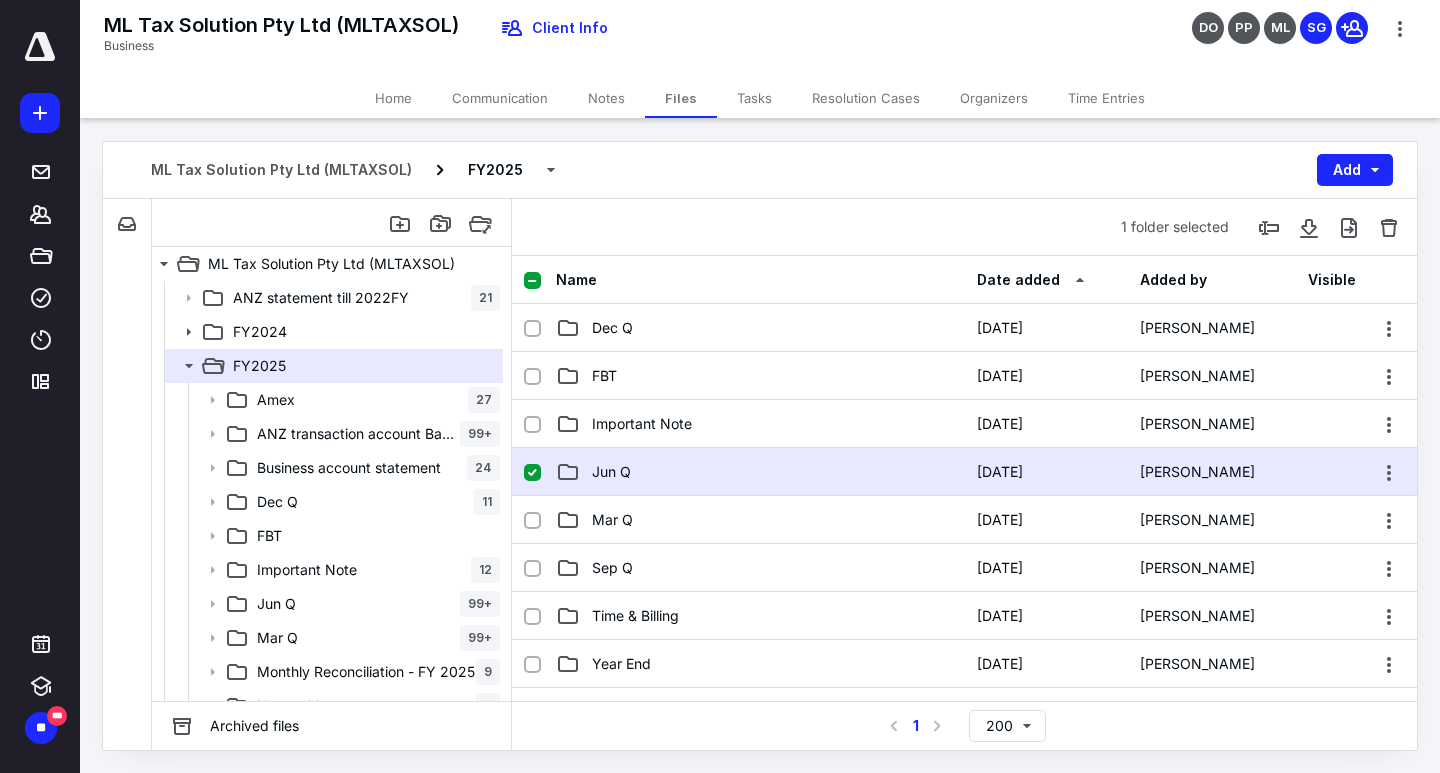 click on "Jun Q" at bounding box center [760, 472] 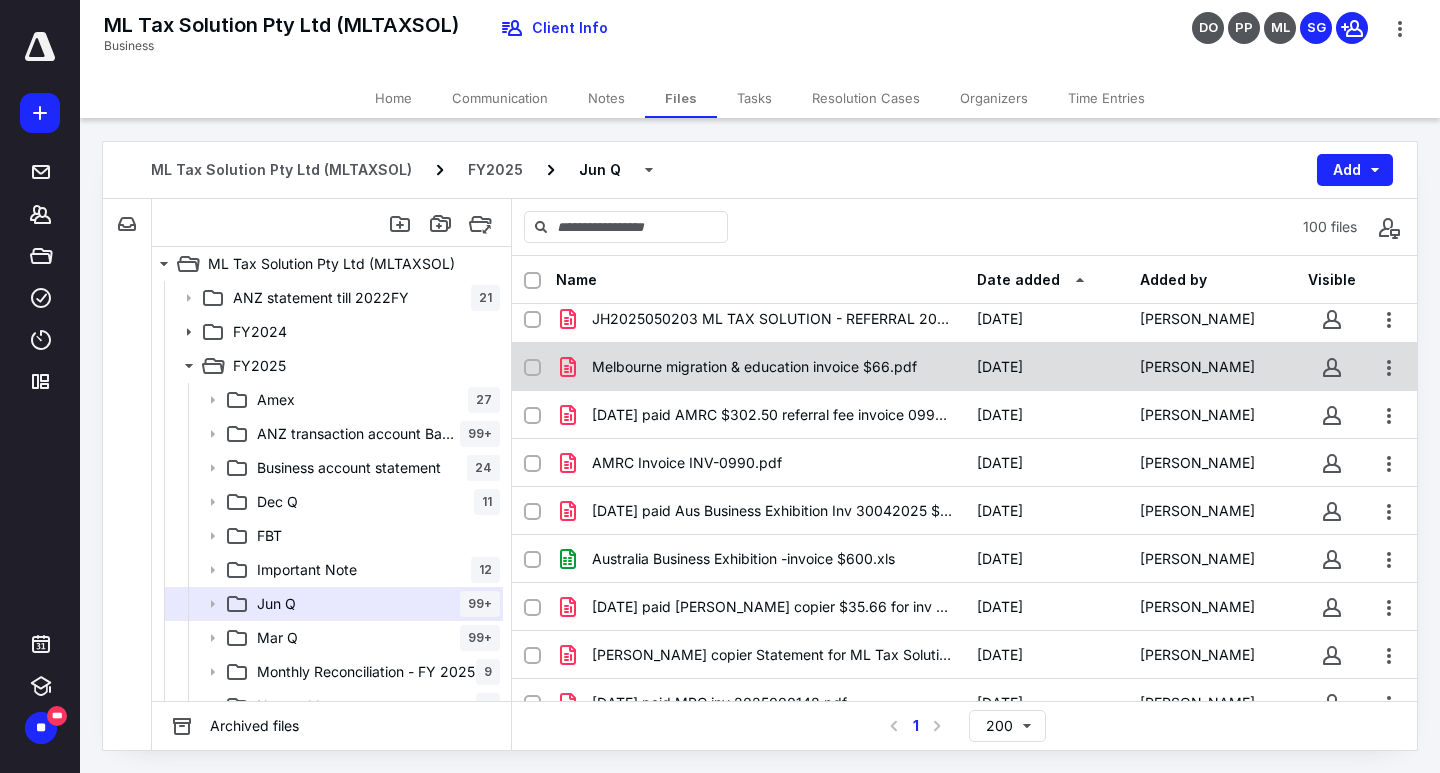 scroll, scrollTop: 1500, scrollLeft: 0, axis: vertical 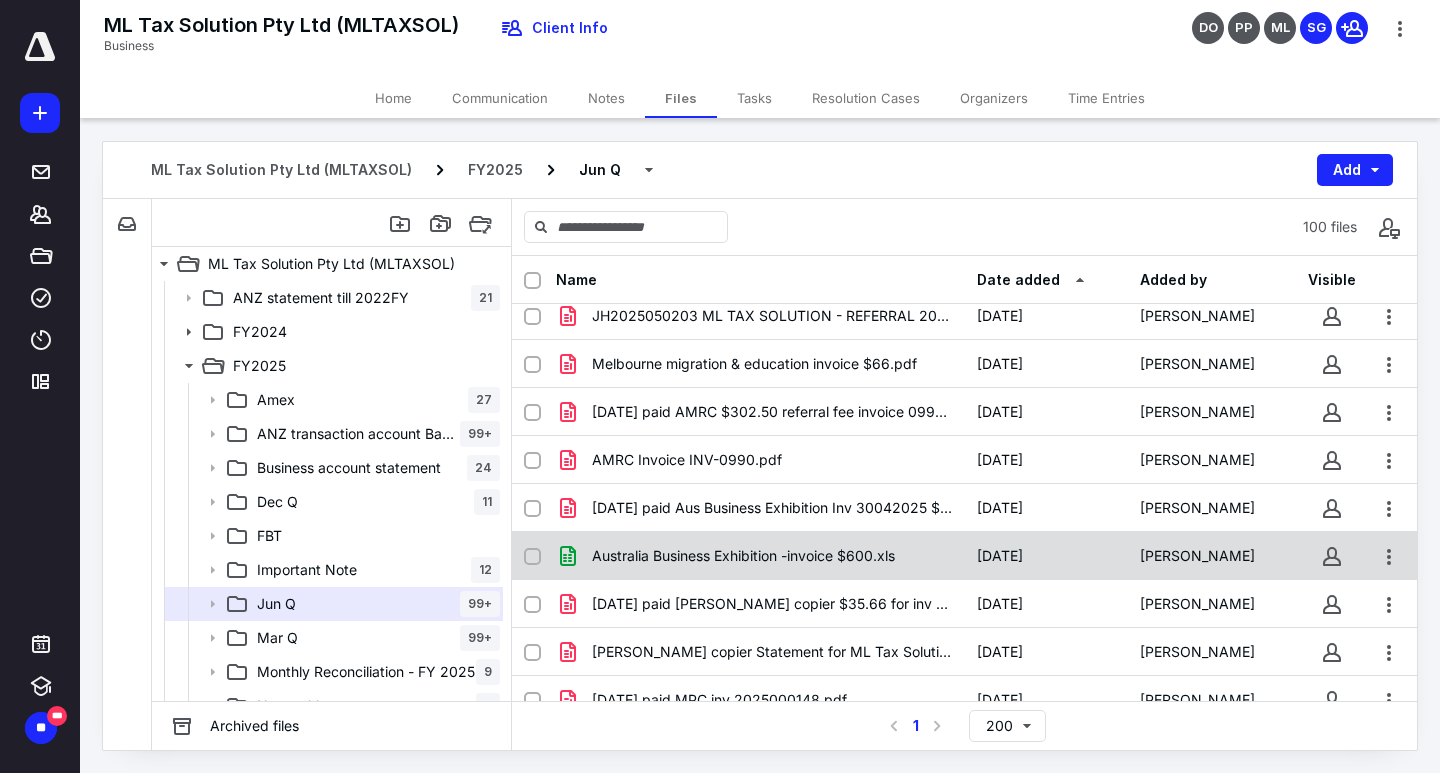 click on "Australia Business Exhibition -invoice $600.xls" at bounding box center [760, 556] 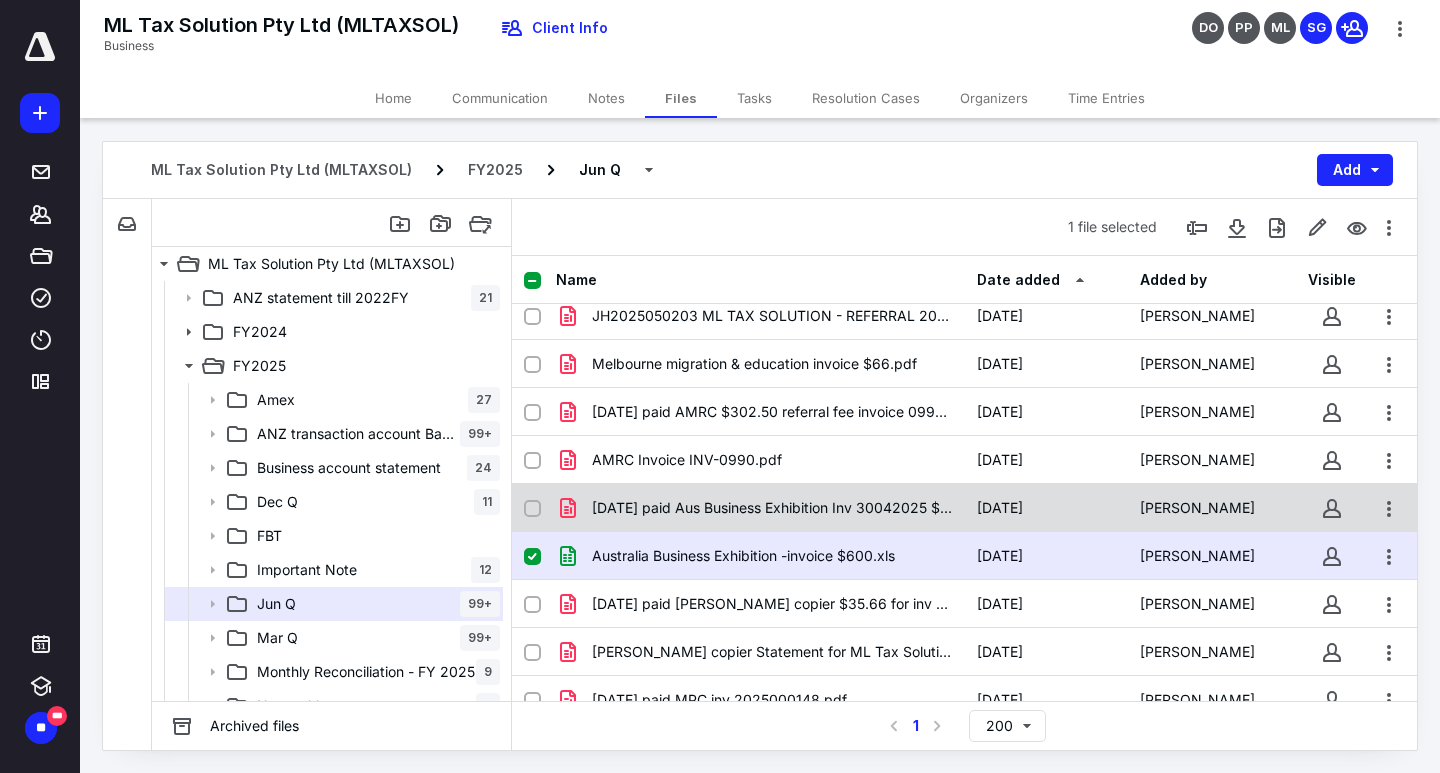 click on "[DATE] paid Aus Business Exhibition Inv 30042025 $600.pdf" at bounding box center (772, 508) 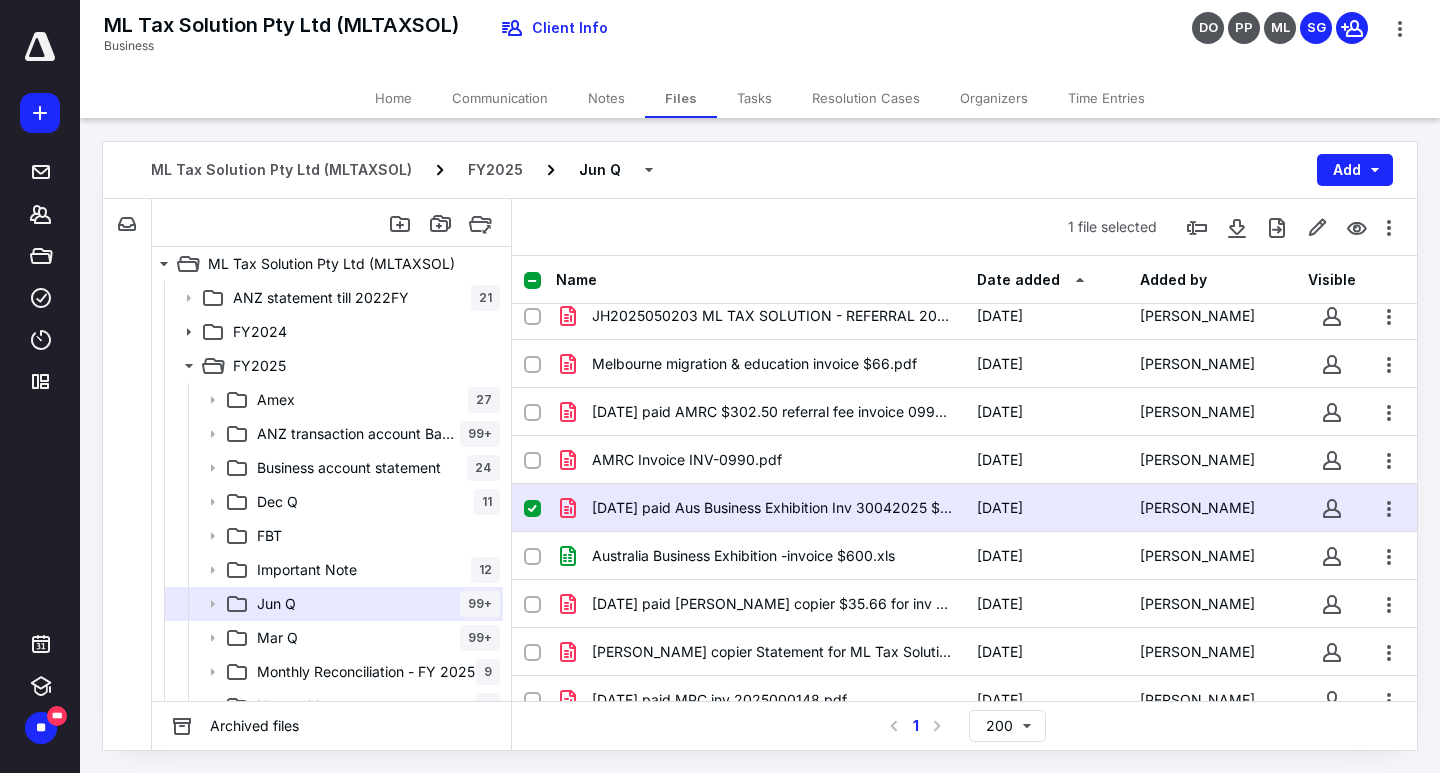 checkbox on "true" 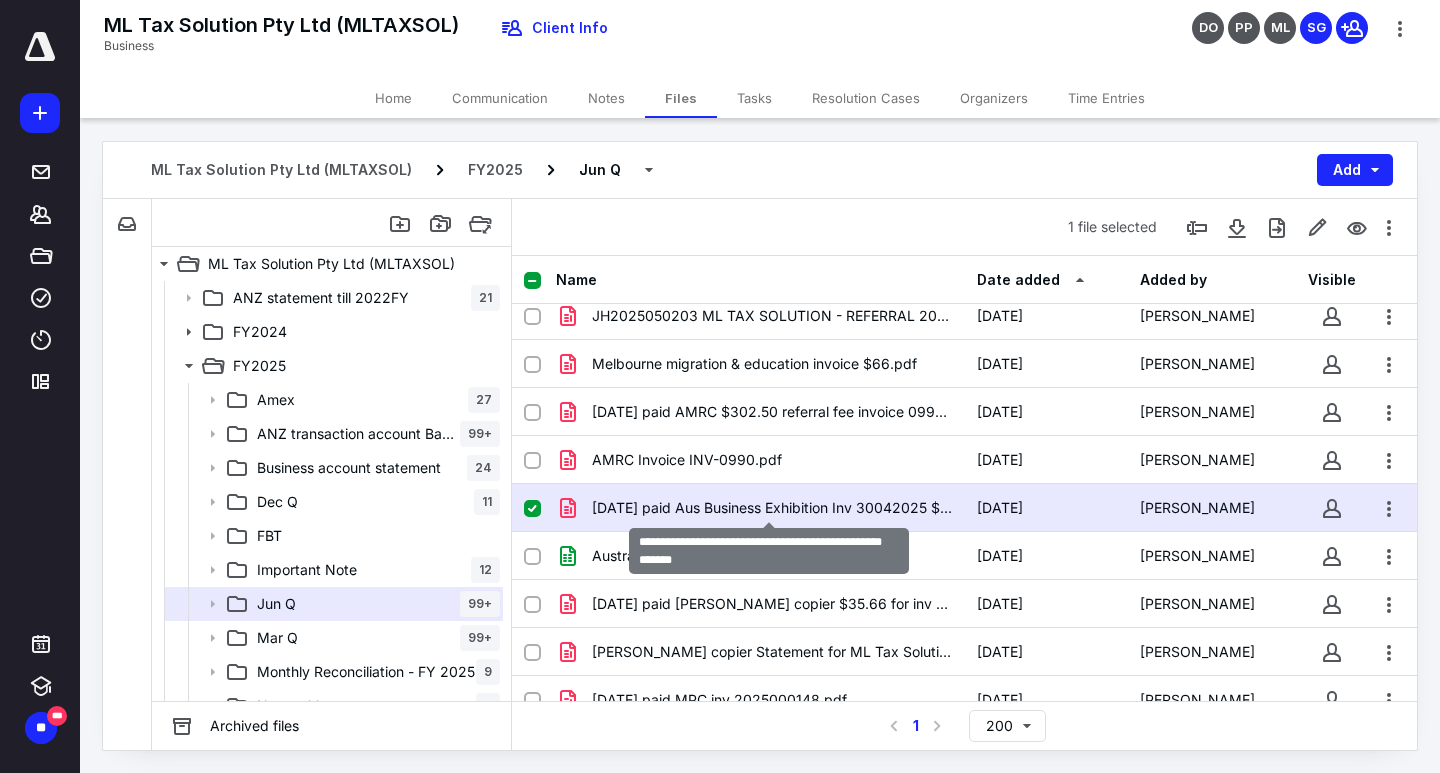 click on "[DATE] paid Aus Business Exhibition Inv 30042025 $600.pdf" at bounding box center (772, 508) 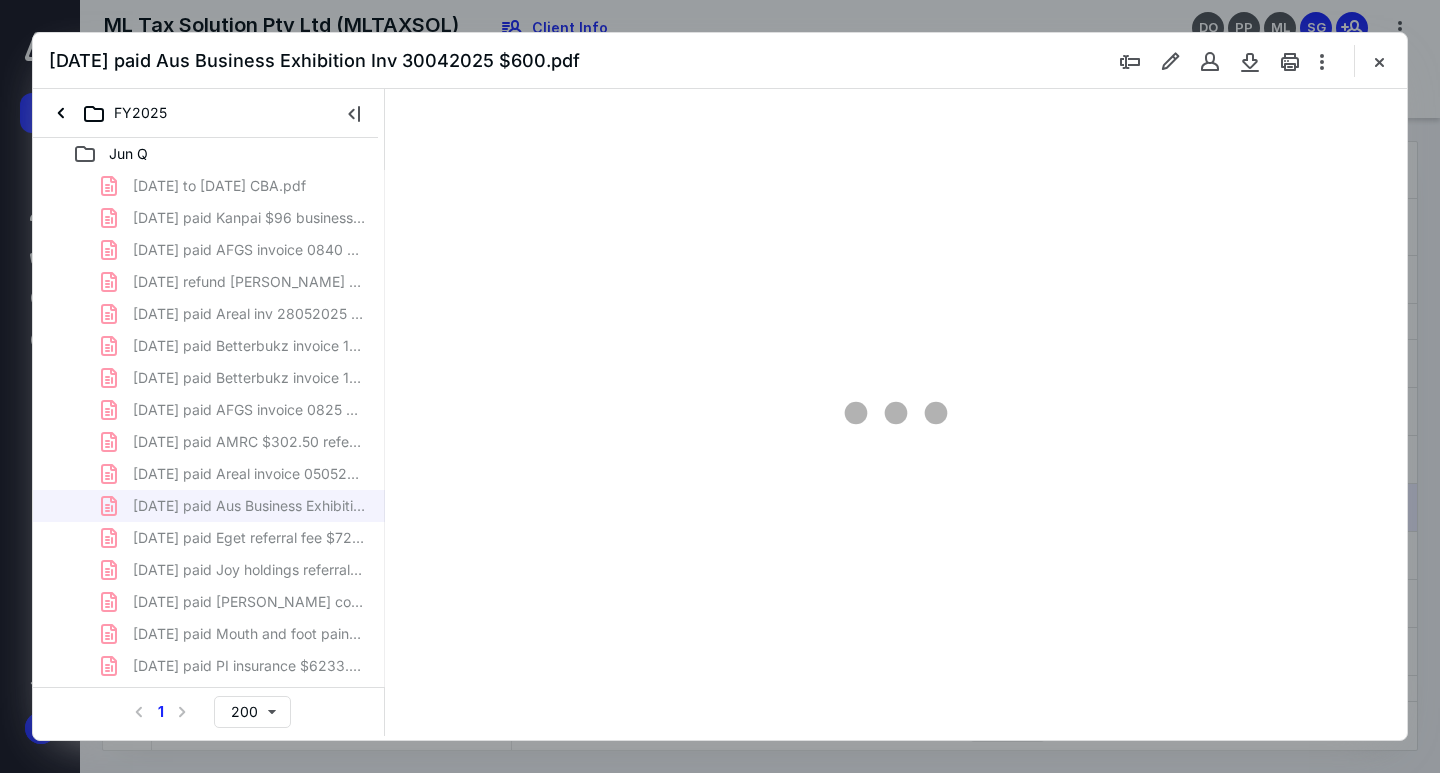 scroll, scrollTop: 0, scrollLeft: 0, axis: both 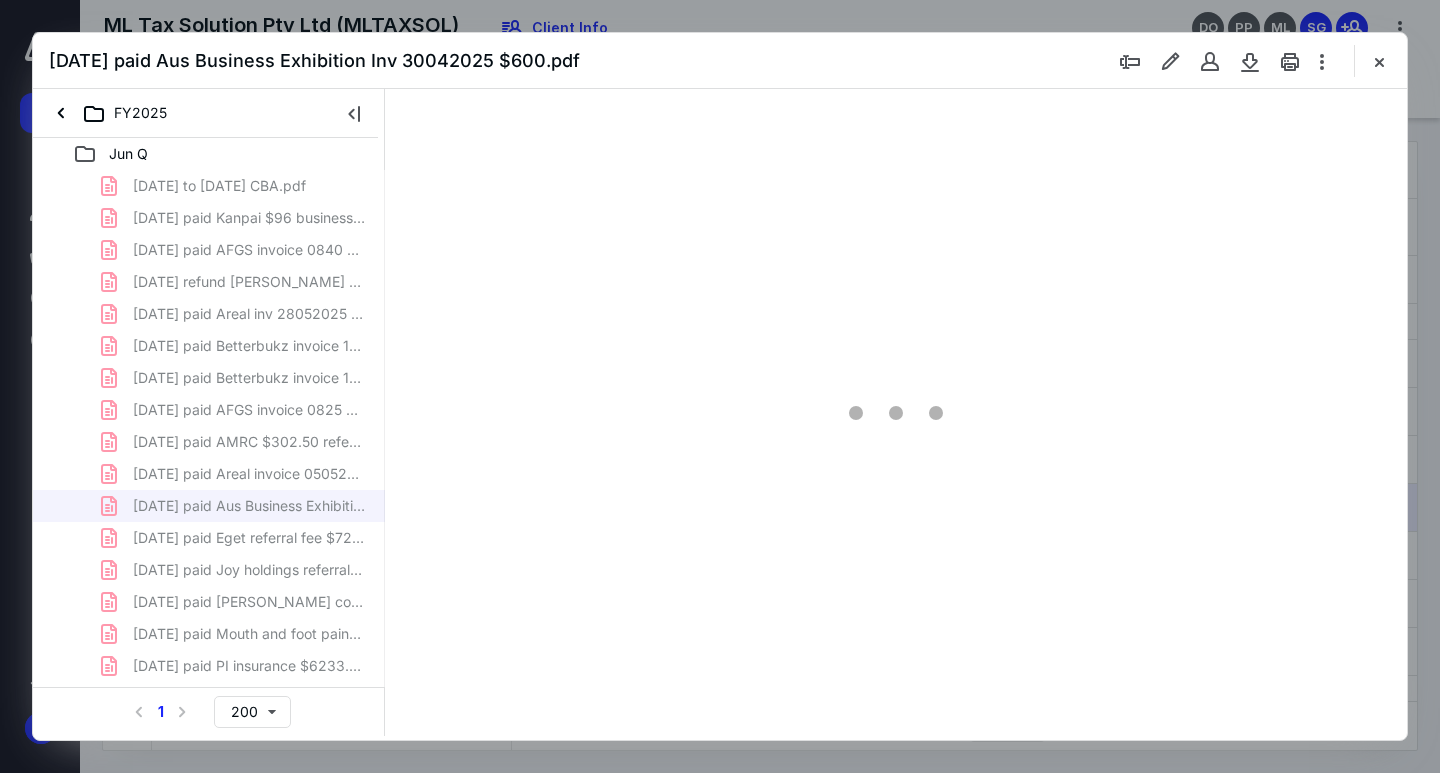 type on "72" 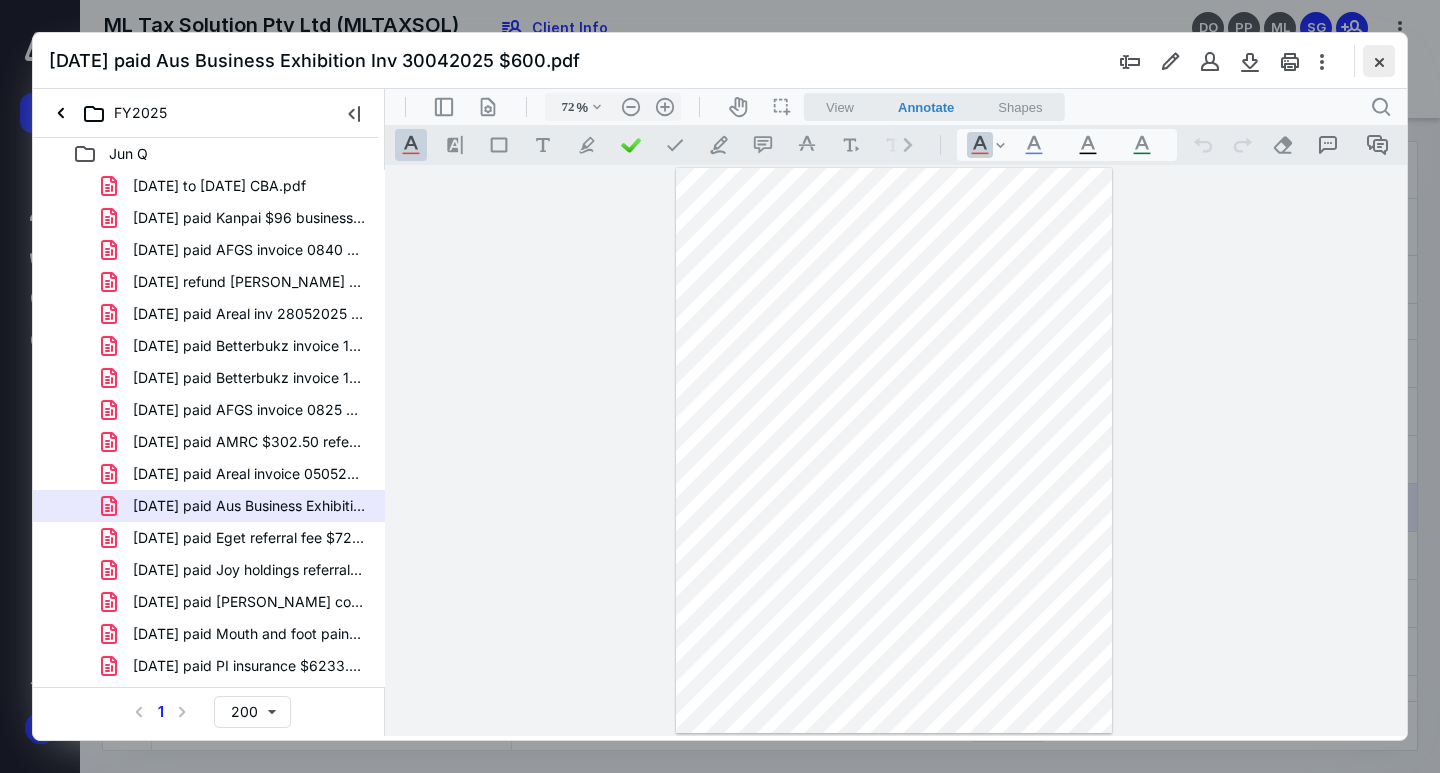 click at bounding box center (1379, 61) 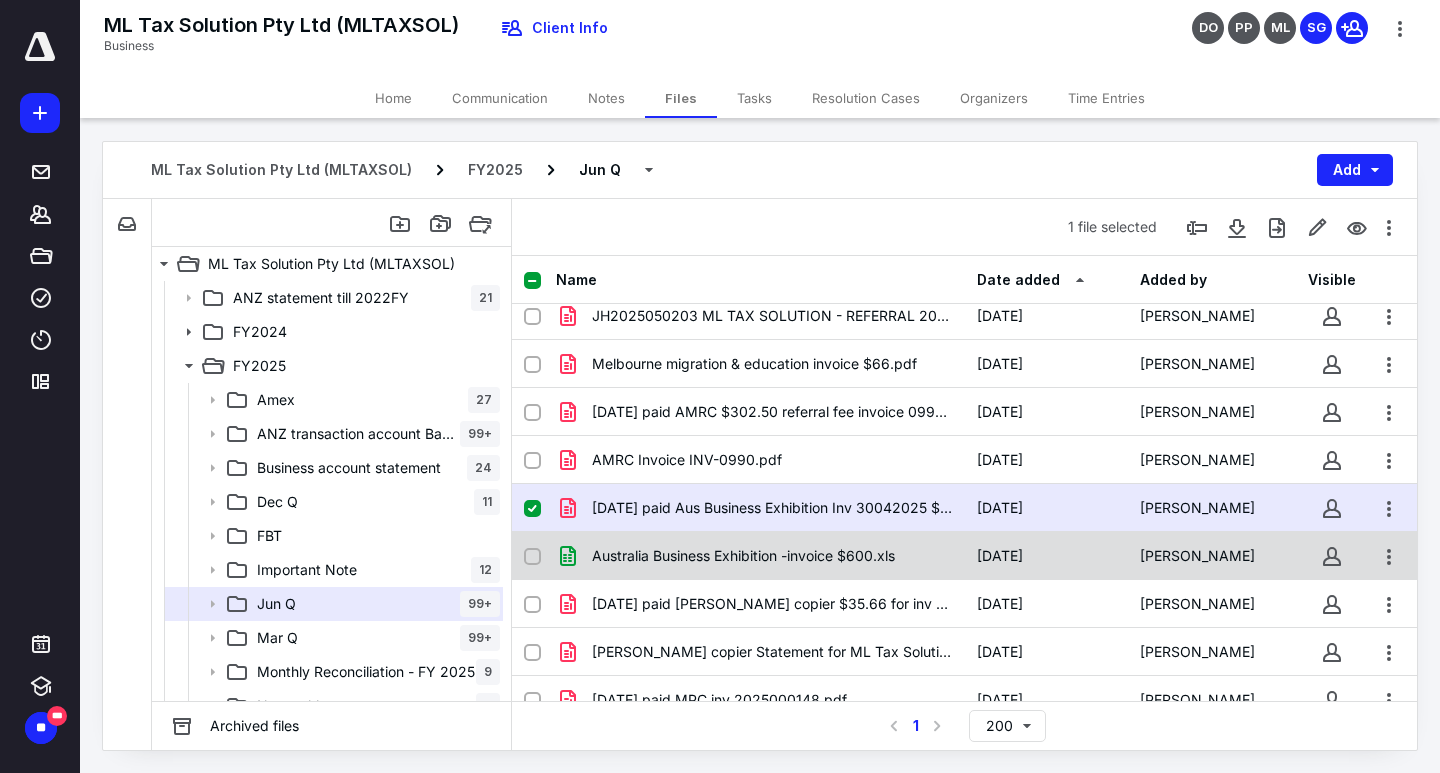 click on "Australia Business Exhibition -invoice $600.xls" at bounding box center (743, 556) 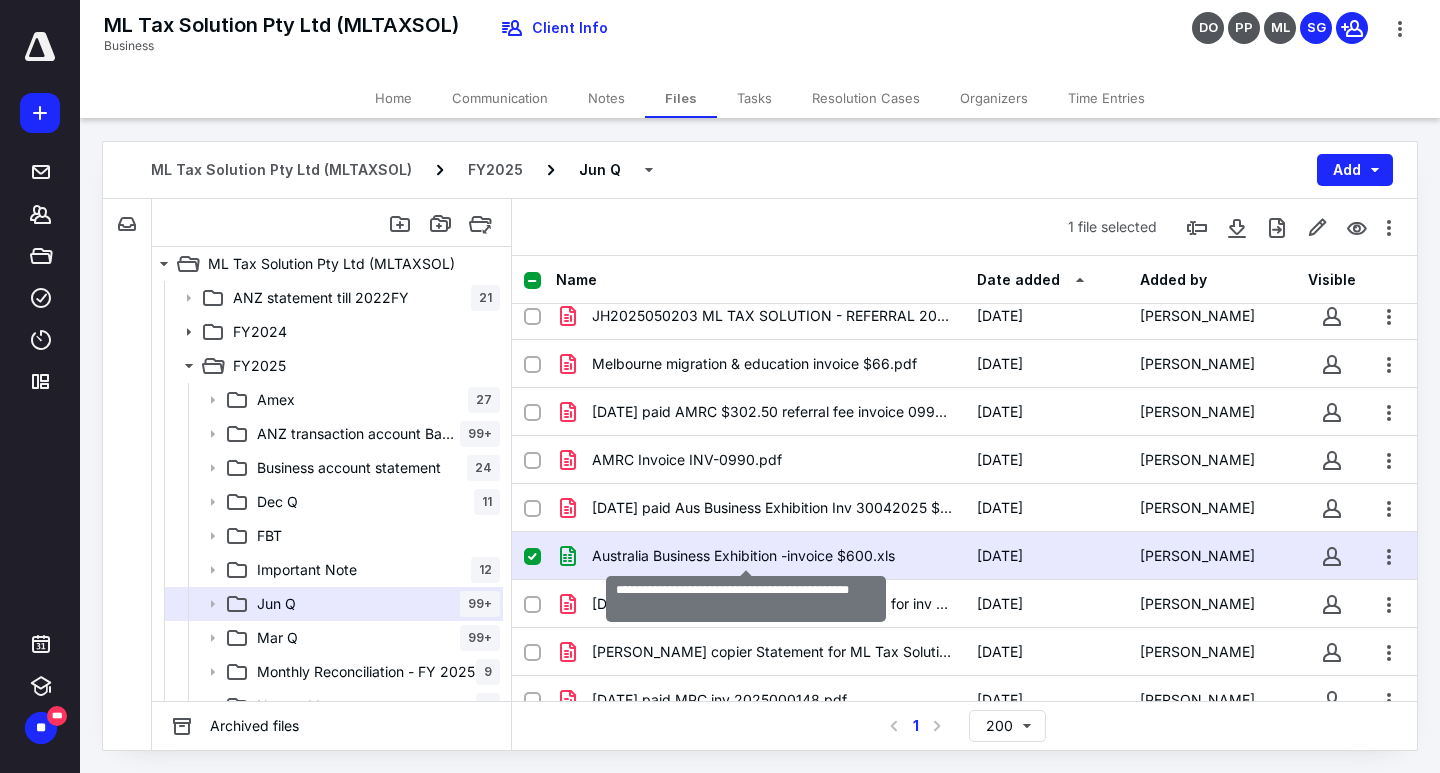 click on "Australia Business Exhibition -invoice $600.xls" at bounding box center [743, 556] 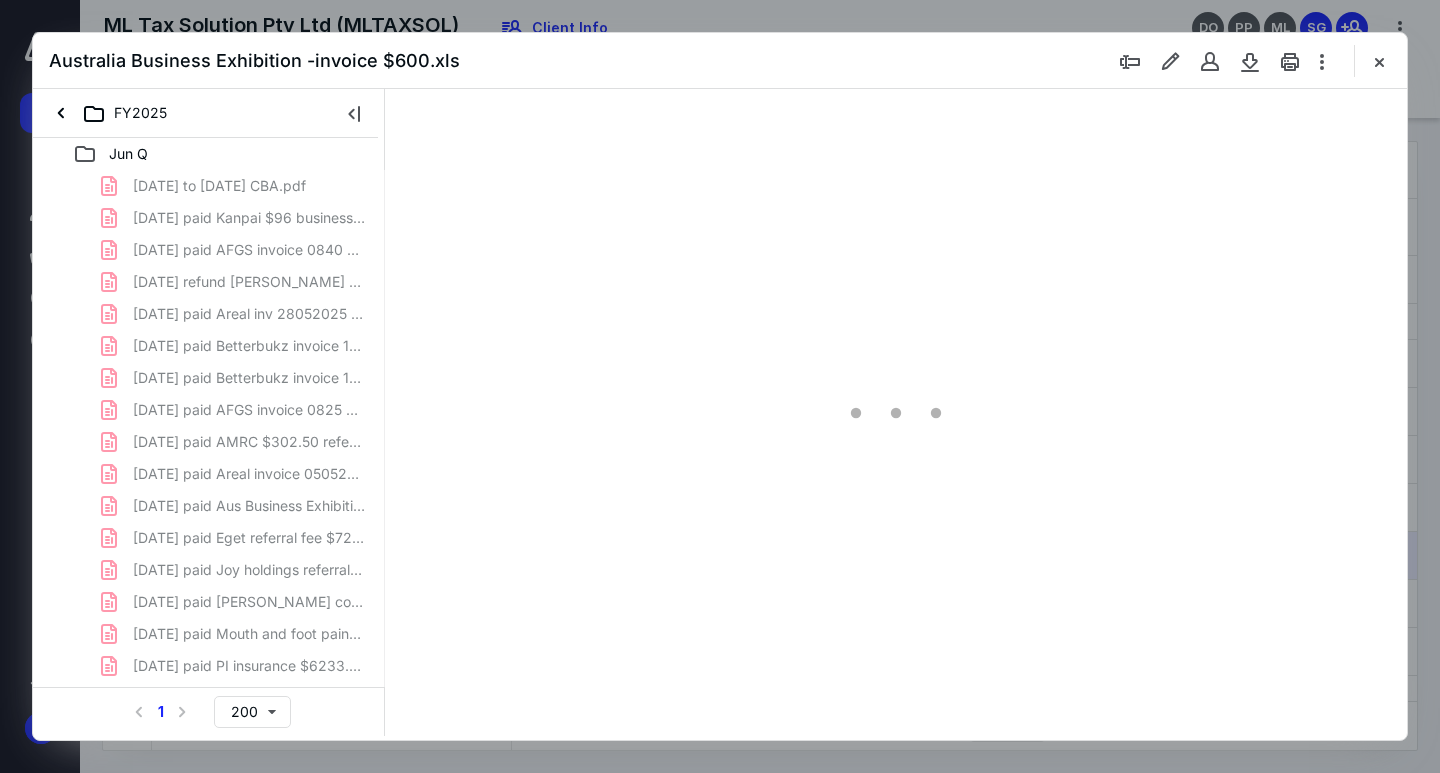 scroll, scrollTop: 0, scrollLeft: 0, axis: both 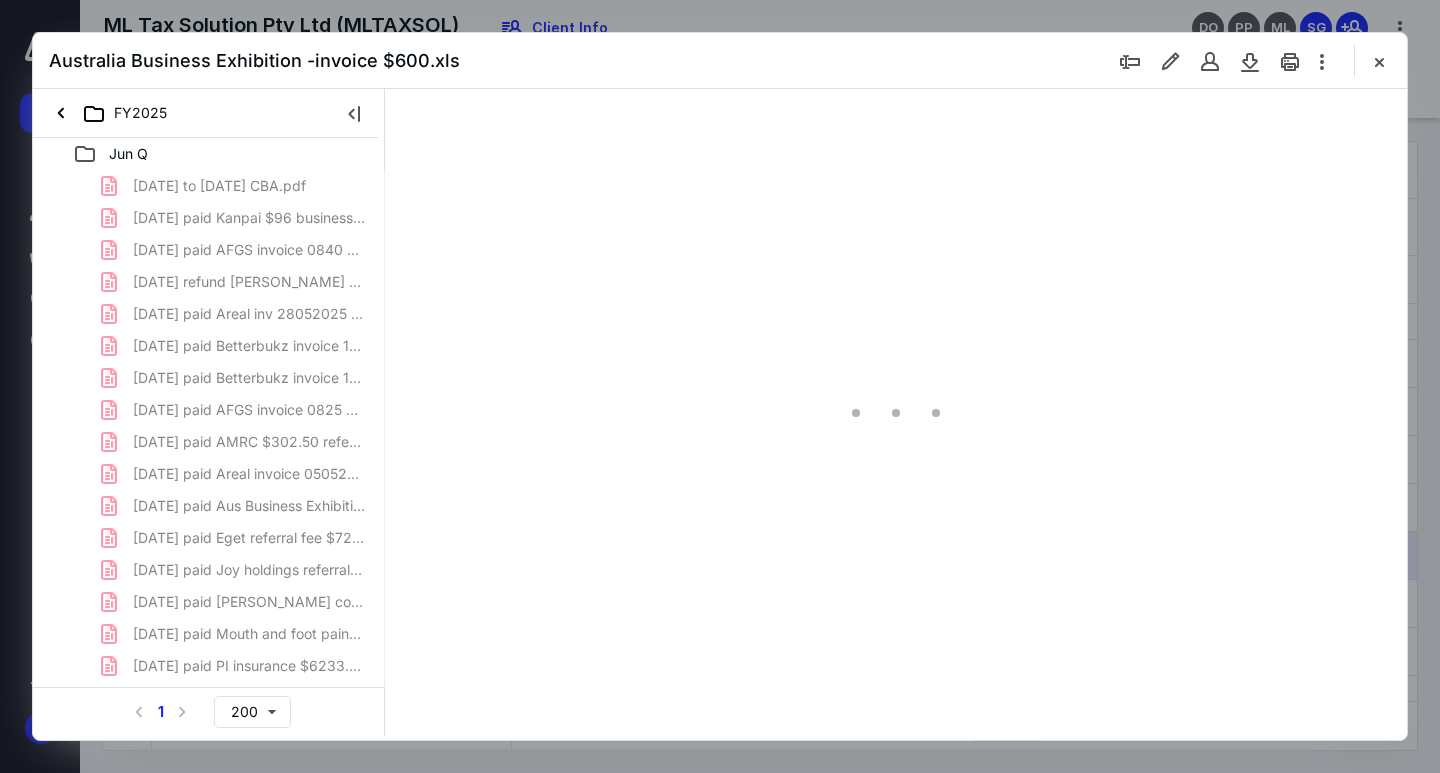 type on "72" 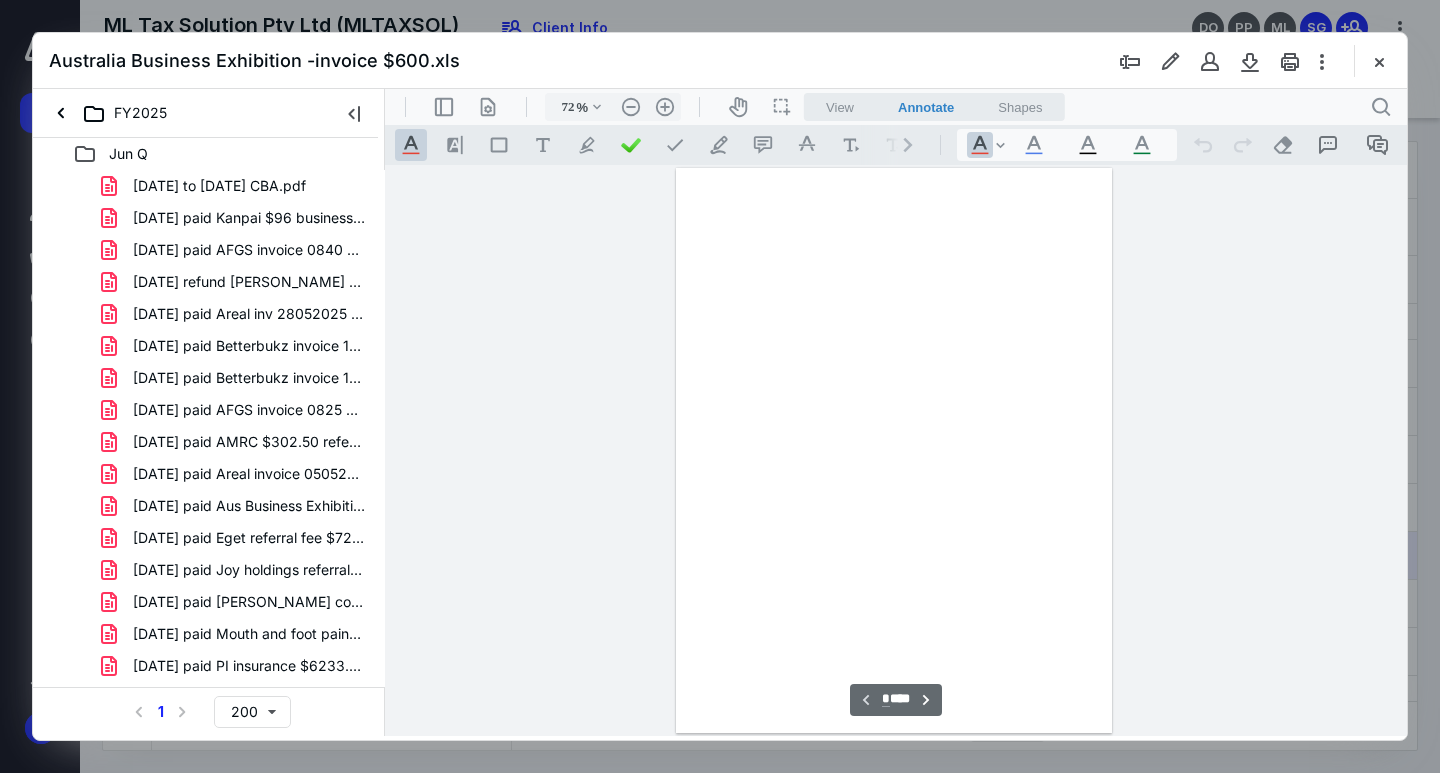 scroll, scrollTop: 79, scrollLeft: 0, axis: vertical 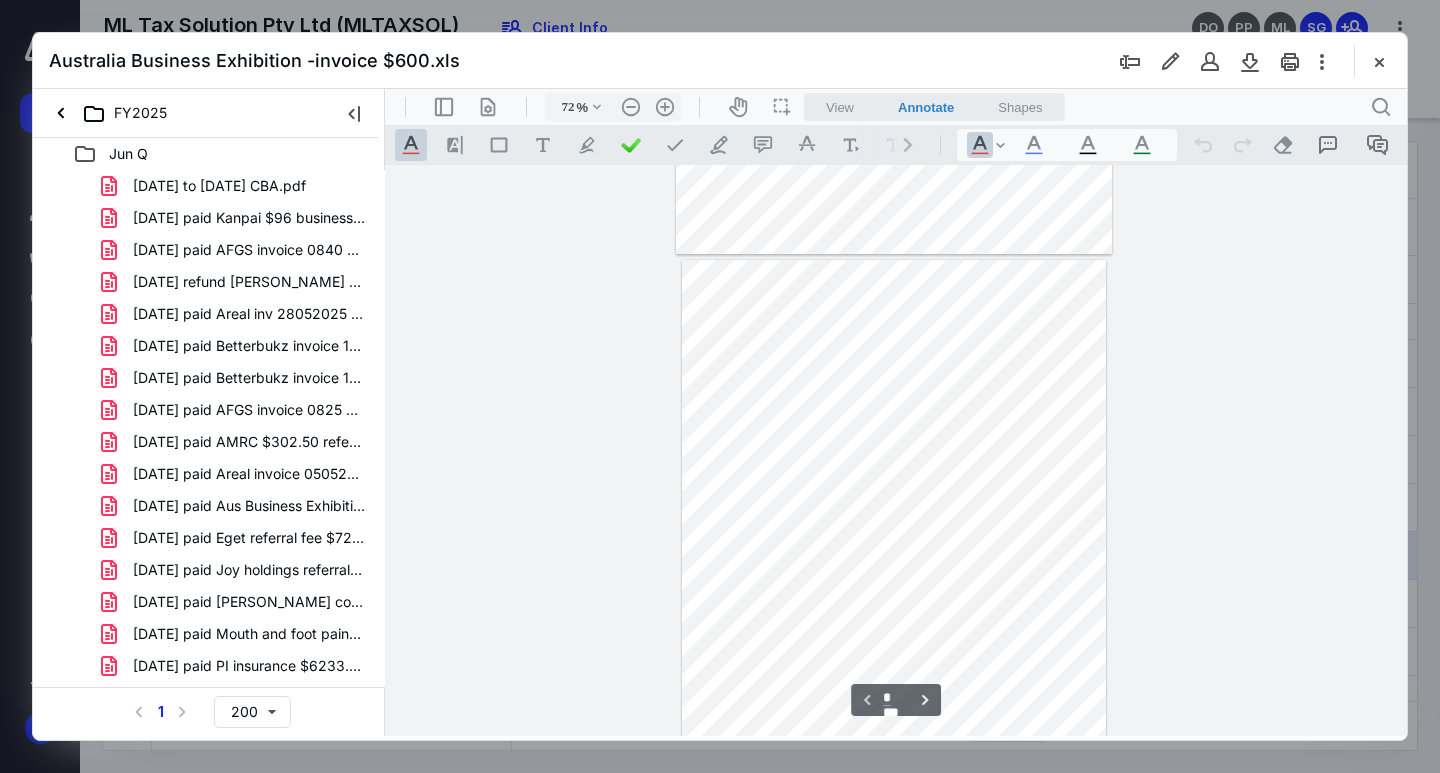 type on "*" 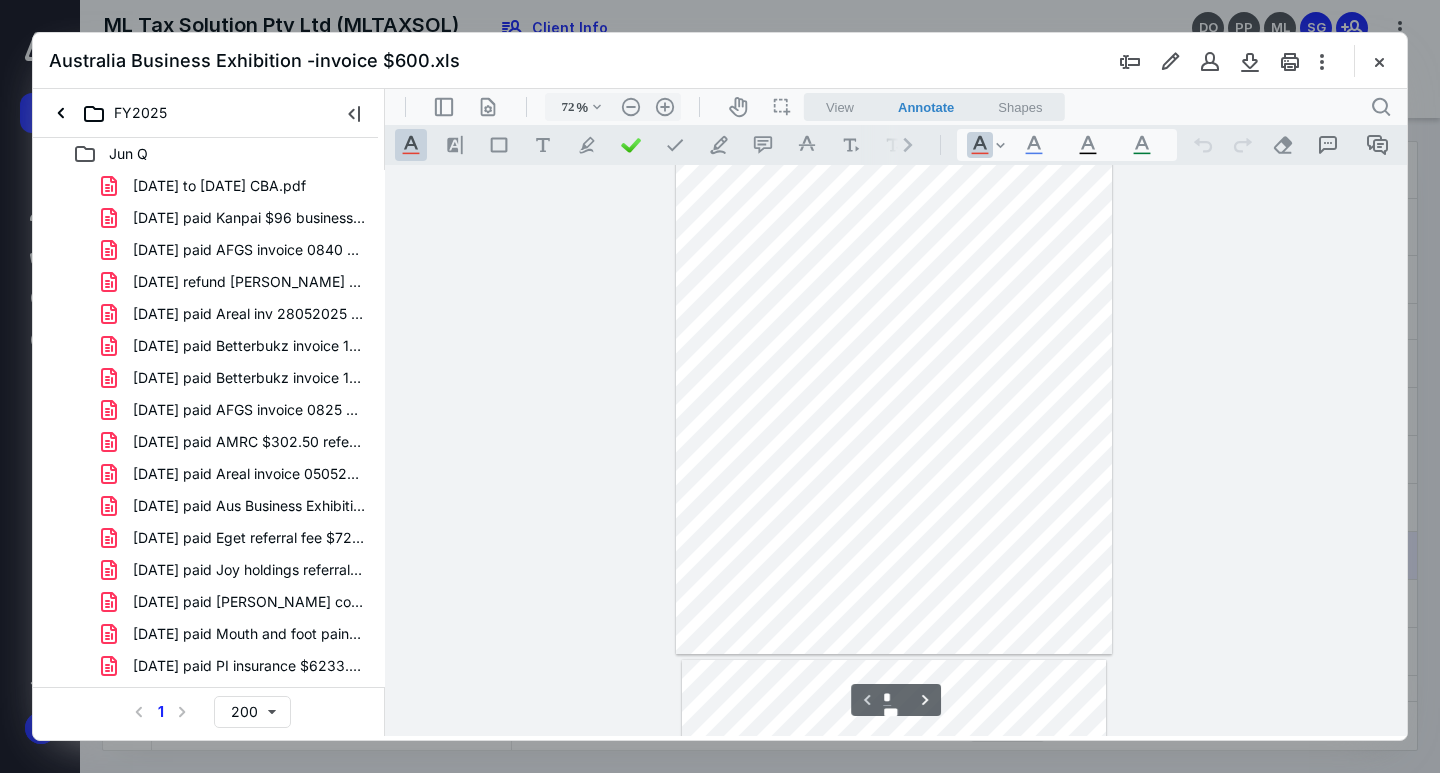 scroll, scrollTop: 0, scrollLeft: 0, axis: both 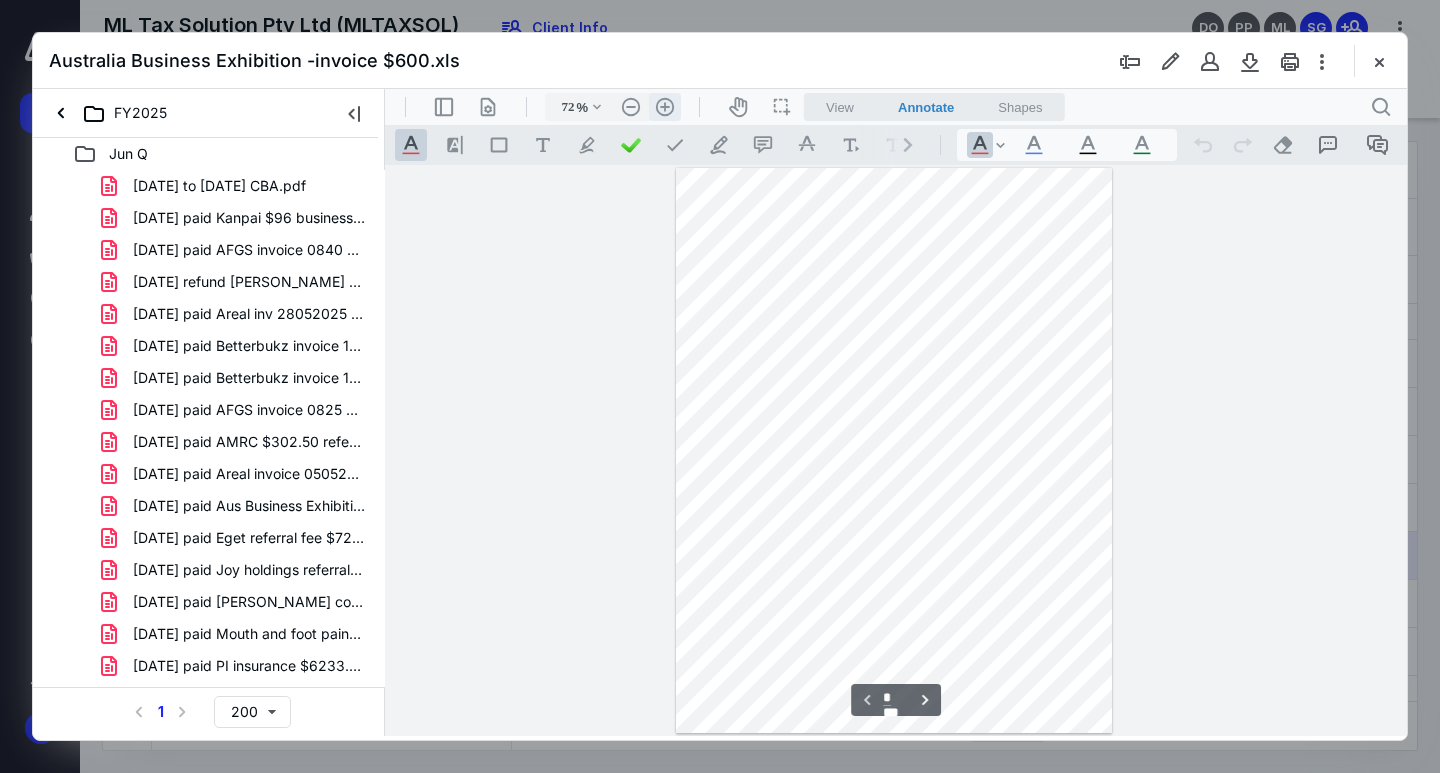 click on ".cls-1{fill:#abb0c4;} icon - header - zoom - in - line" at bounding box center (665, 107) 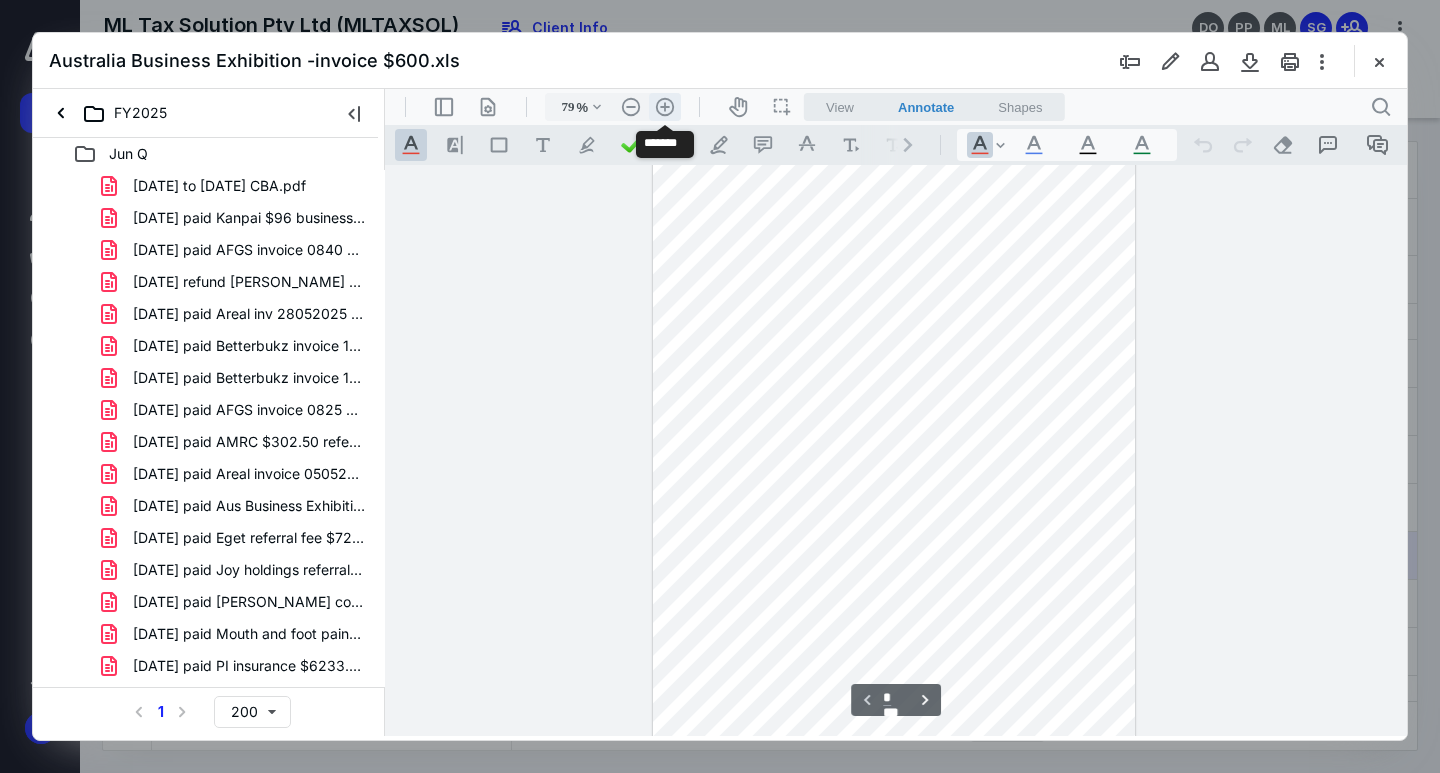 click on ".cls-1{fill:#abb0c4;} icon - header - zoom - in - line" at bounding box center (665, 107) 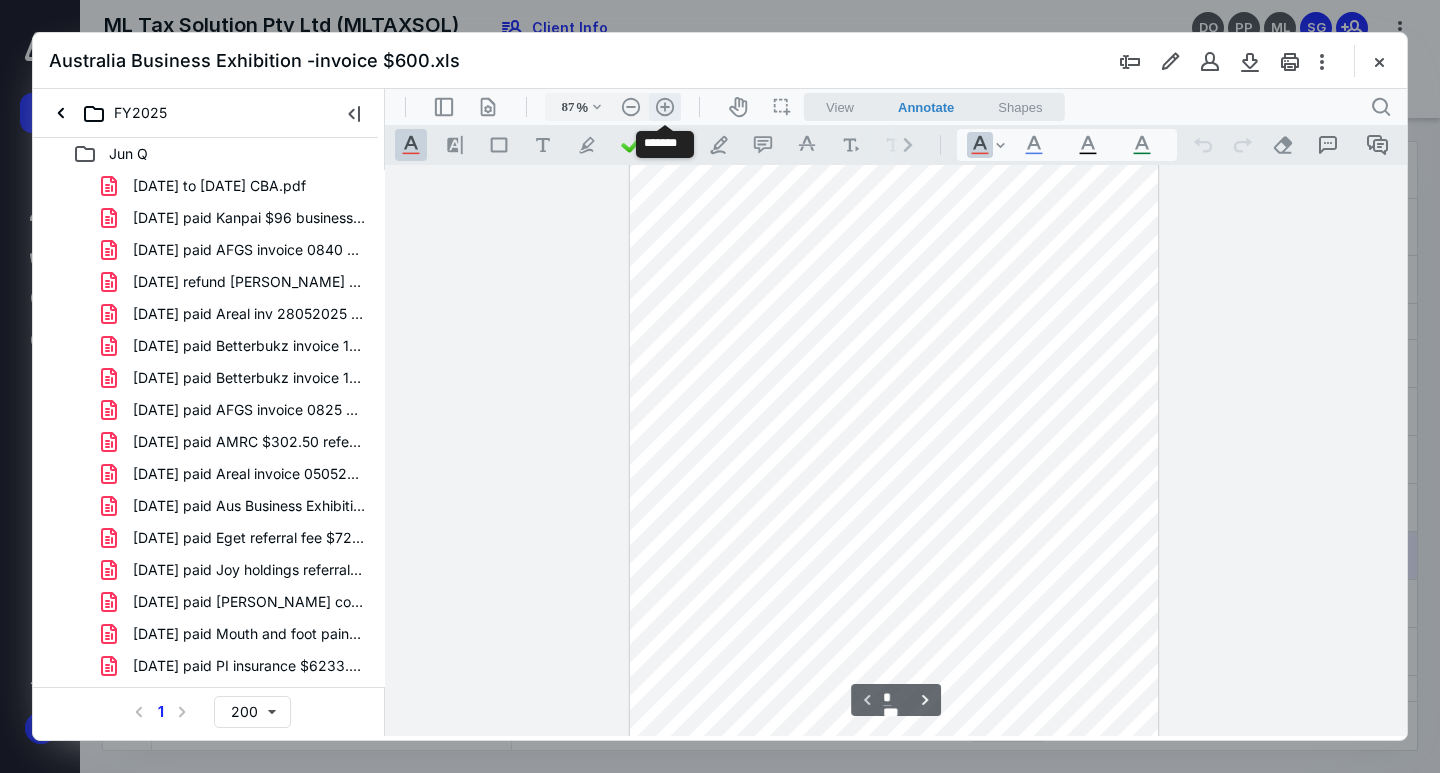 click on ".cls-1{fill:#abb0c4;} icon - header - zoom - in - line" at bounding box center (665, 107) 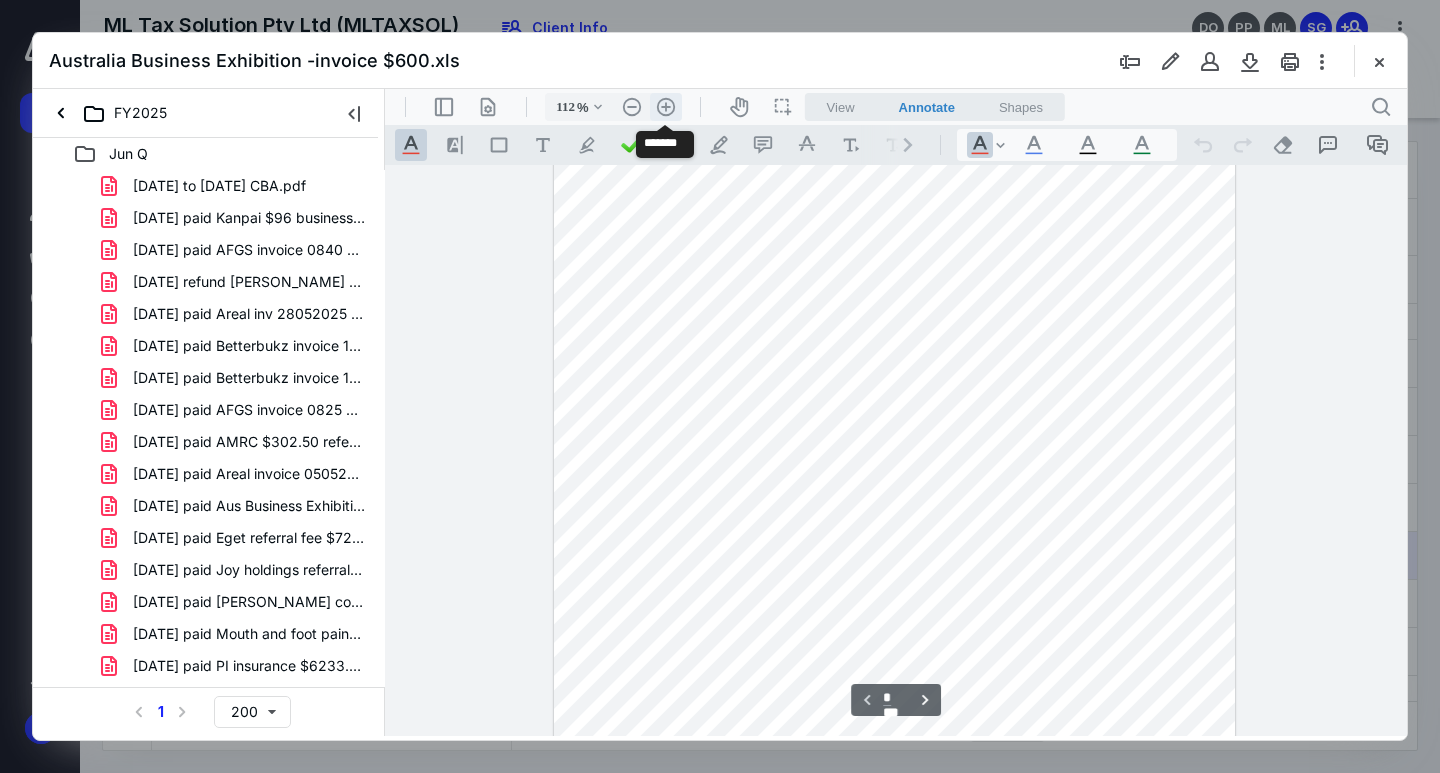 click on ".cls-1{fill:#abb0c4;} icon - header - zoom - in - line" at bounding box center (666, 107) 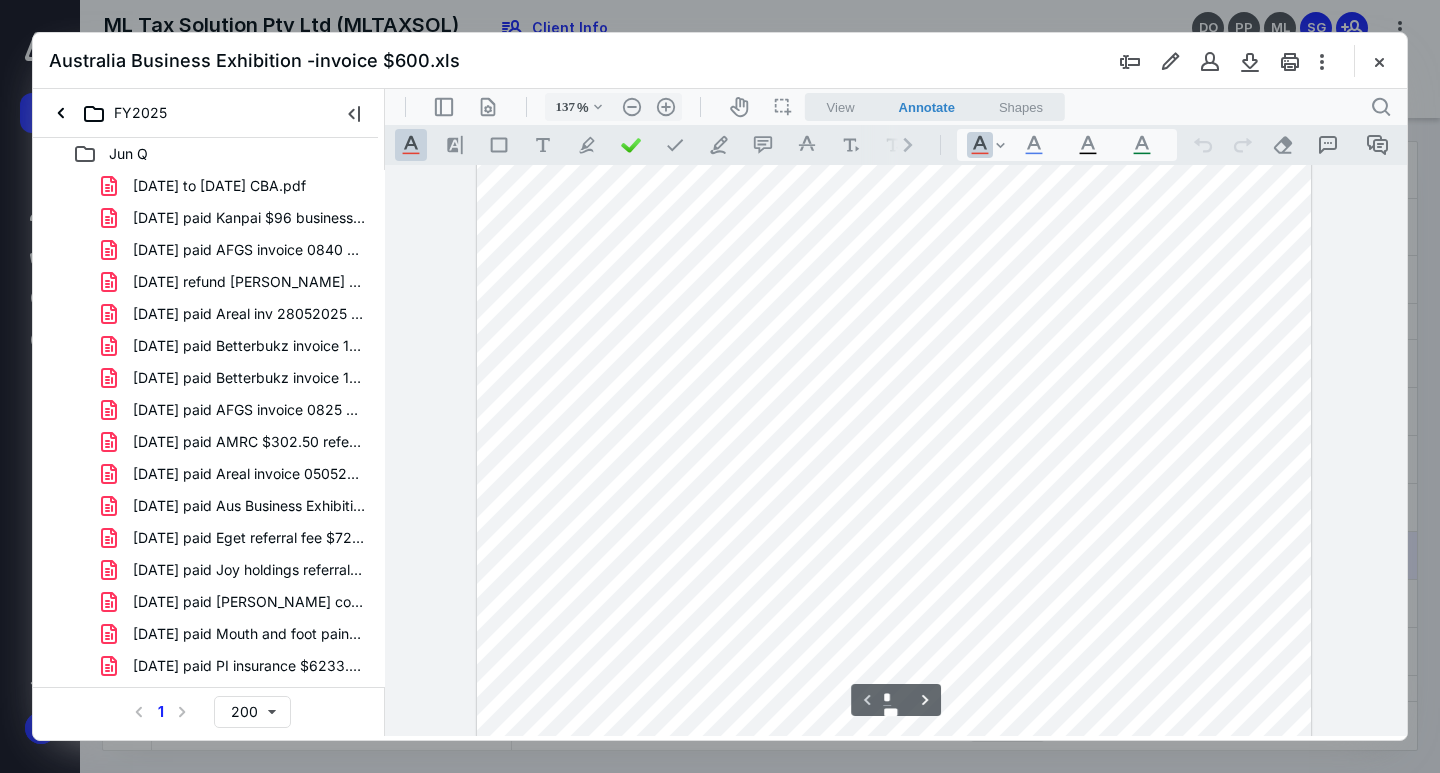 scroll, scrollTop: 0, scrollLeft: 0, axis: both 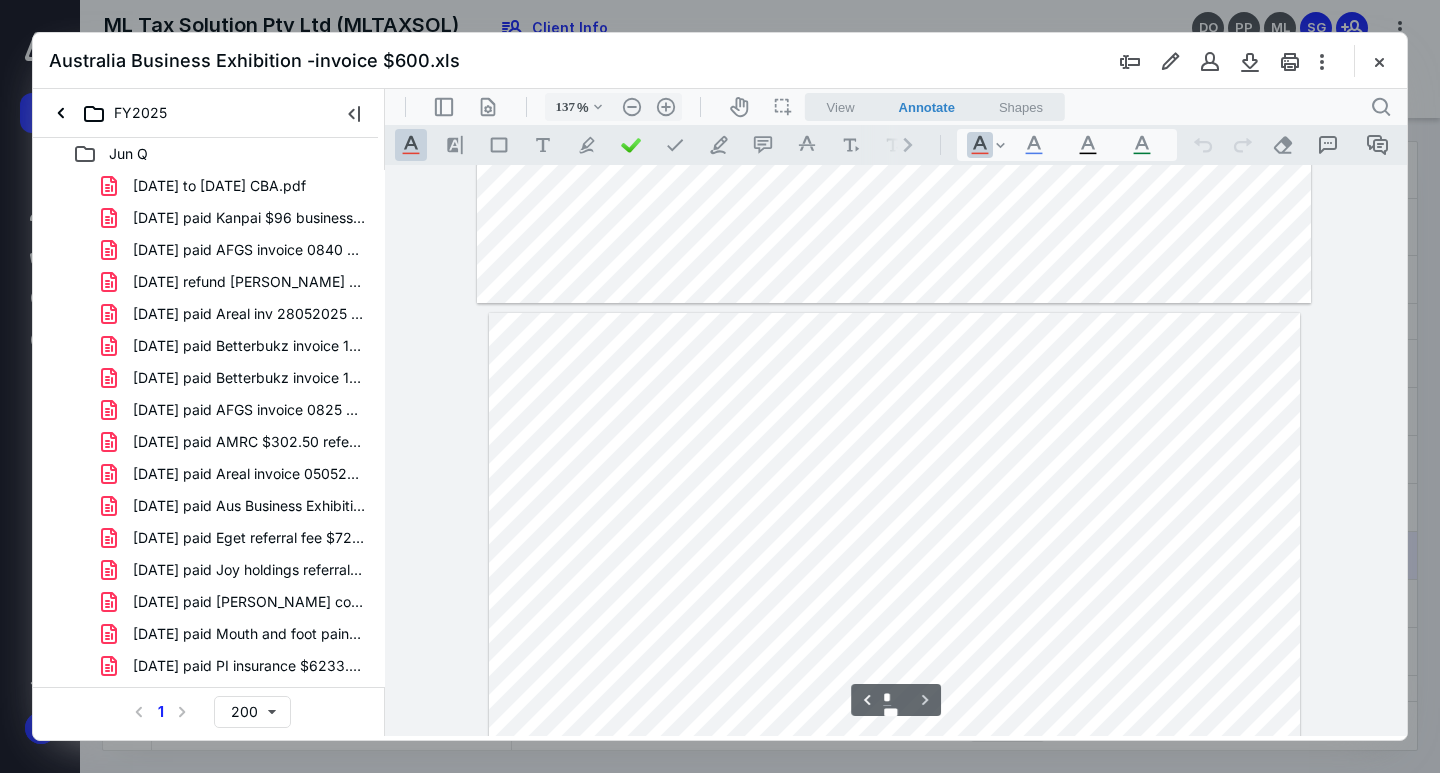 type on "*" 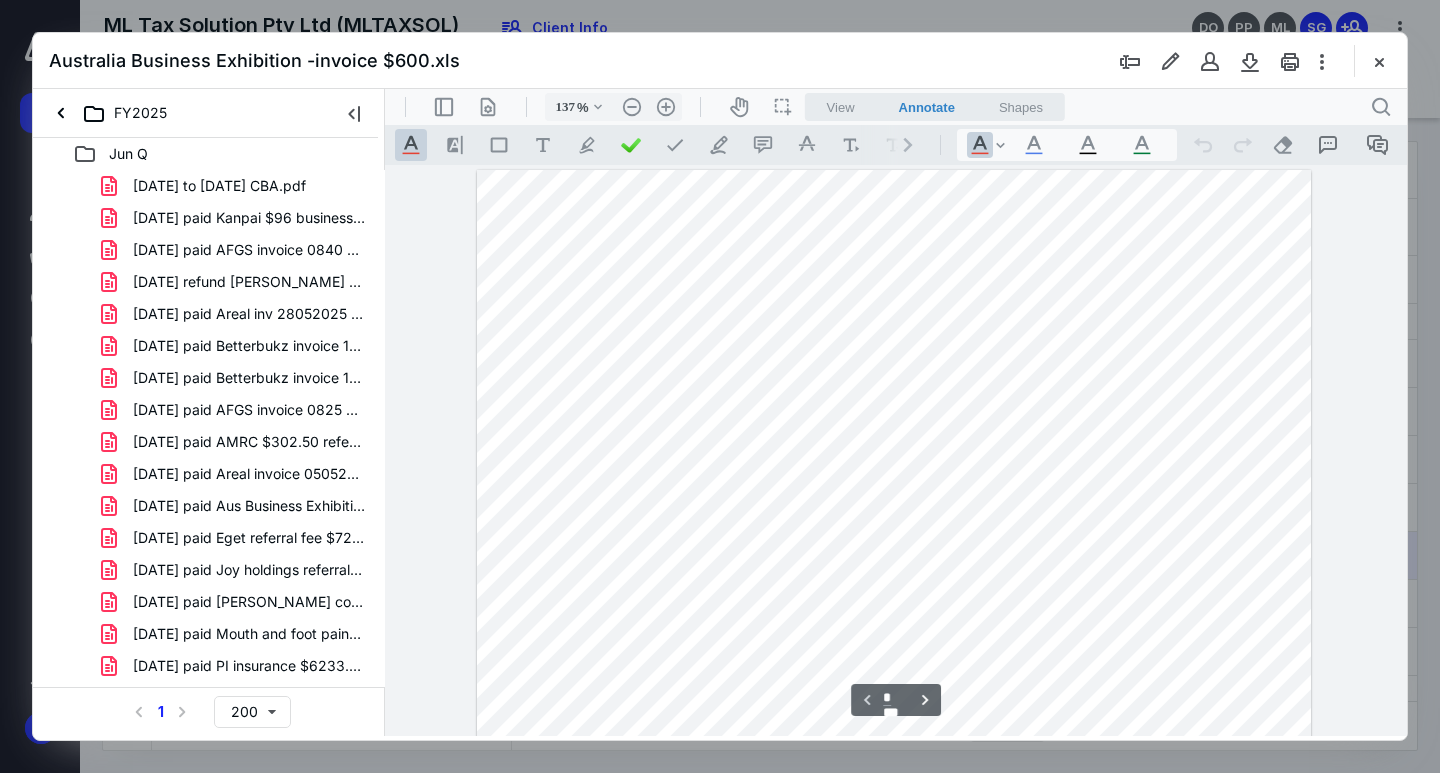 scroll, scrollTop: 300, scrollLeft: 0, axis: vertical 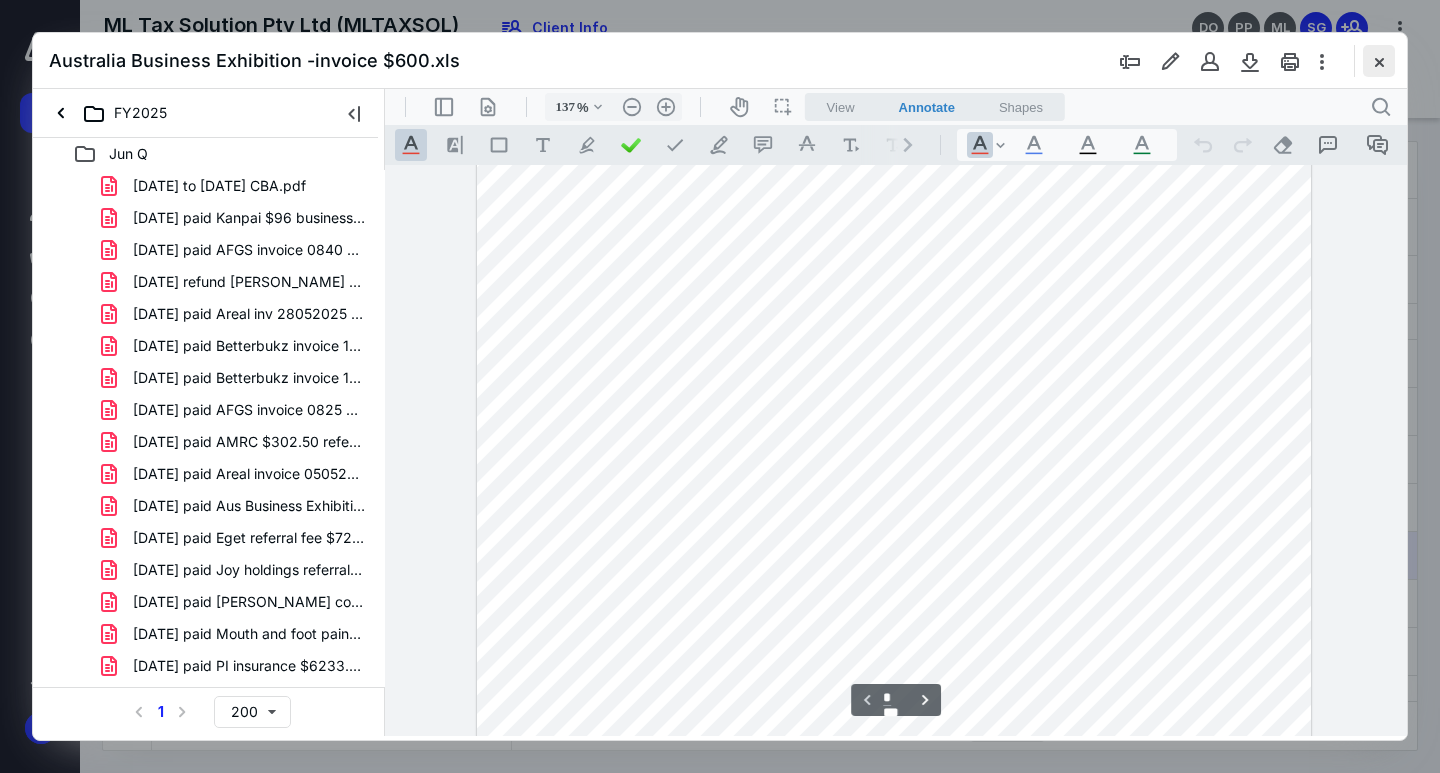 click at bounding box center [1379, 61] 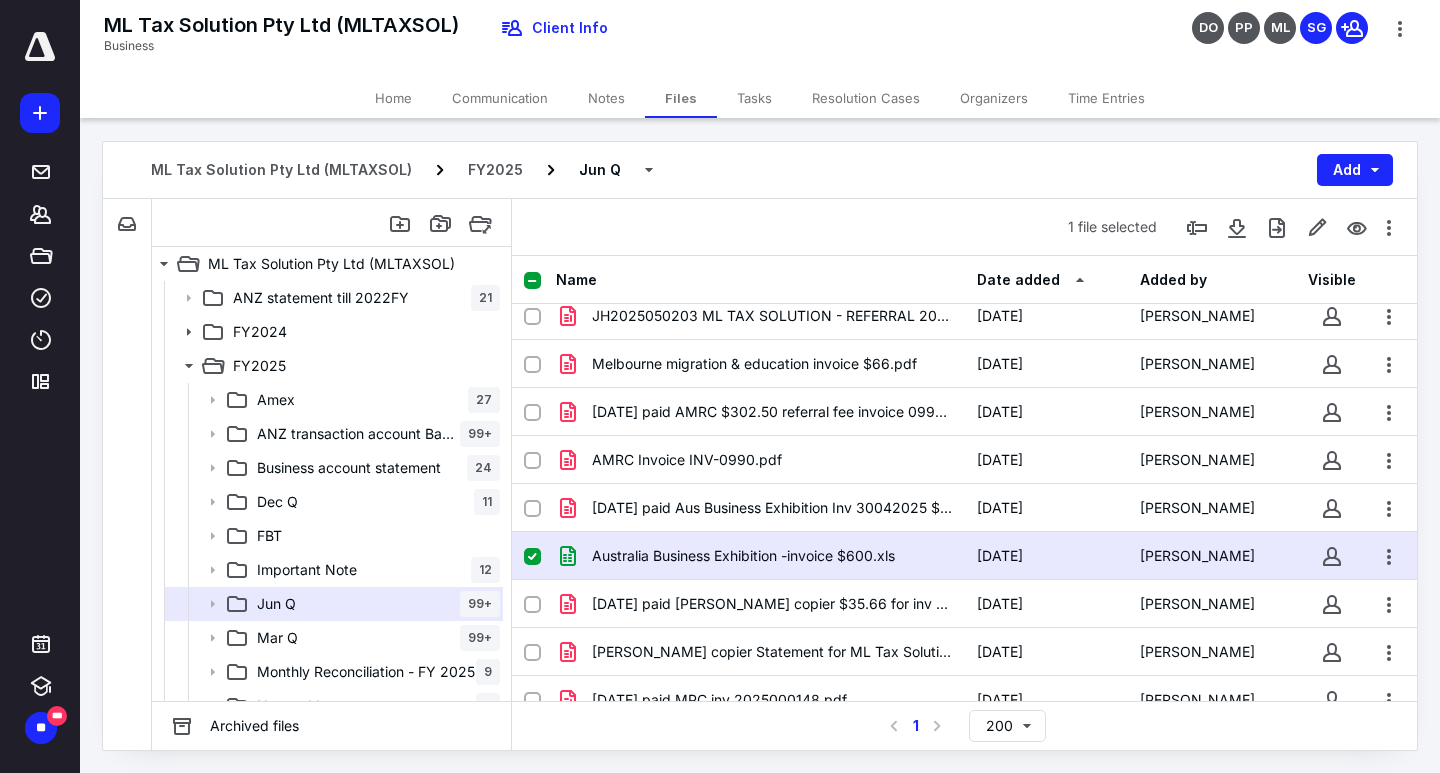 click on "Australia Business Exhibition -invoice $600.xls" at bounding box center [743, 556] 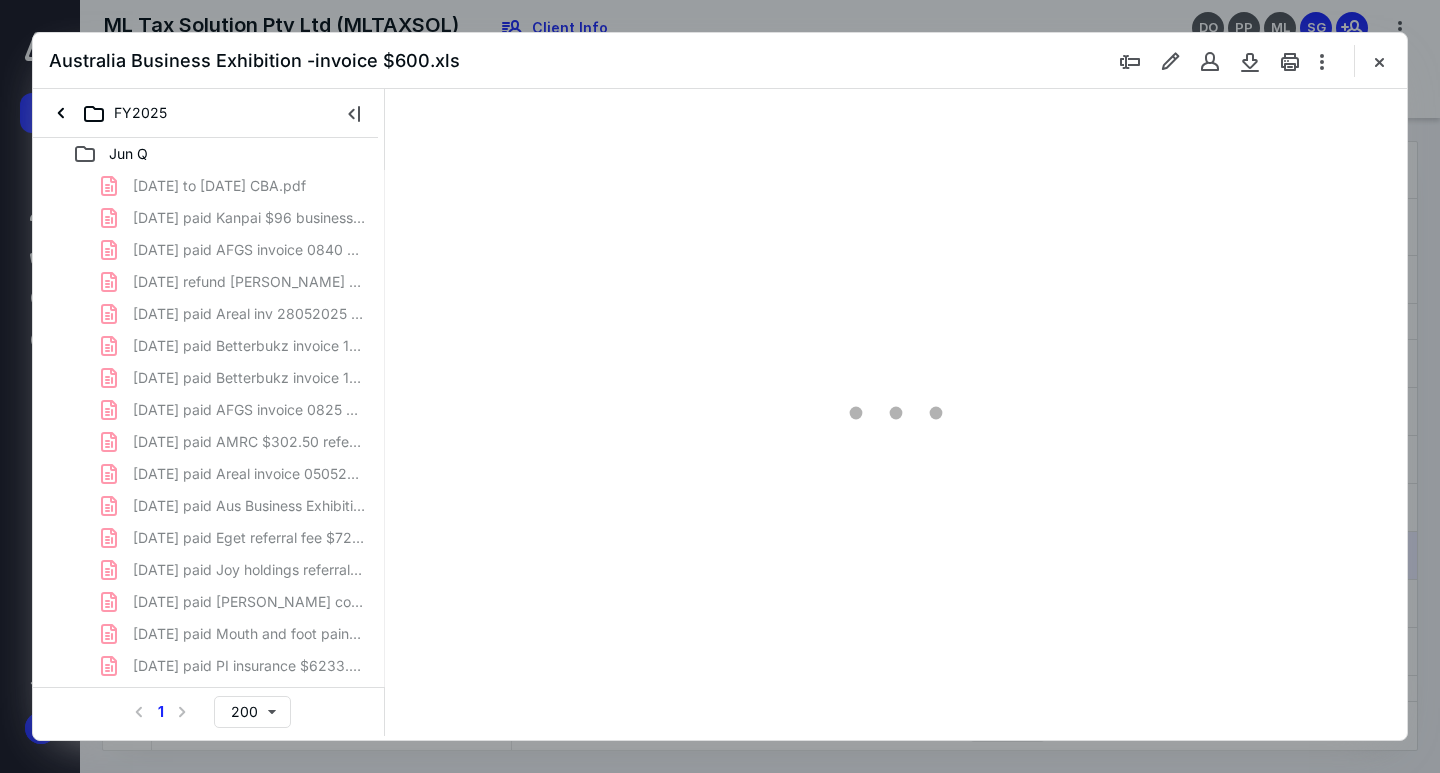 scroll, scrollTop: 0, scrollLeft: 0, axis: both 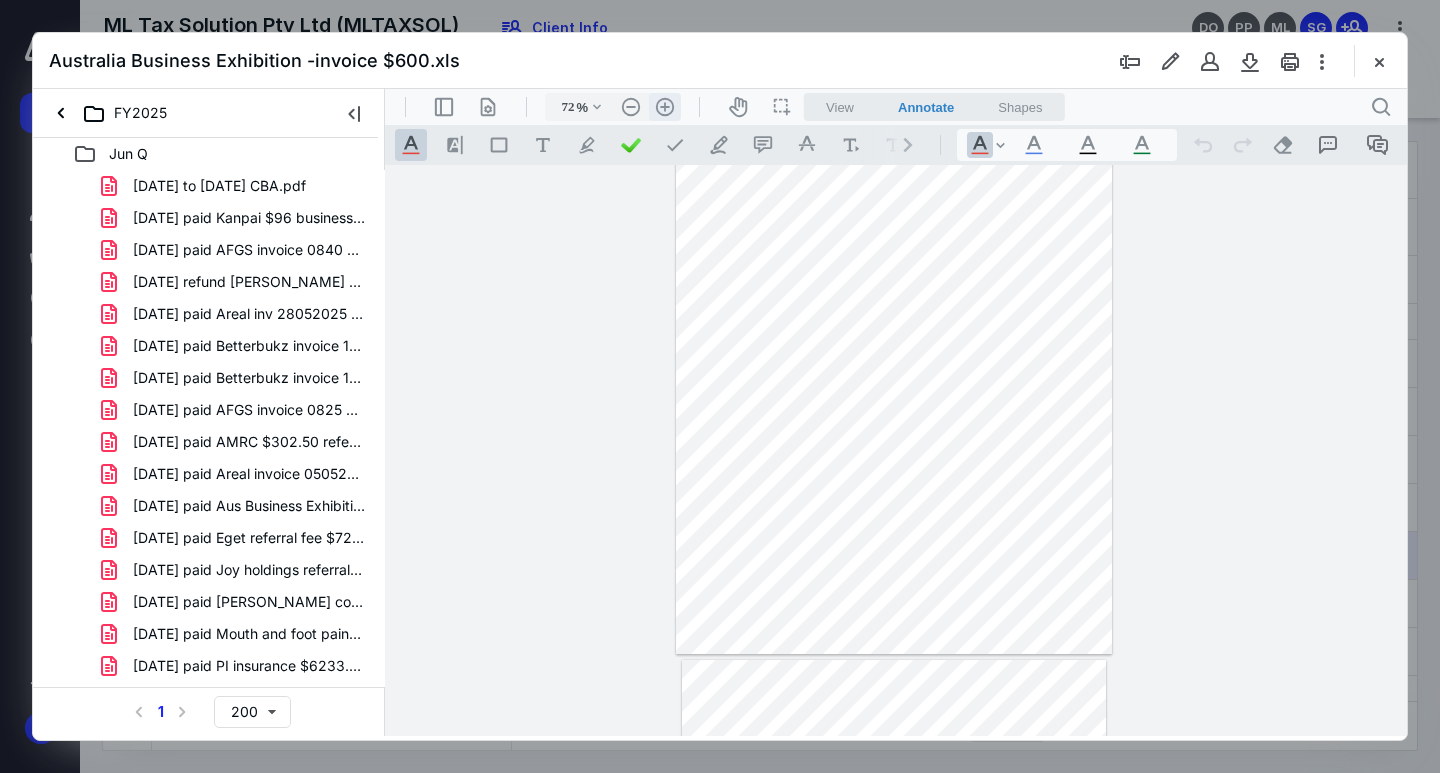 click on ".cls-1{fill:#abb0c4;} icon - header - zoom - in - line" at bounding box center [665, 107] 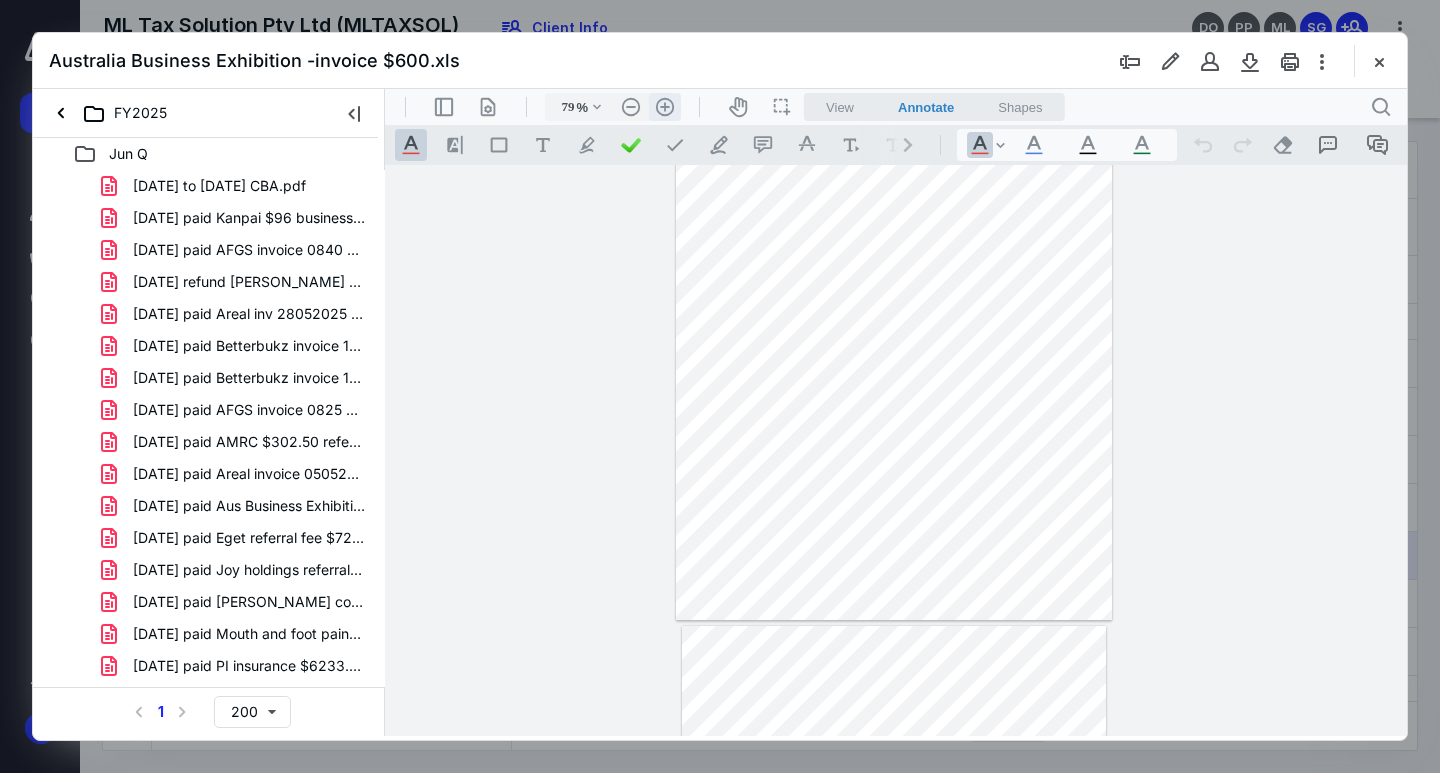click on ".cls-1{fill:#abb0c4;} icon - header - zoom - in - line" at bounding box center [665, 107] 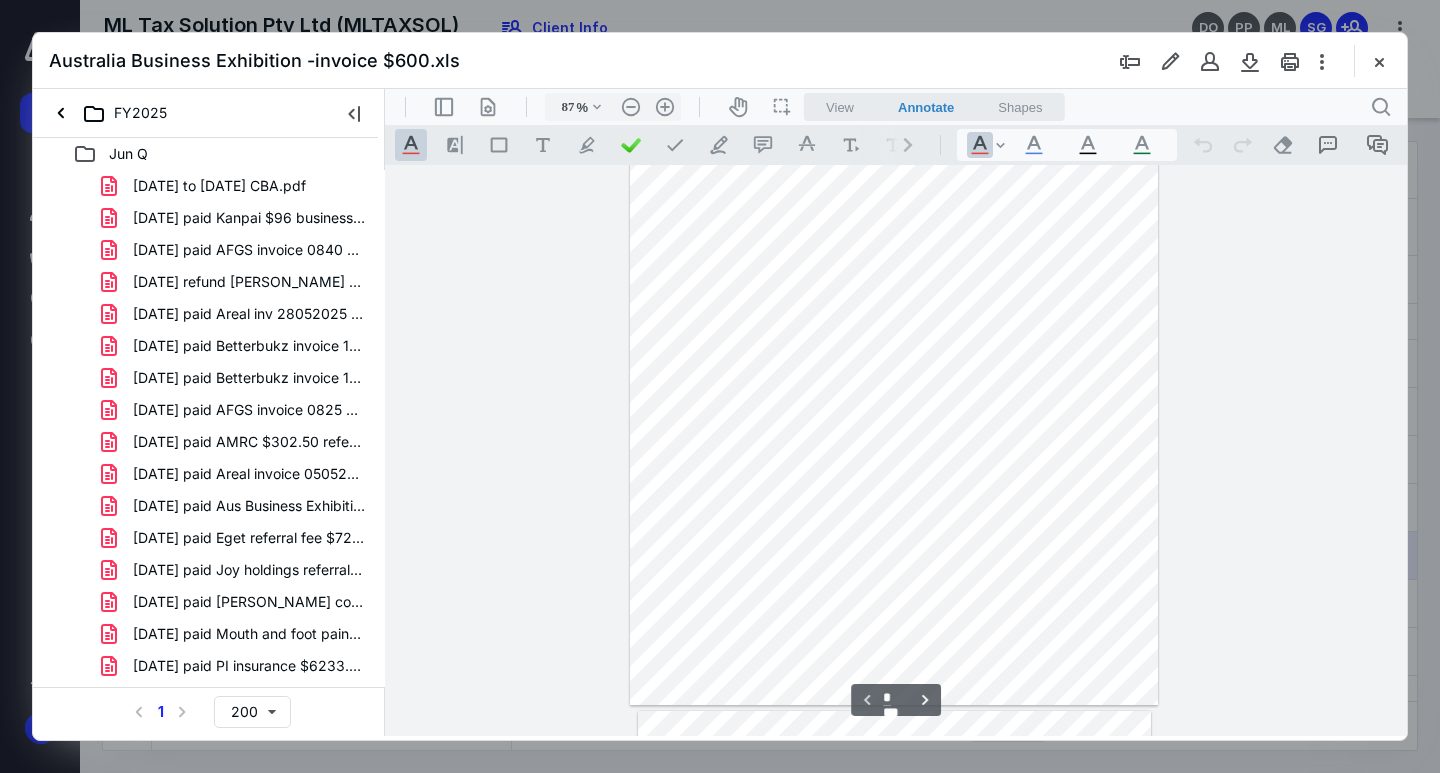 scroll, scrollTop: 0, scrollLeft: 0, axis: both 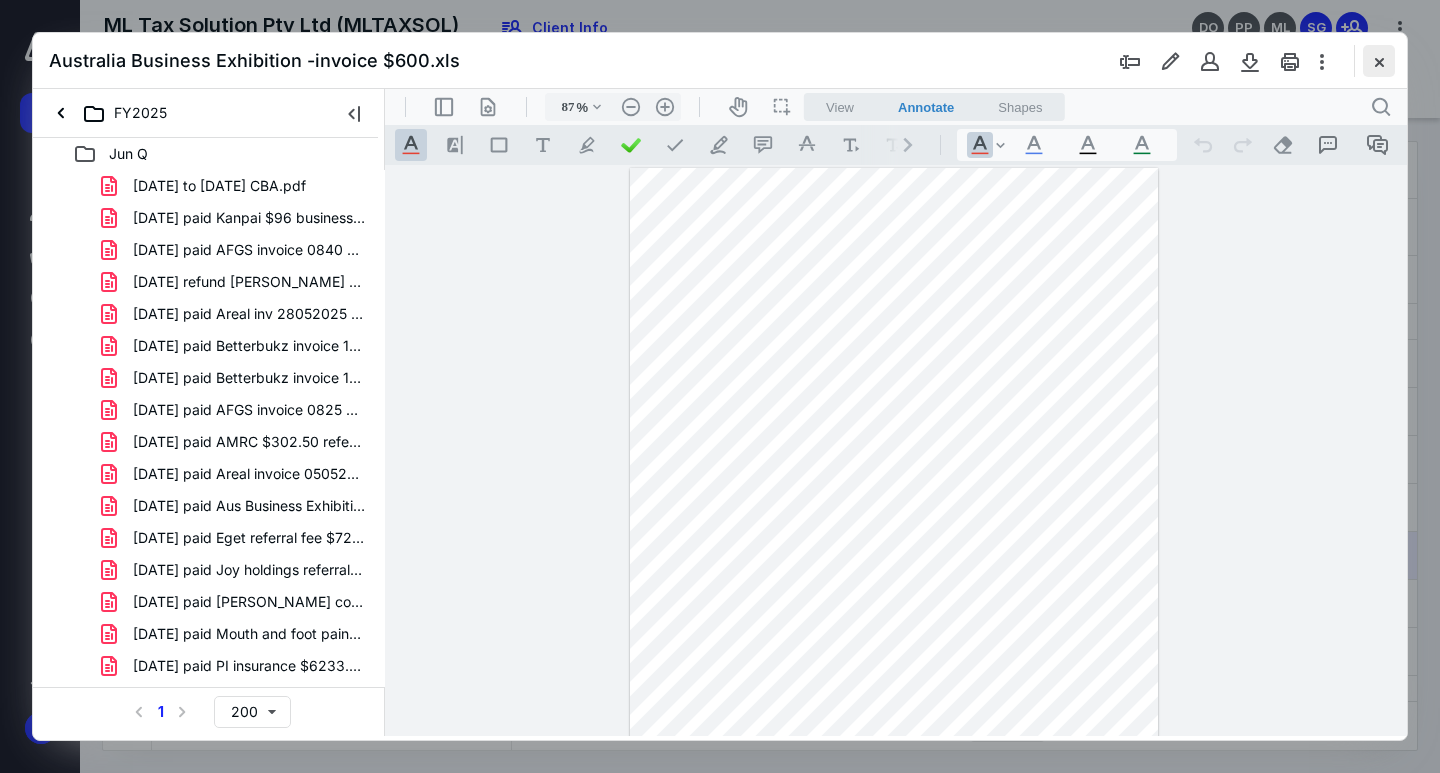 click at bounding box center (1379, 61) 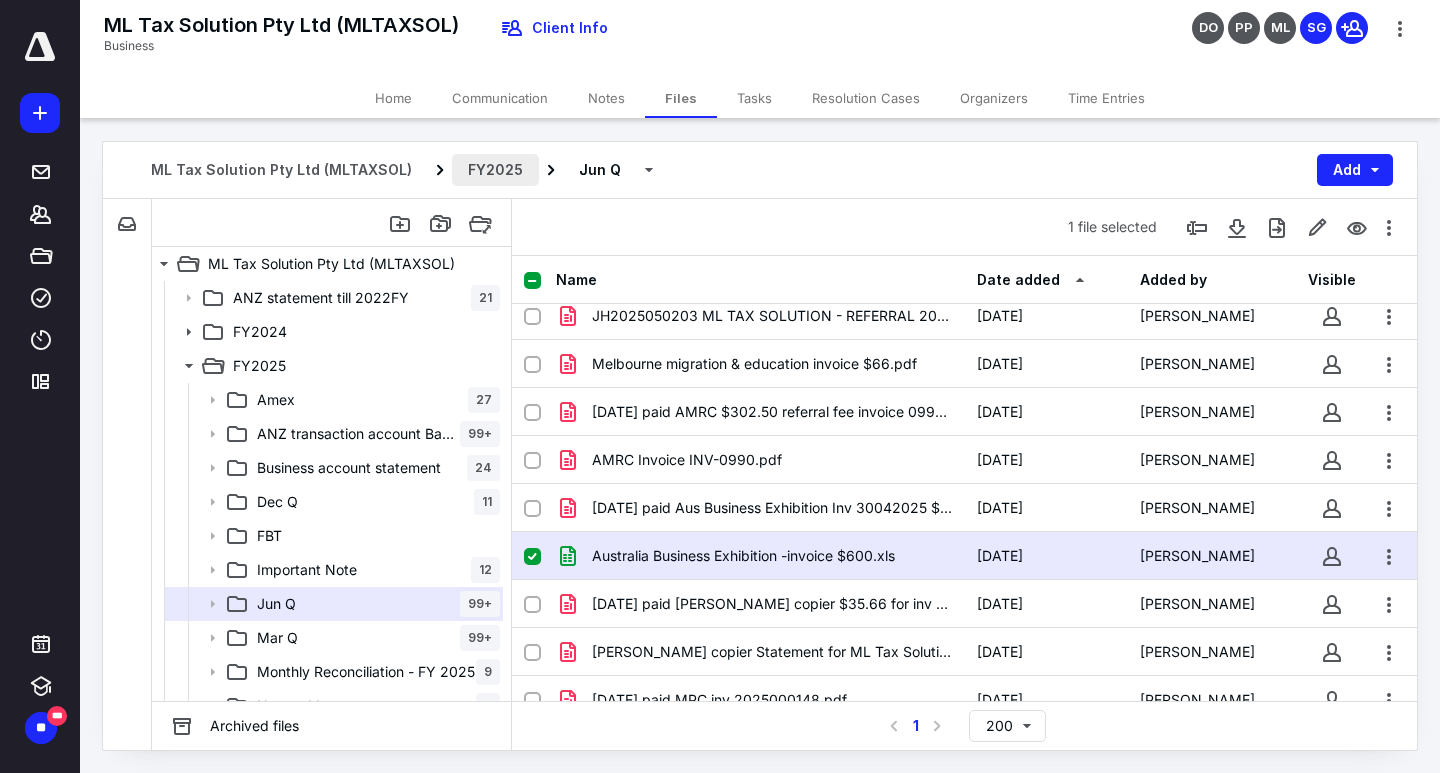 click on "FY2025" at bounding box center (495, 170) 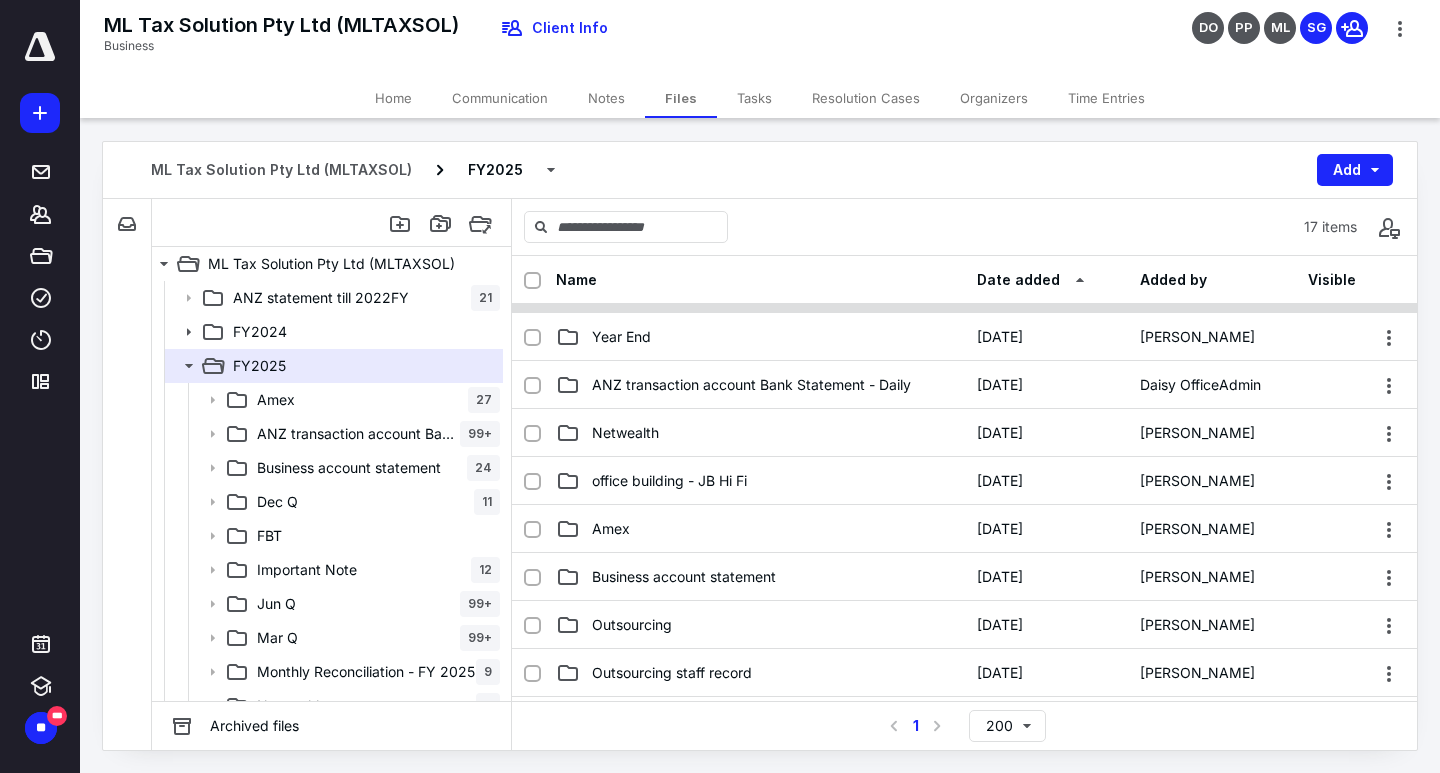 scroll, scrollTop: 500, scrollLeft: 0, axis: vertical 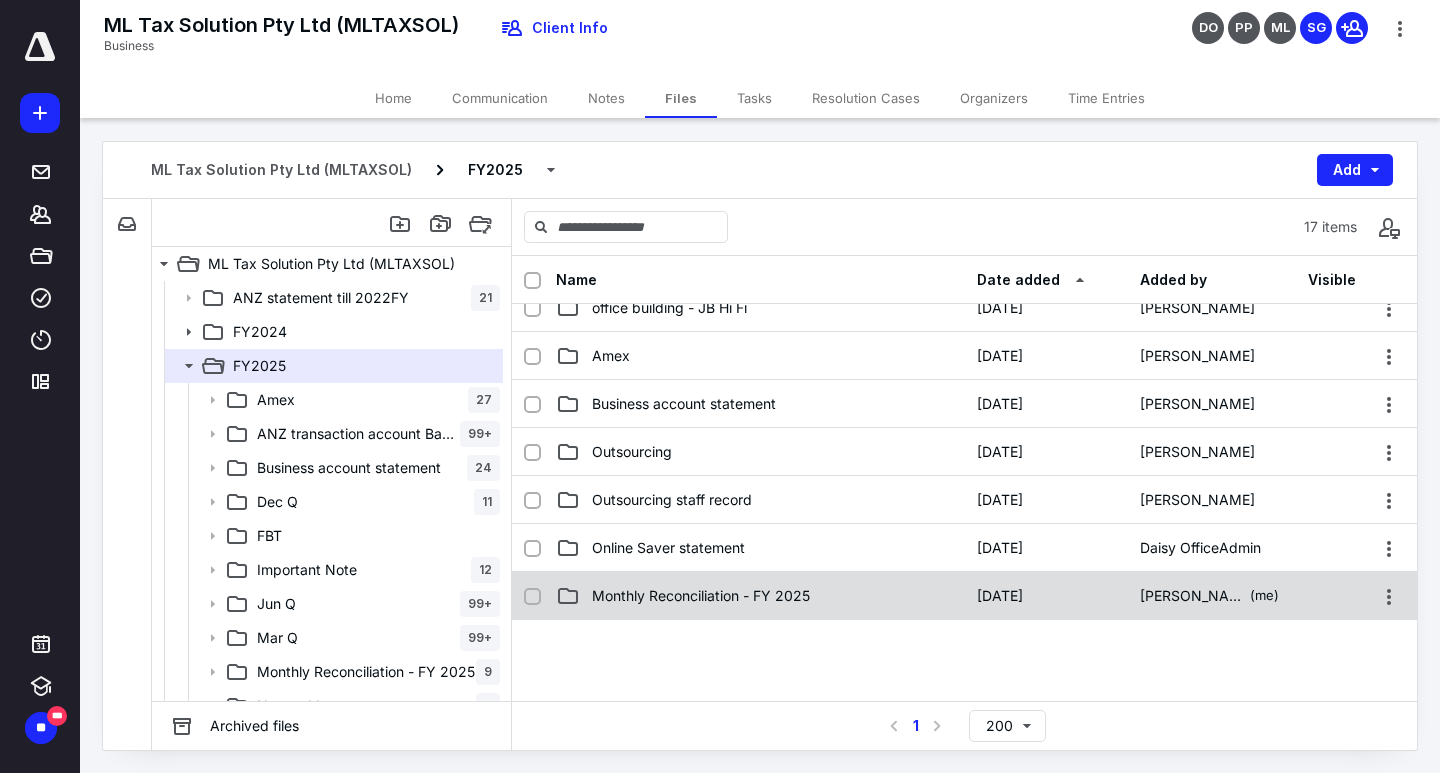 click on "Monthly Reconciliation - FY 2025" at bounding box center (701, 596) 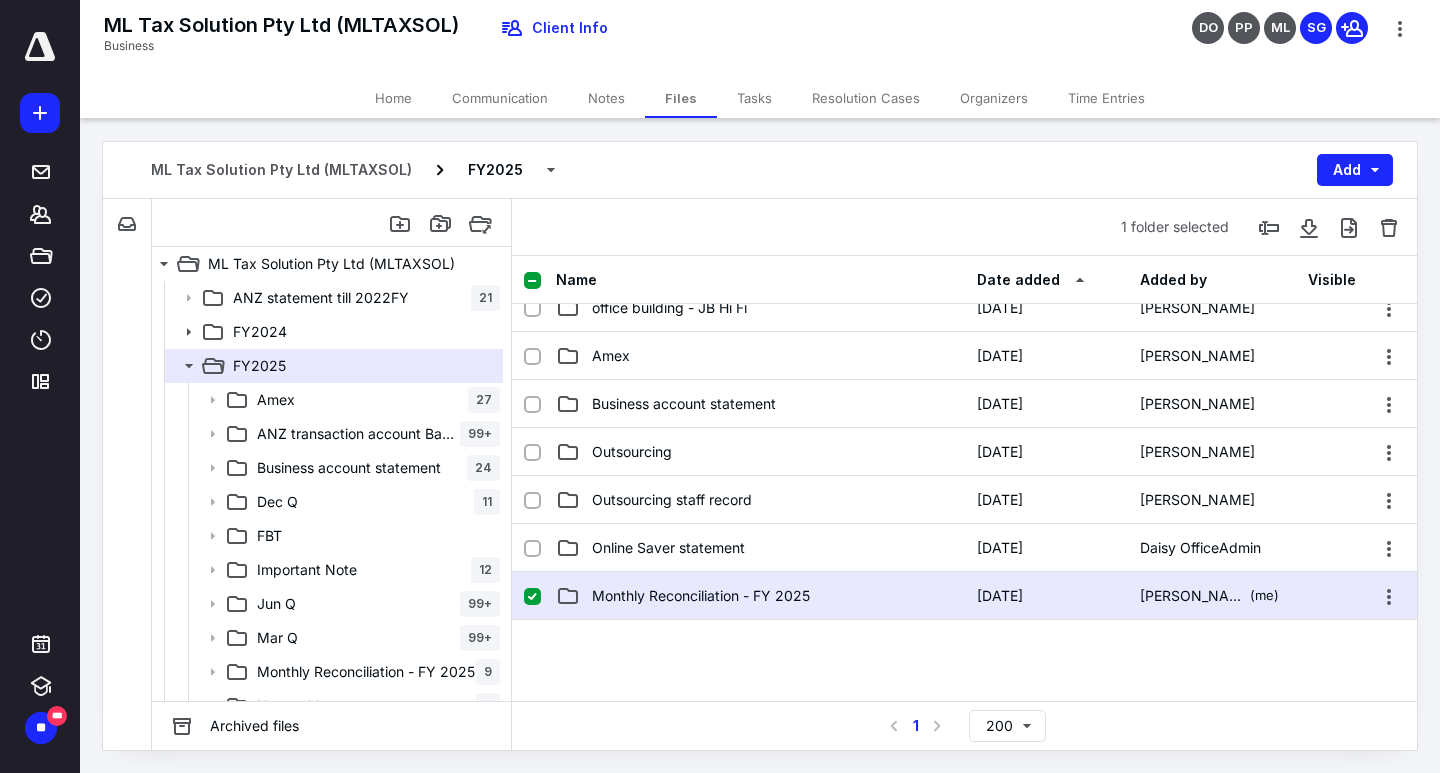 click on "Monthly Reconciliation - FY 2025" at bounding box center (701, 596) 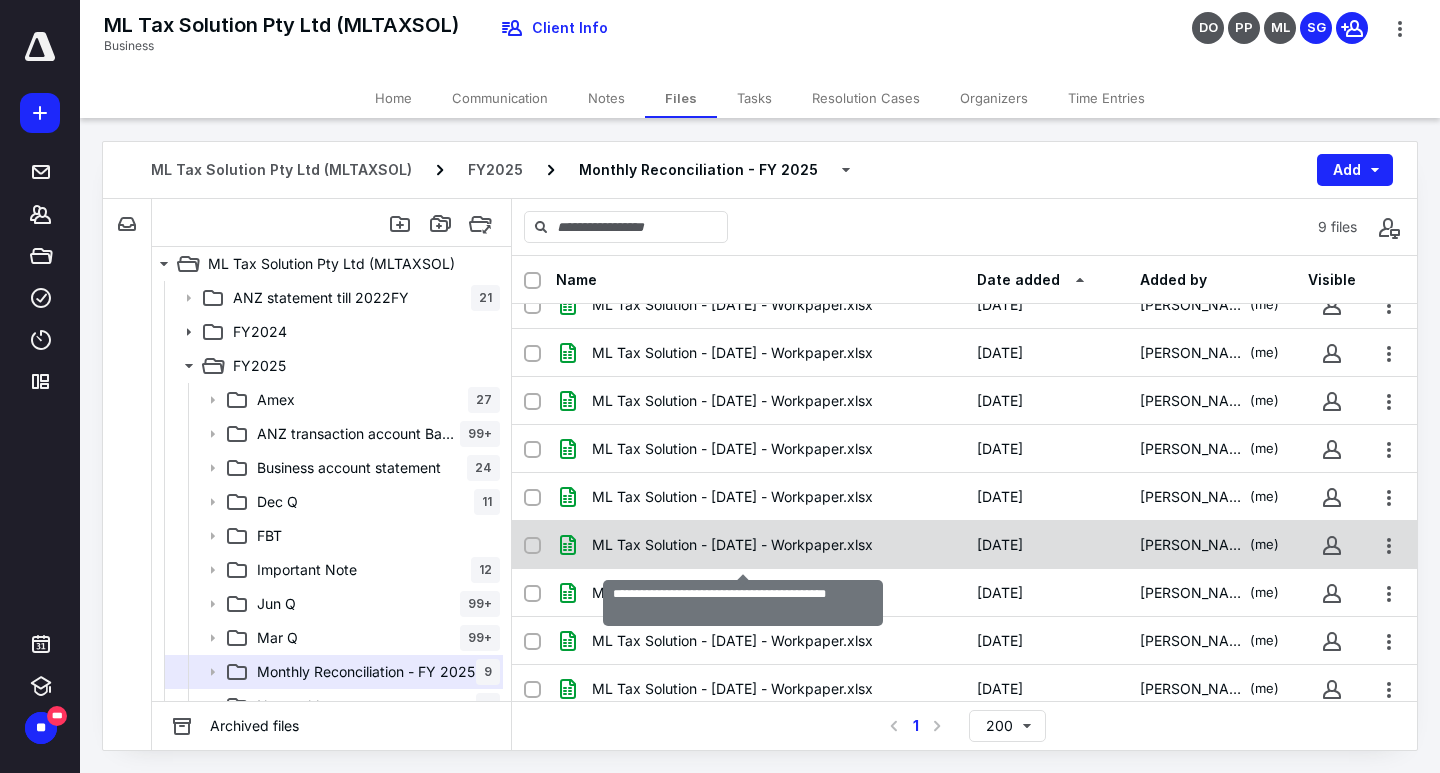 scroll, scrollTop: 35, scrollLeft: 0, axis: vertical 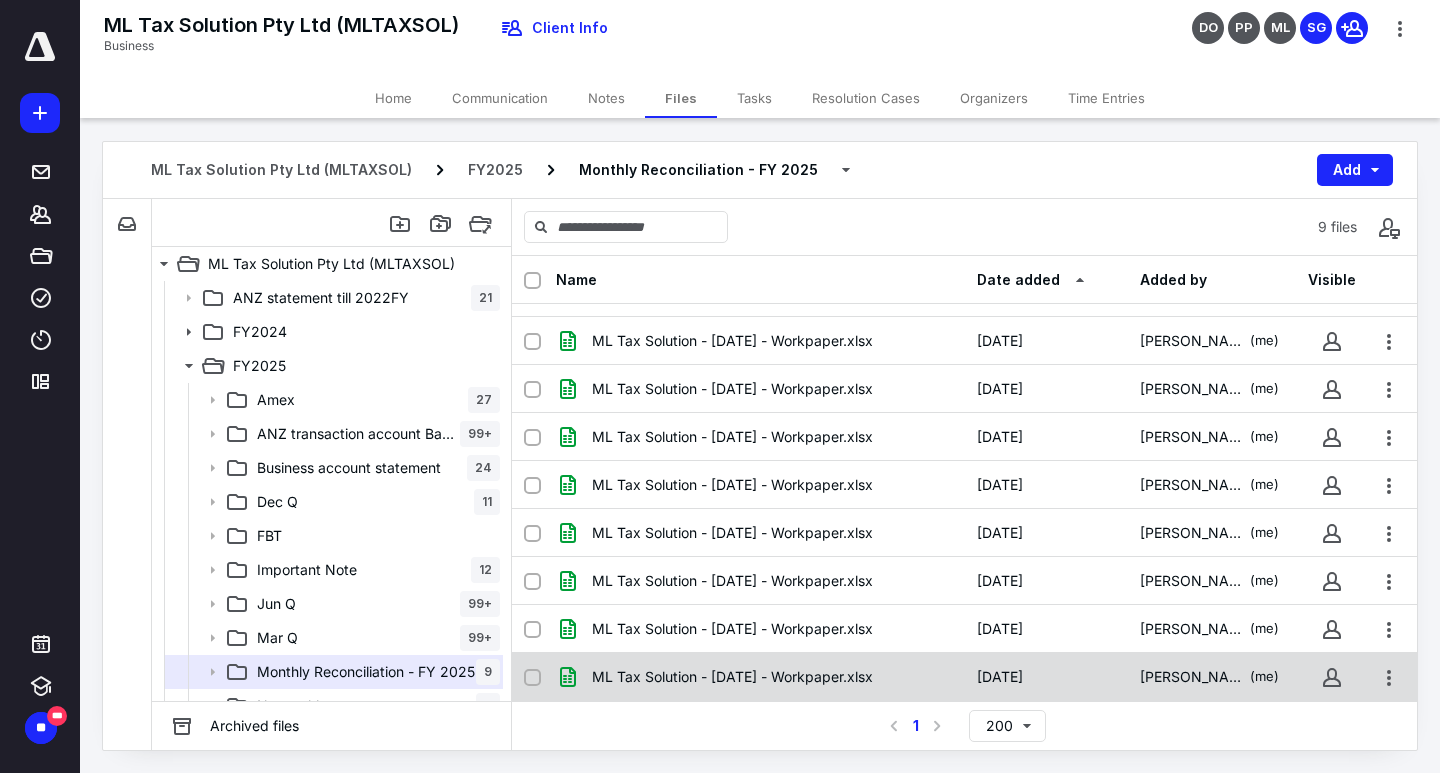 click on "ML Tax Solution - [DATE] - Workpaper.xlsx" at bounding box center [760, 677] 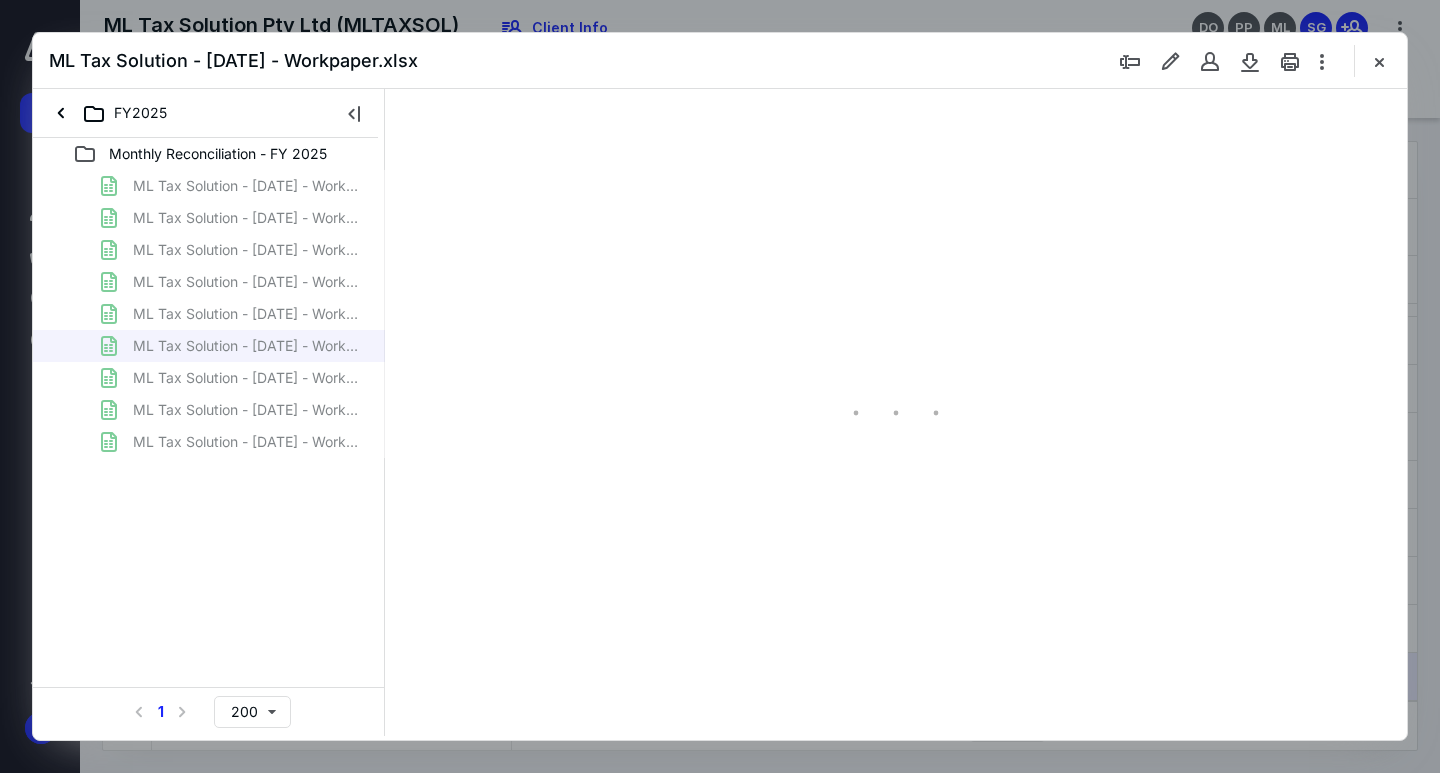 scroll, scrollTop: 0, scrollLeft: 0, axis: both 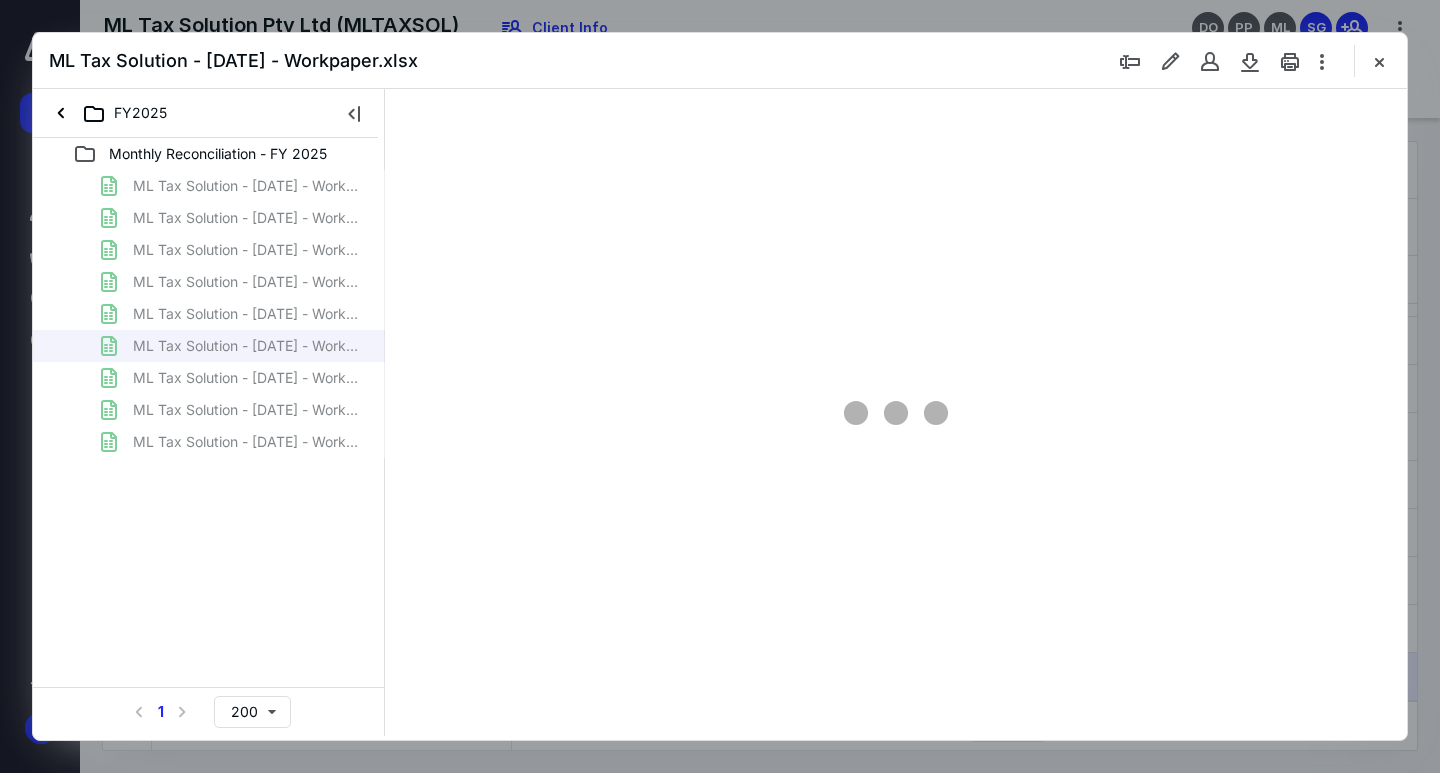 type on "109" 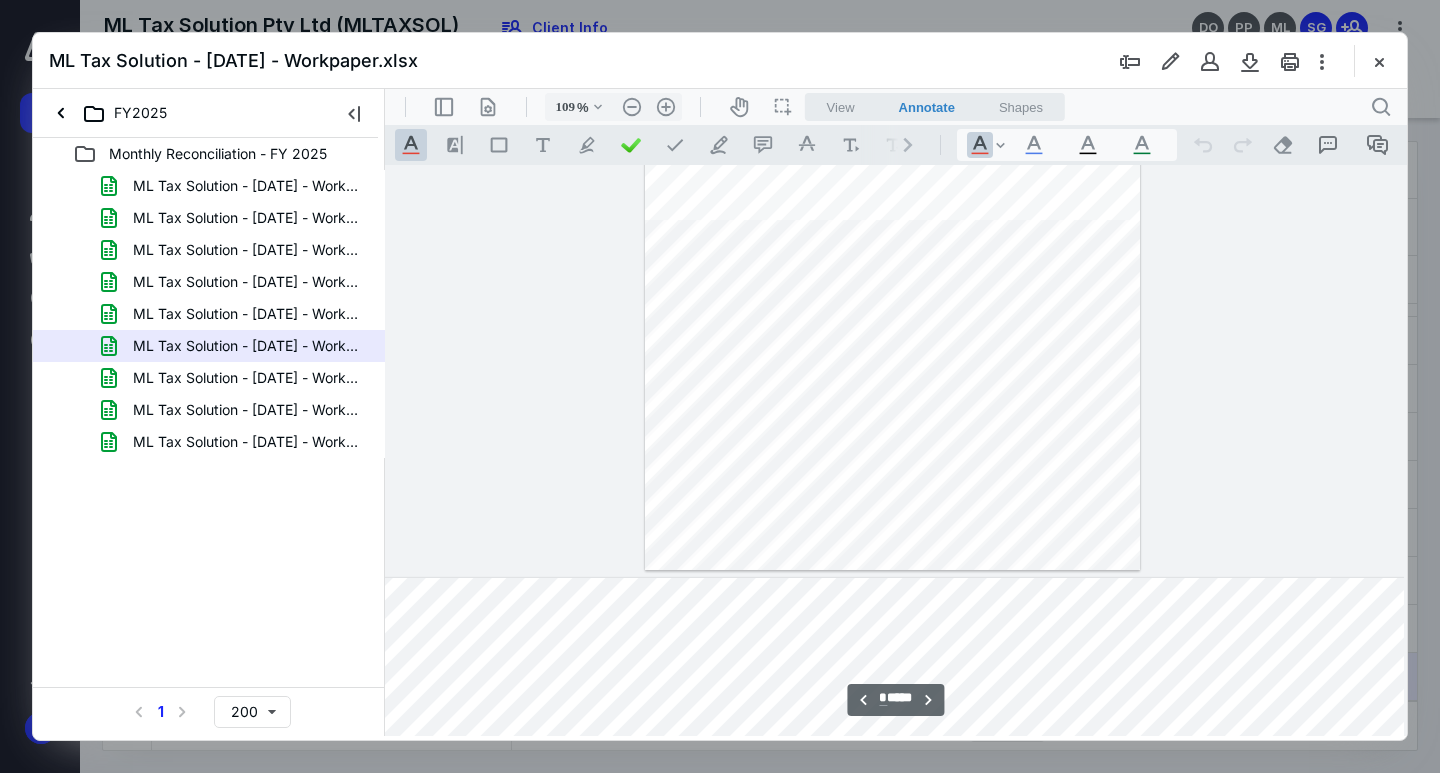 scroll, scrollTop: 5080, scrollLeft: 621, axis: both 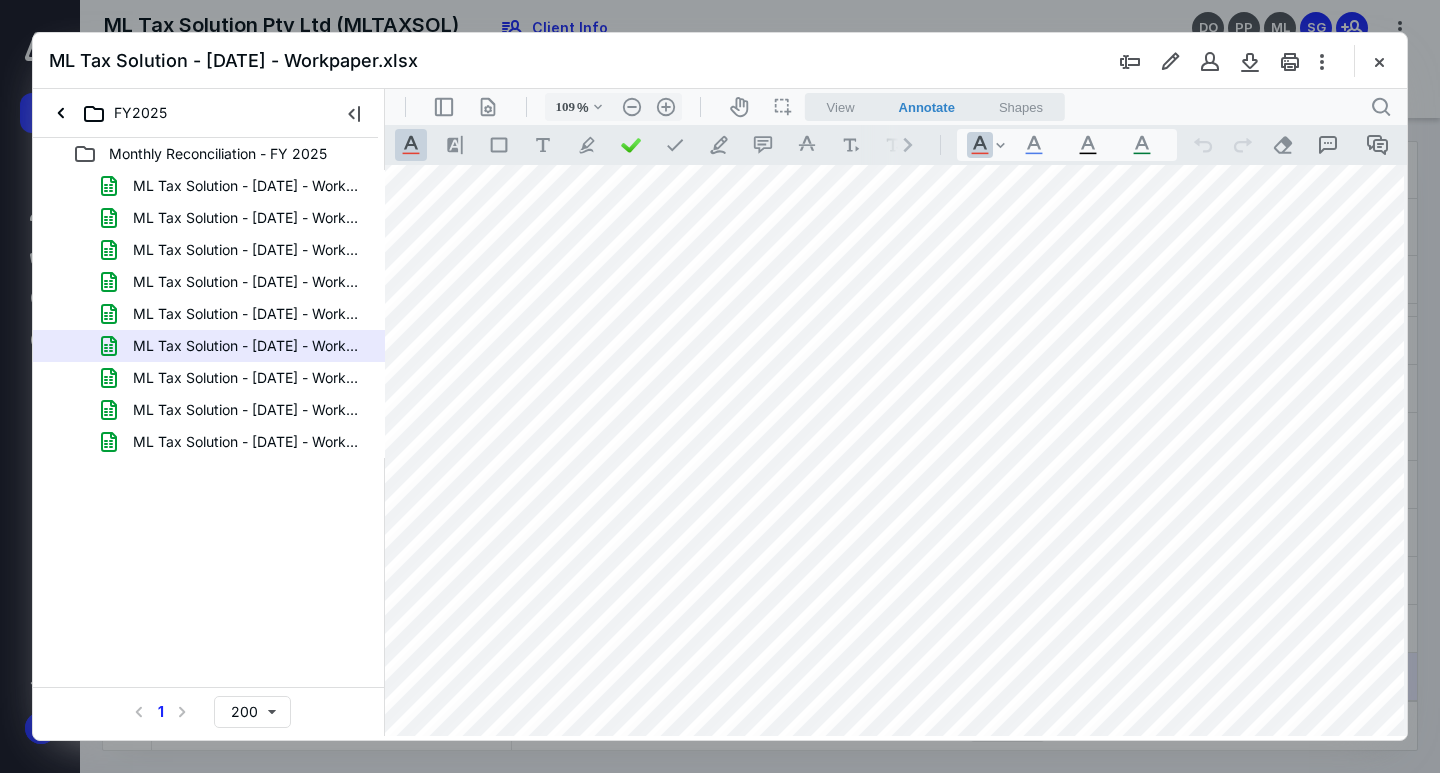 drag, startPoint x: 959, startPoint y: 725, endPoint x: 847, endPoint y: 724, distance: 112.00446 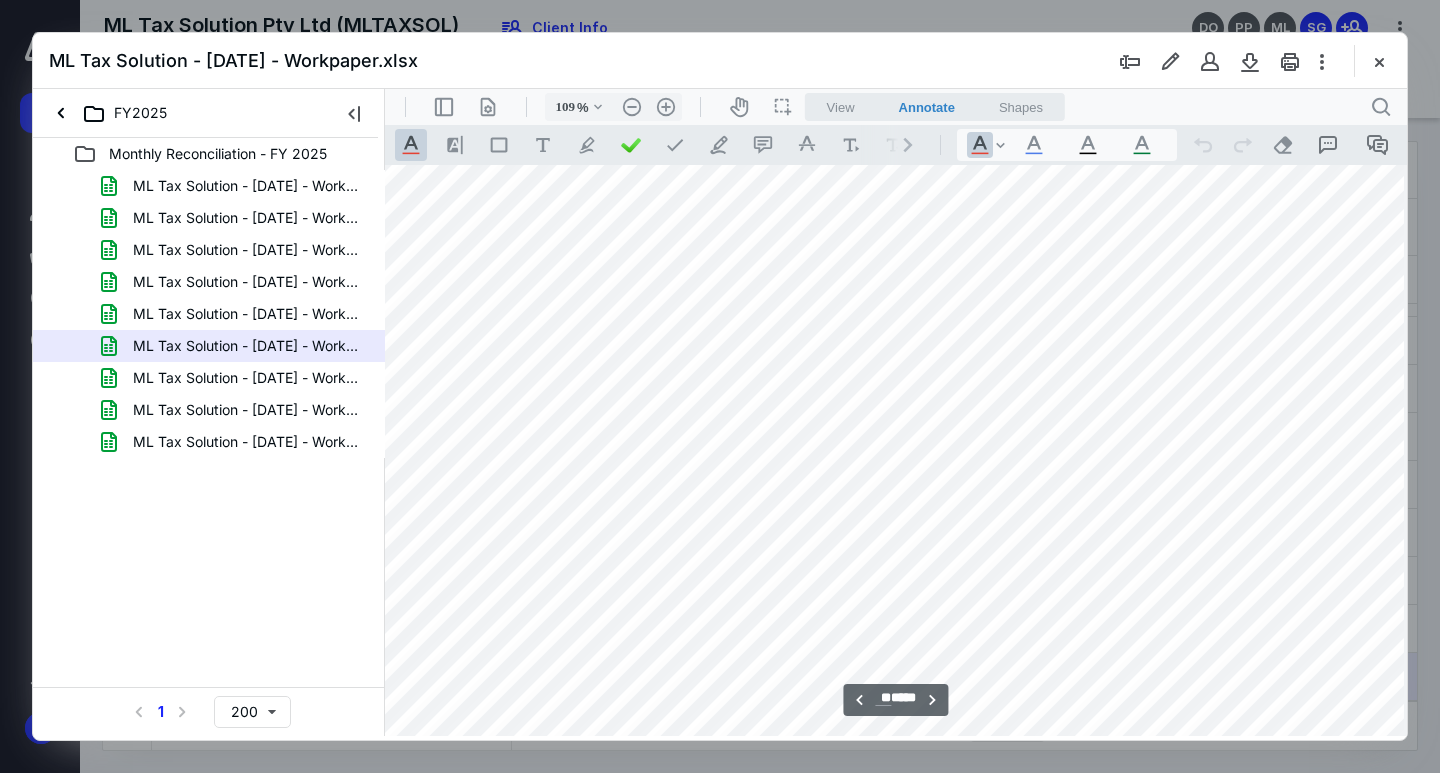 scroll, scrollTop: 48690, scrollLeft: 139, axis: both 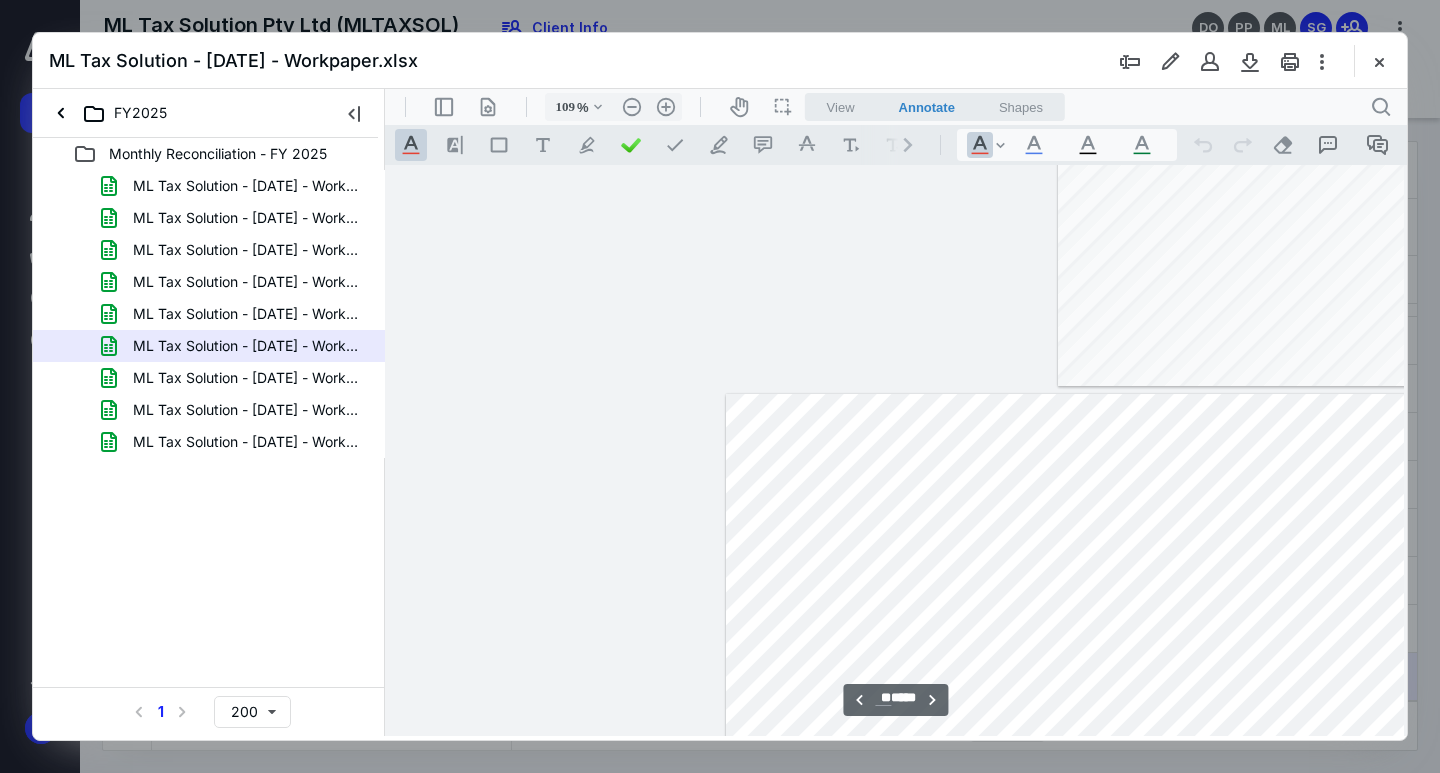 type on "**" 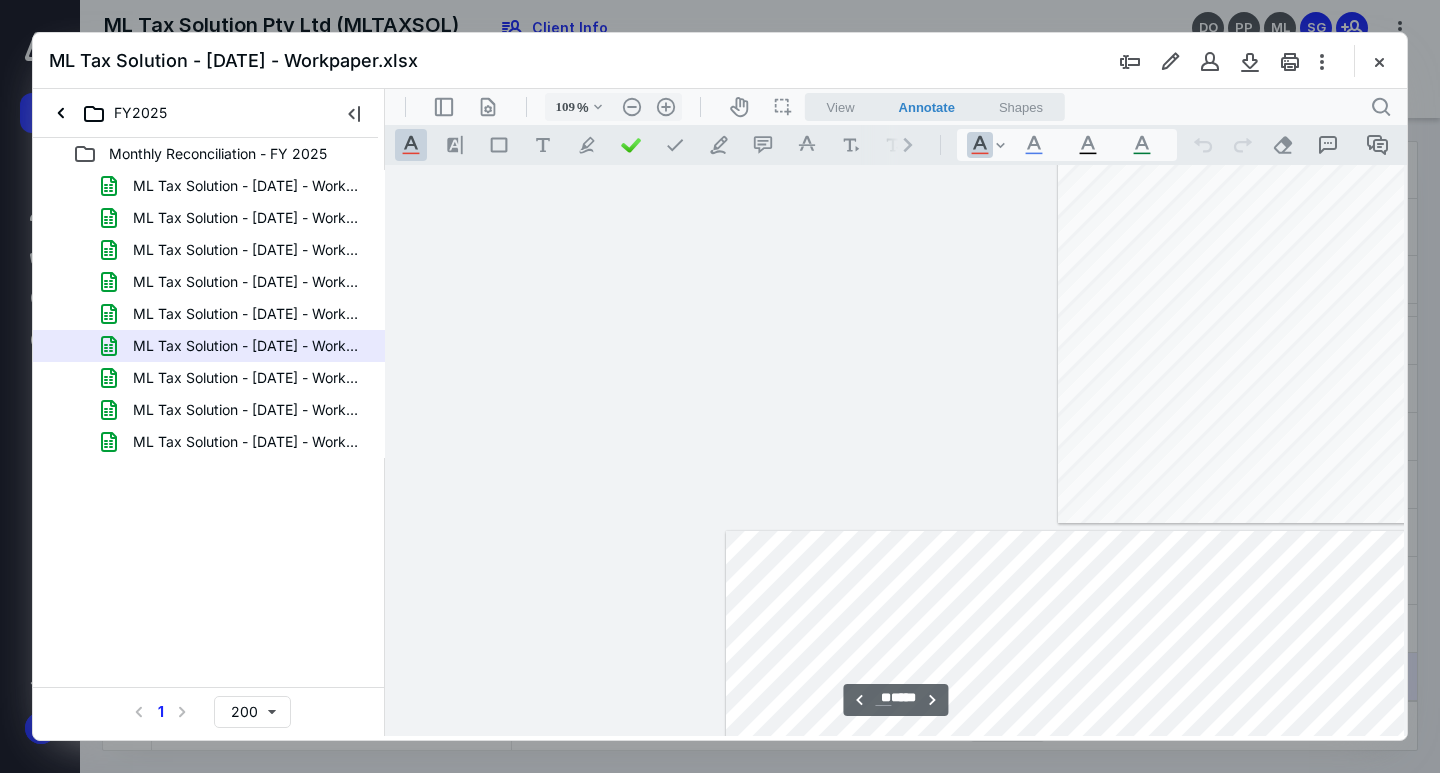 scroll, scrollTop: 50090, scrollLeft: 0, axis: vertical 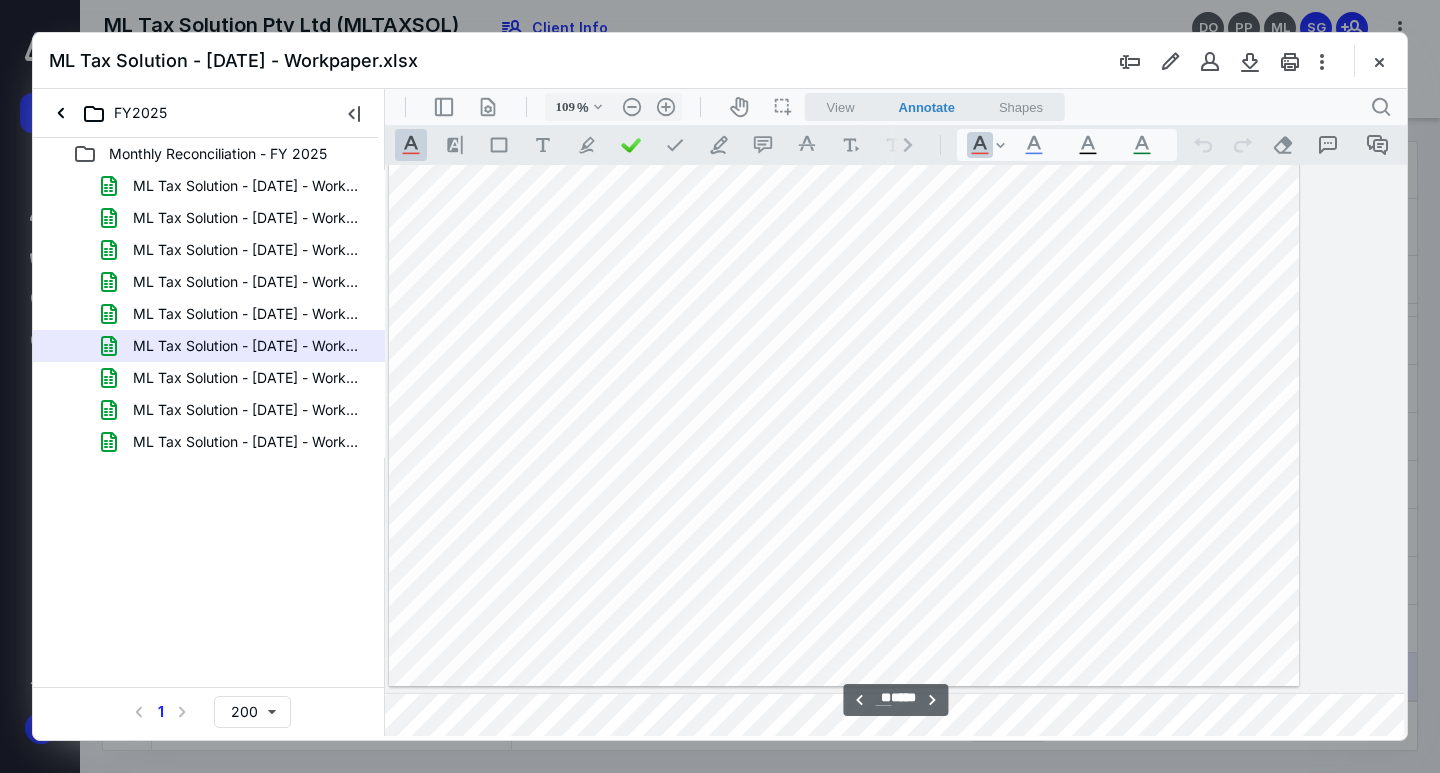 drag, startPoint x: 790, startPoint y: 731, endPoint x: 1476, endPoint y: 827, distance: 692.68463 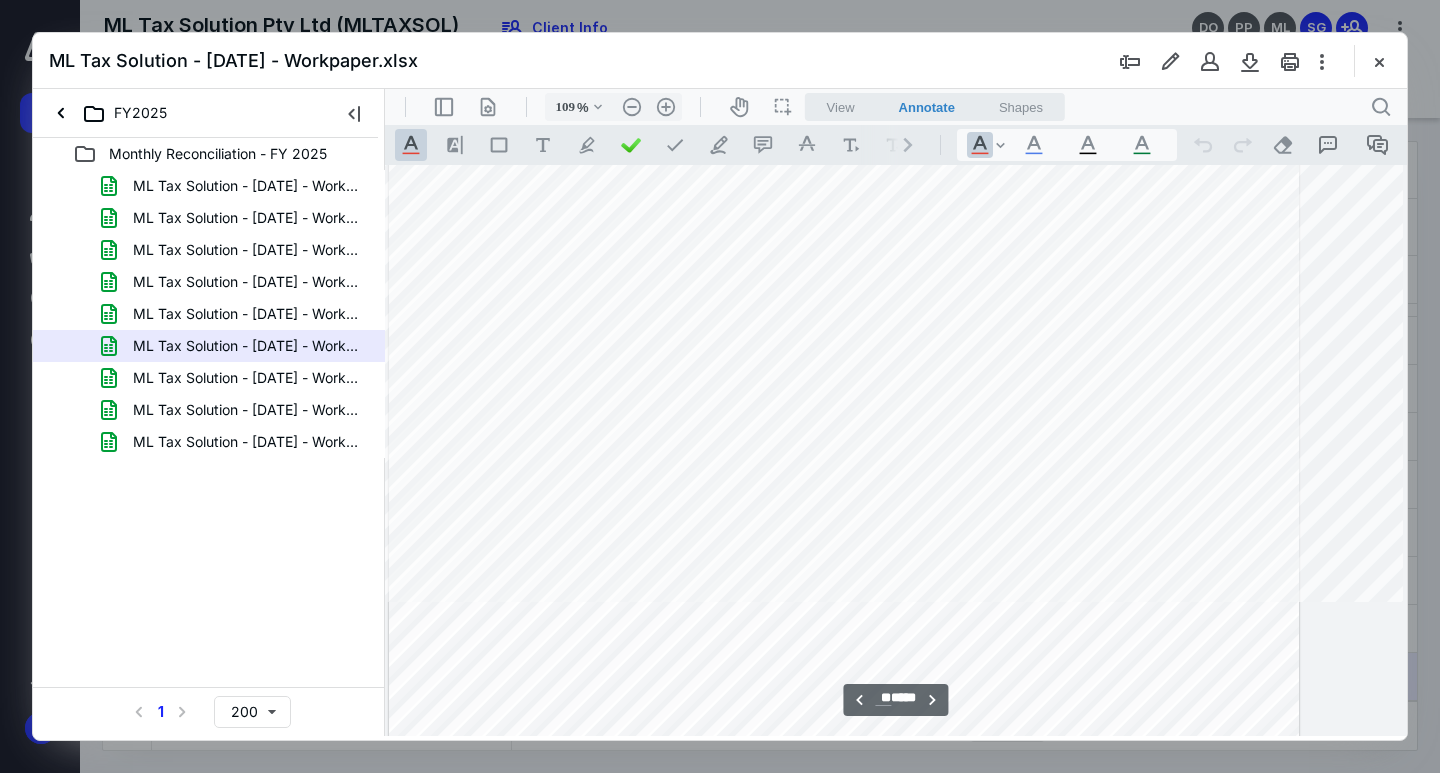 scroll, scrollTop: 49790, scrollLeft: 669, axis: both 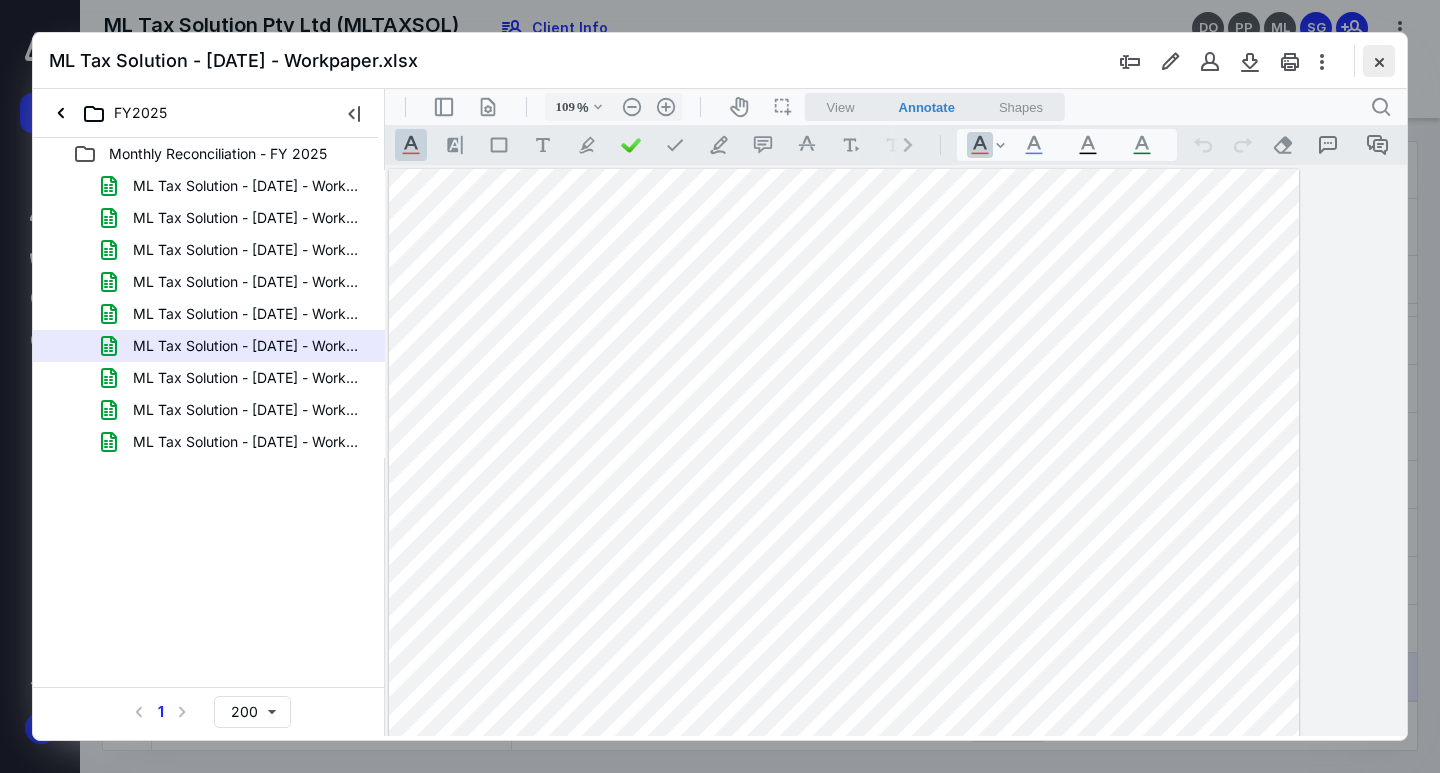 click at bounding box center [1379, 61] 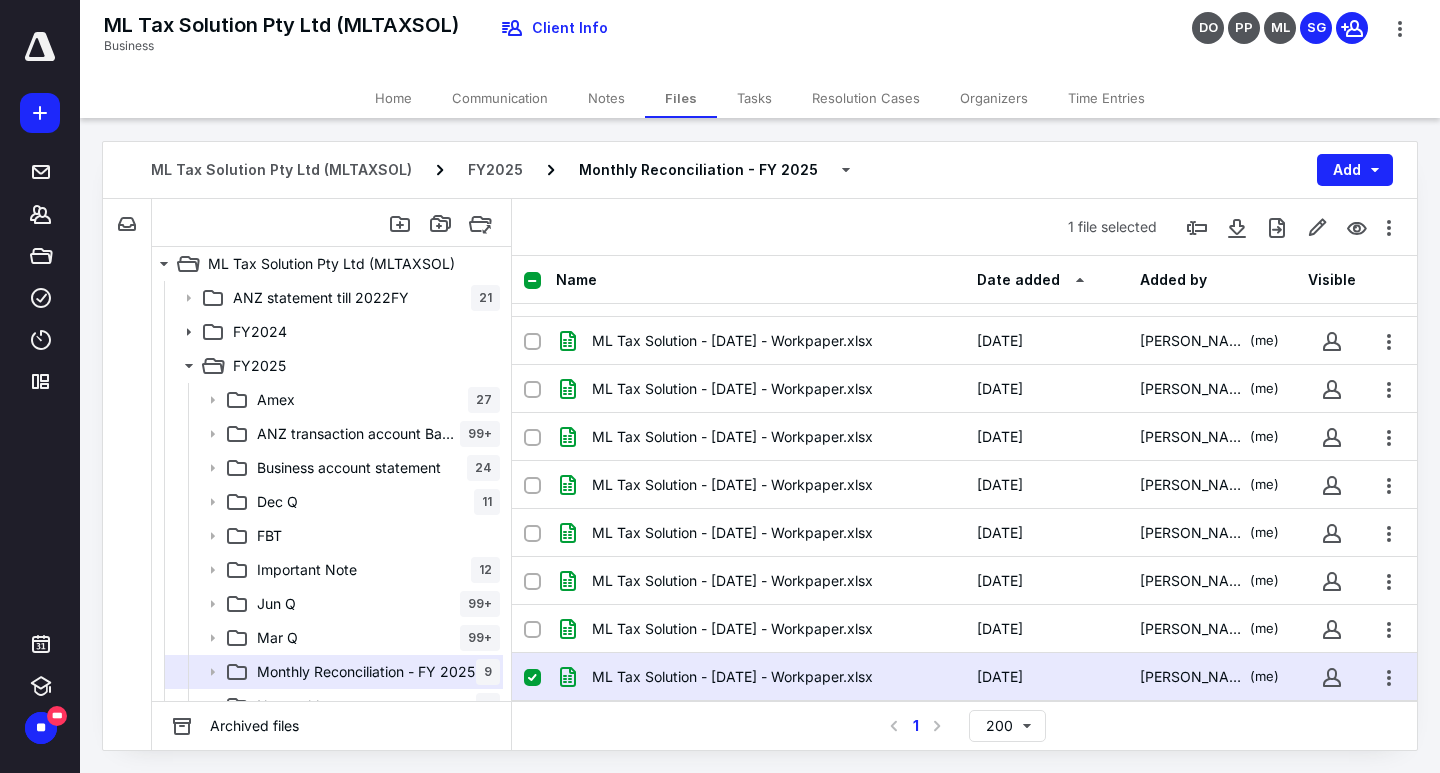 click 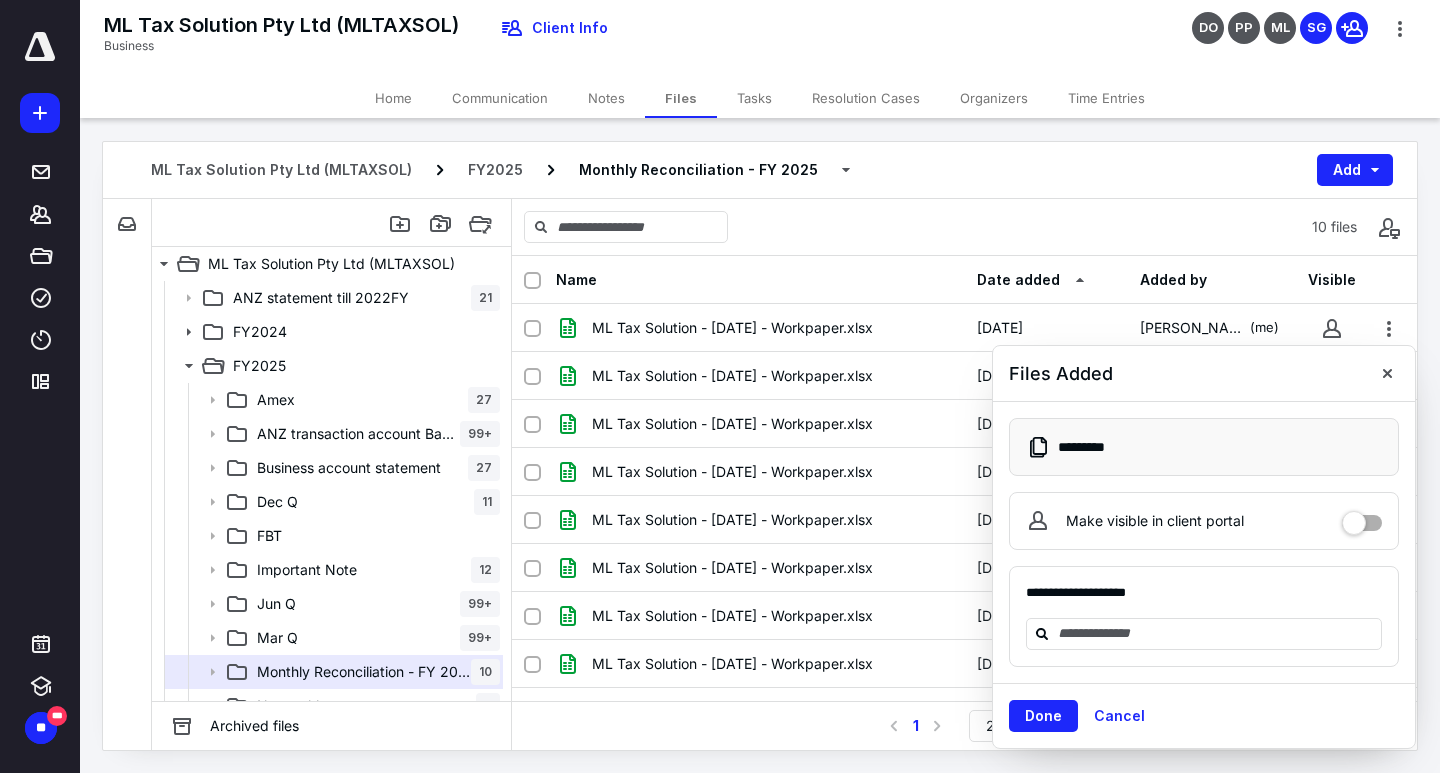 scroll, scrollTop: 0, scrollLeft: 0, axis: both 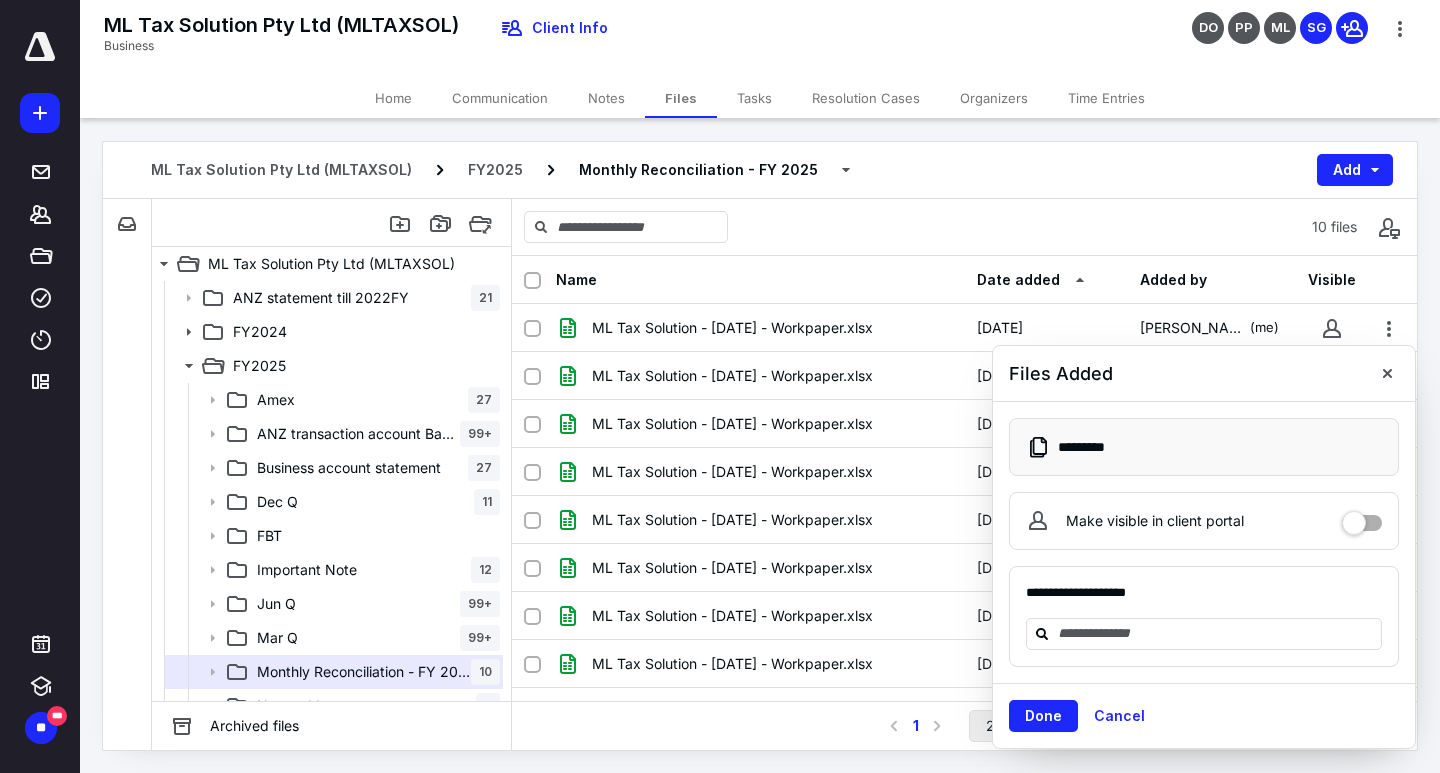 drag, startPoint x: 1040, startPoint y: 721, endPoint x: 1025, endPoint y: 714, distance: 16.552946 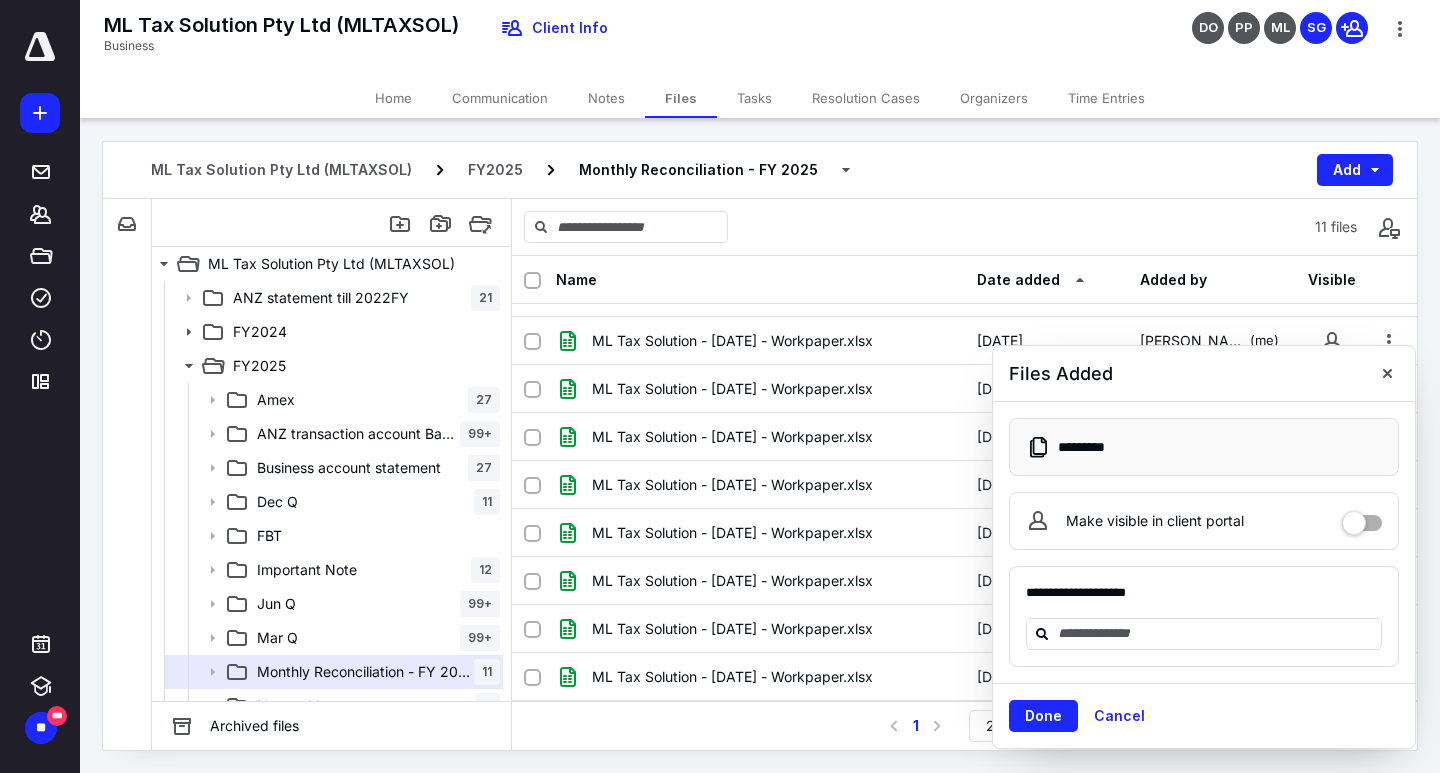 scroll, scrollTop: 0, scrollLeft: 0, axis: both 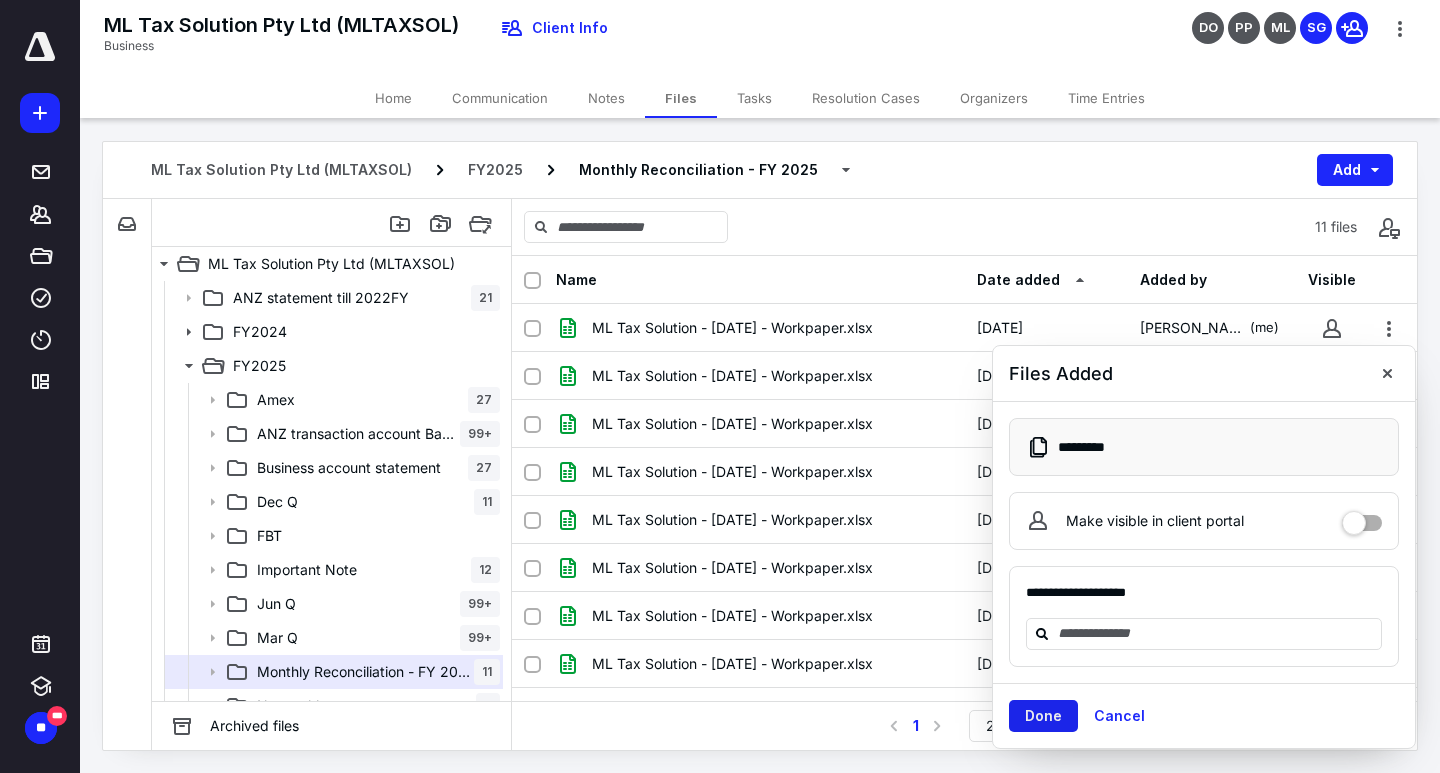 click on "Done" at bounding box center (1043, 716) 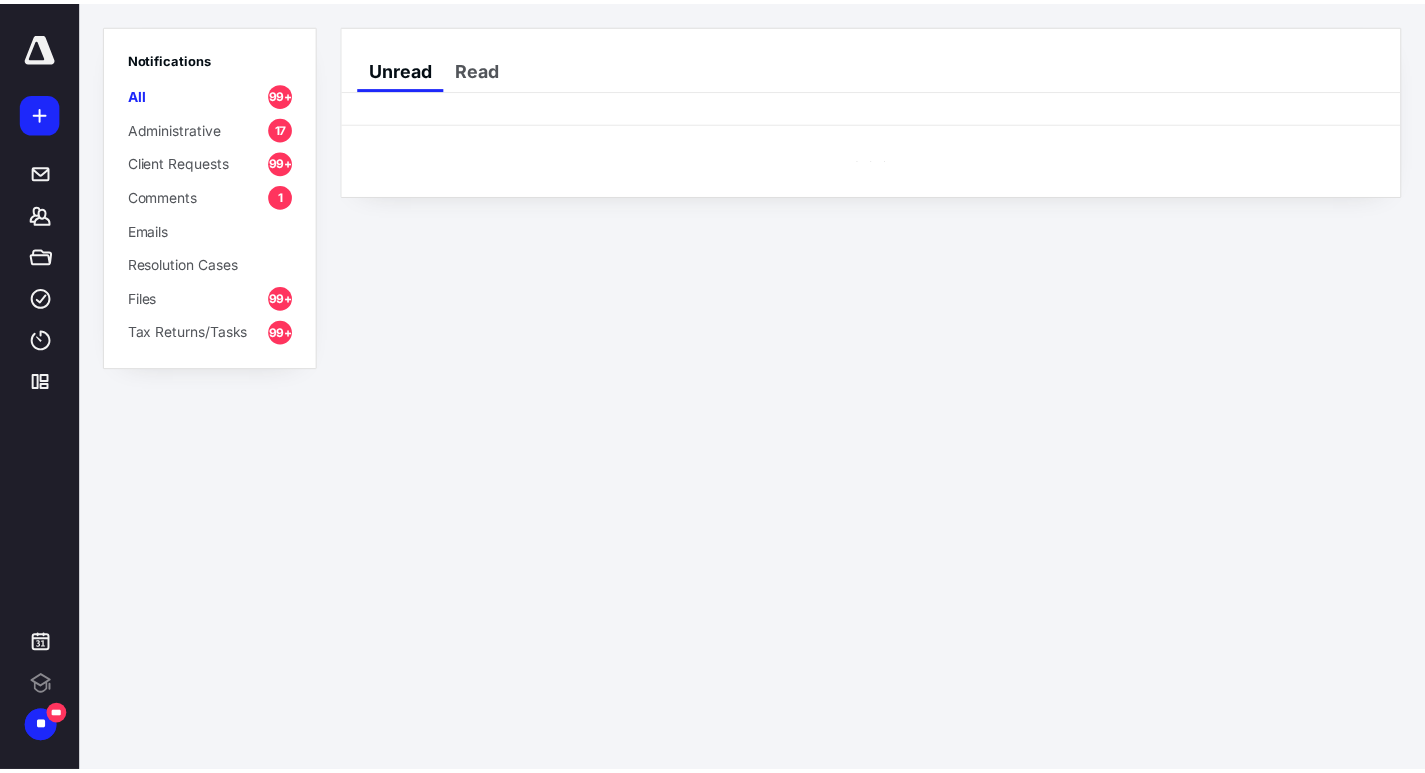 scroll, scrollTop: 0, scrollLeft: 0, axis: both 